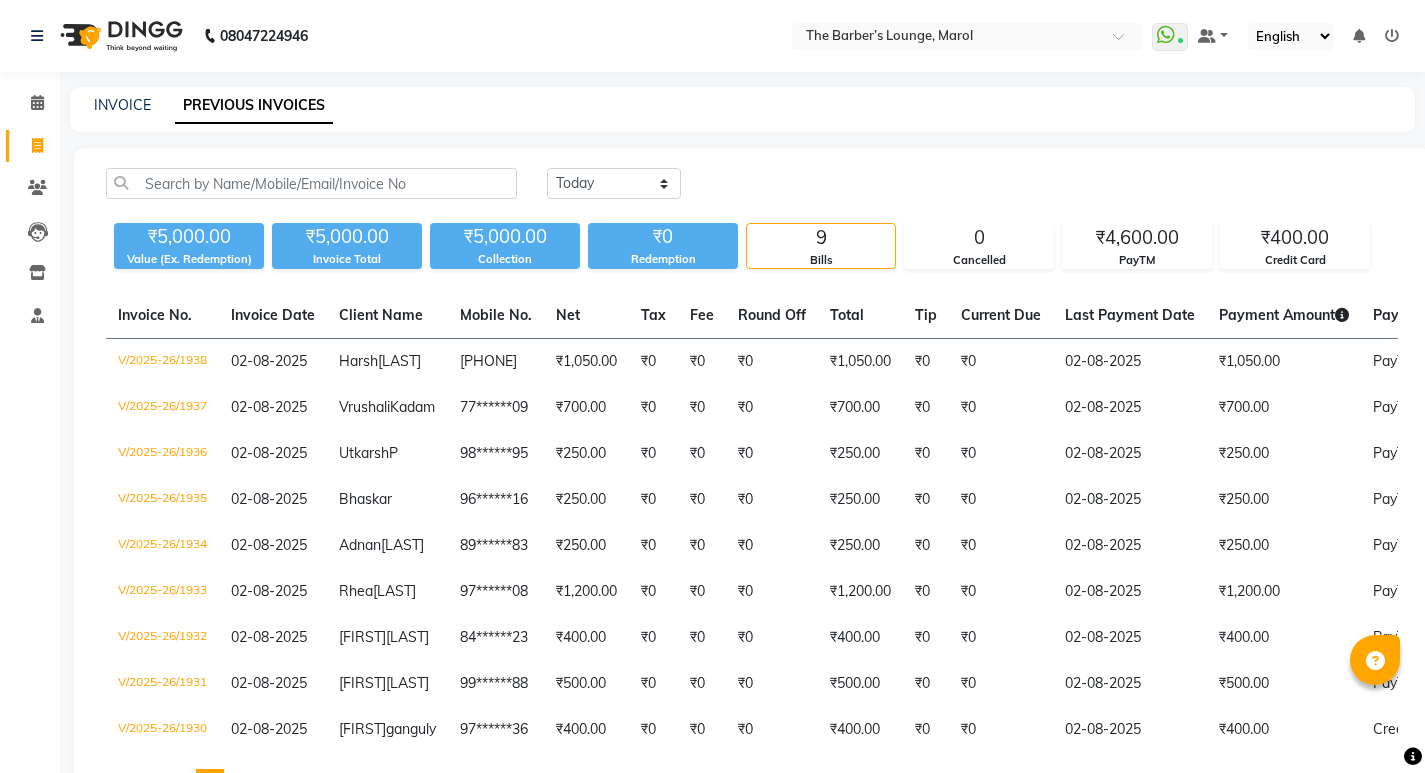 scroll, scrollTop: 0, scrollLeft: 0, axis: both 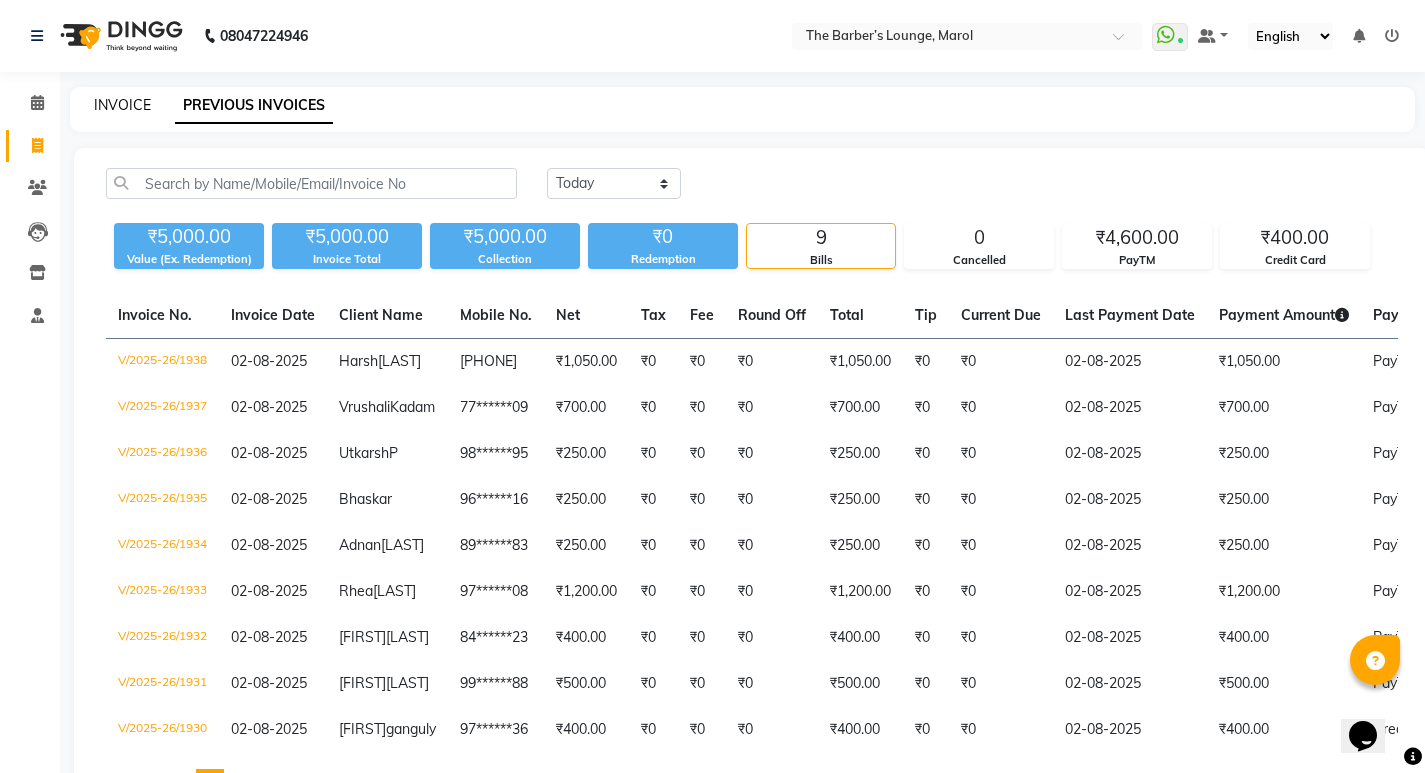 click on "INVOICE" 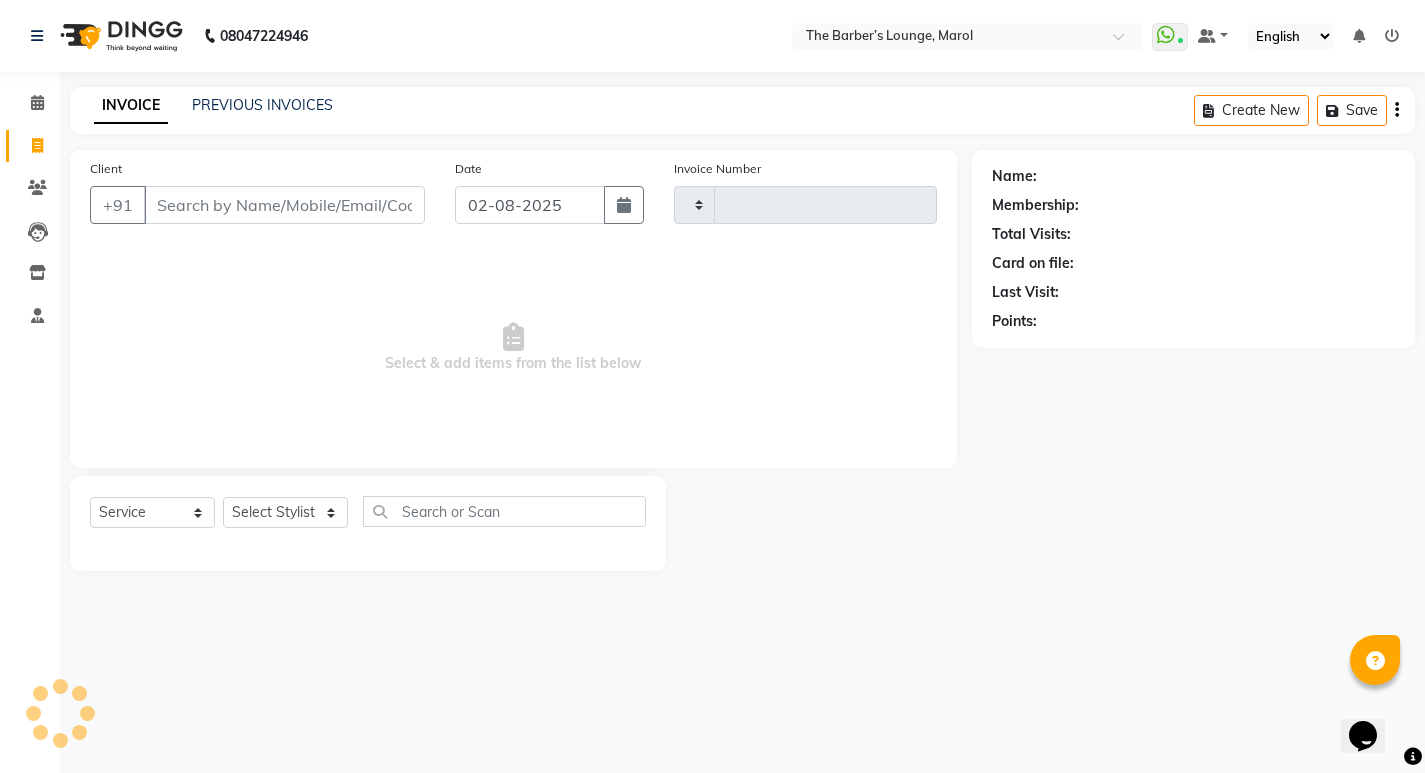 type on "1939" 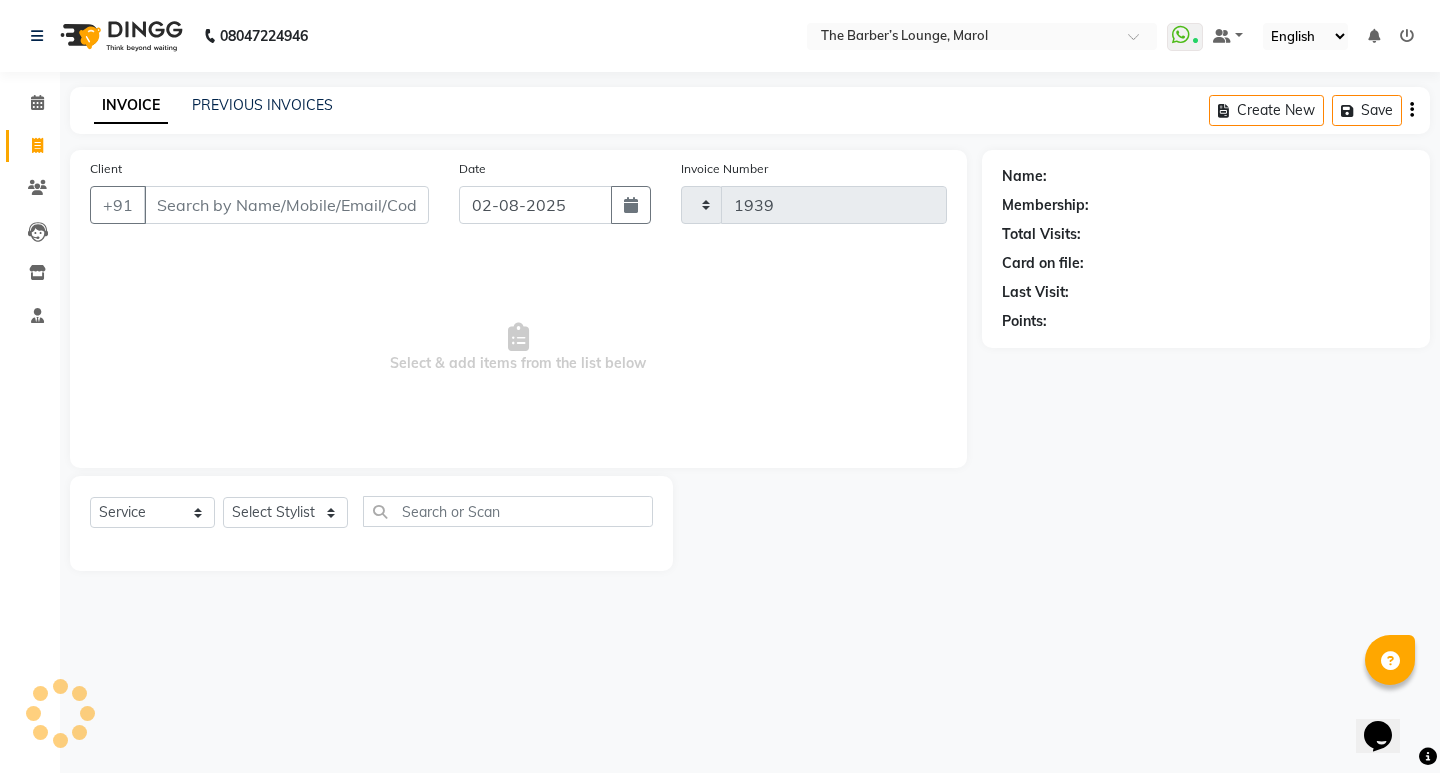 select on "7188" 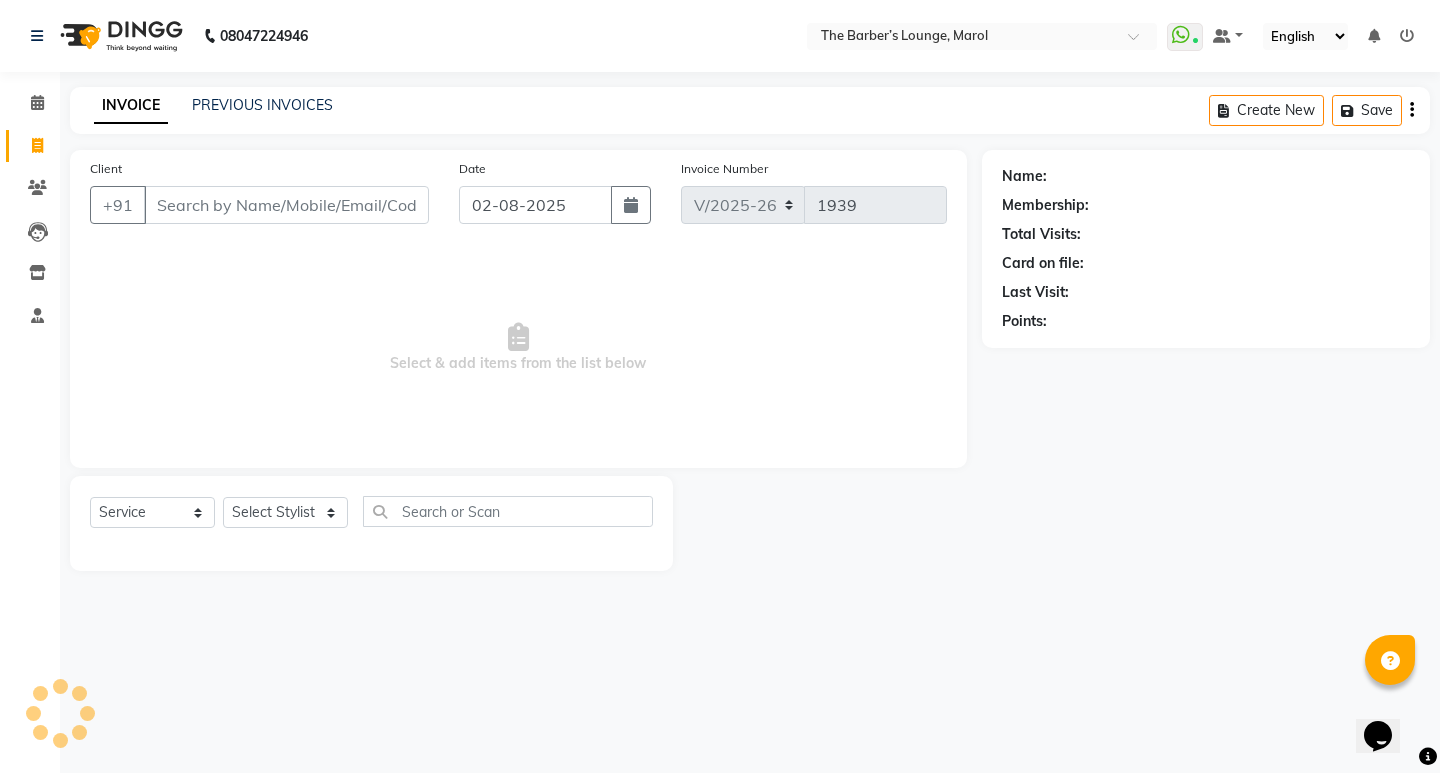 click on "Client" at bounding box center [286, 205] 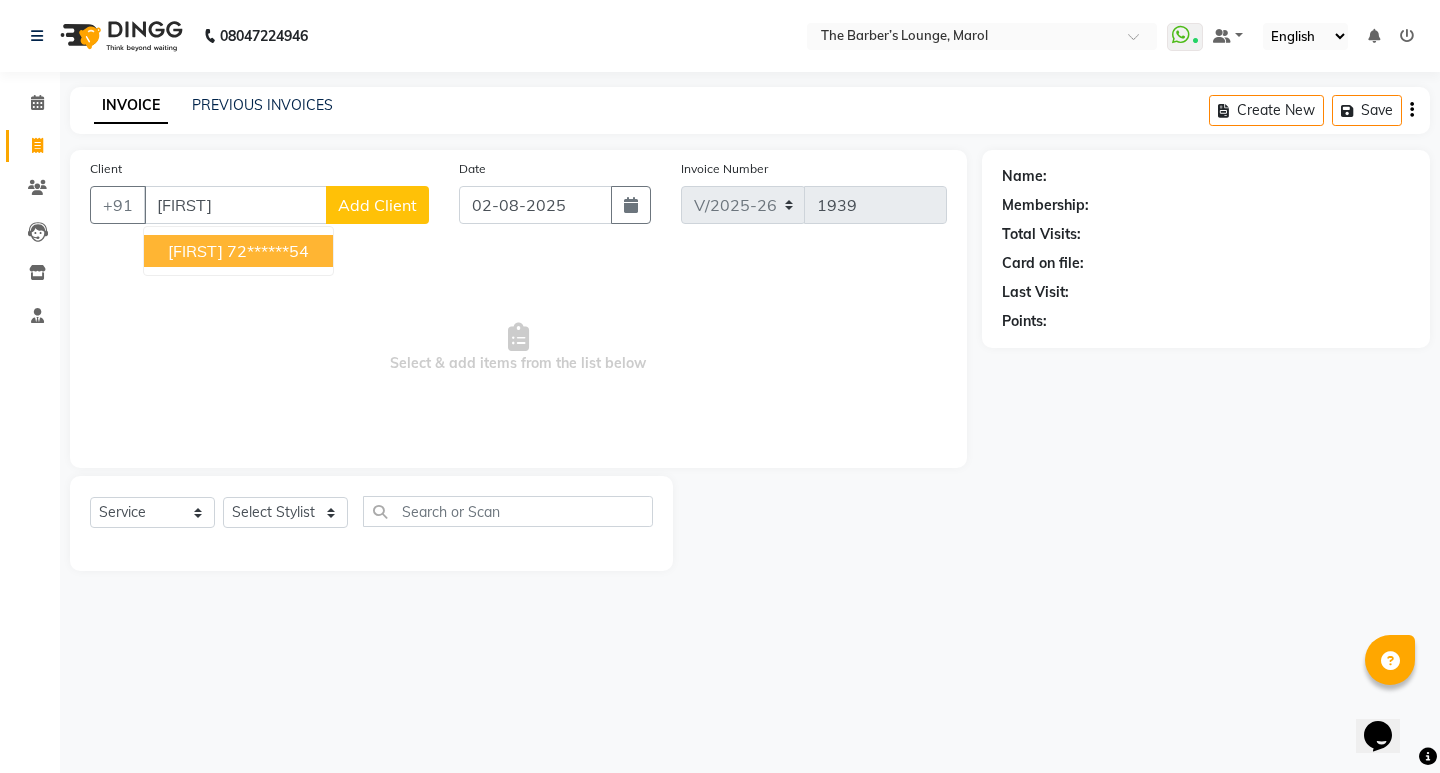 click on "[FIRST] [PHONE]" at bounding box center (238, 251) 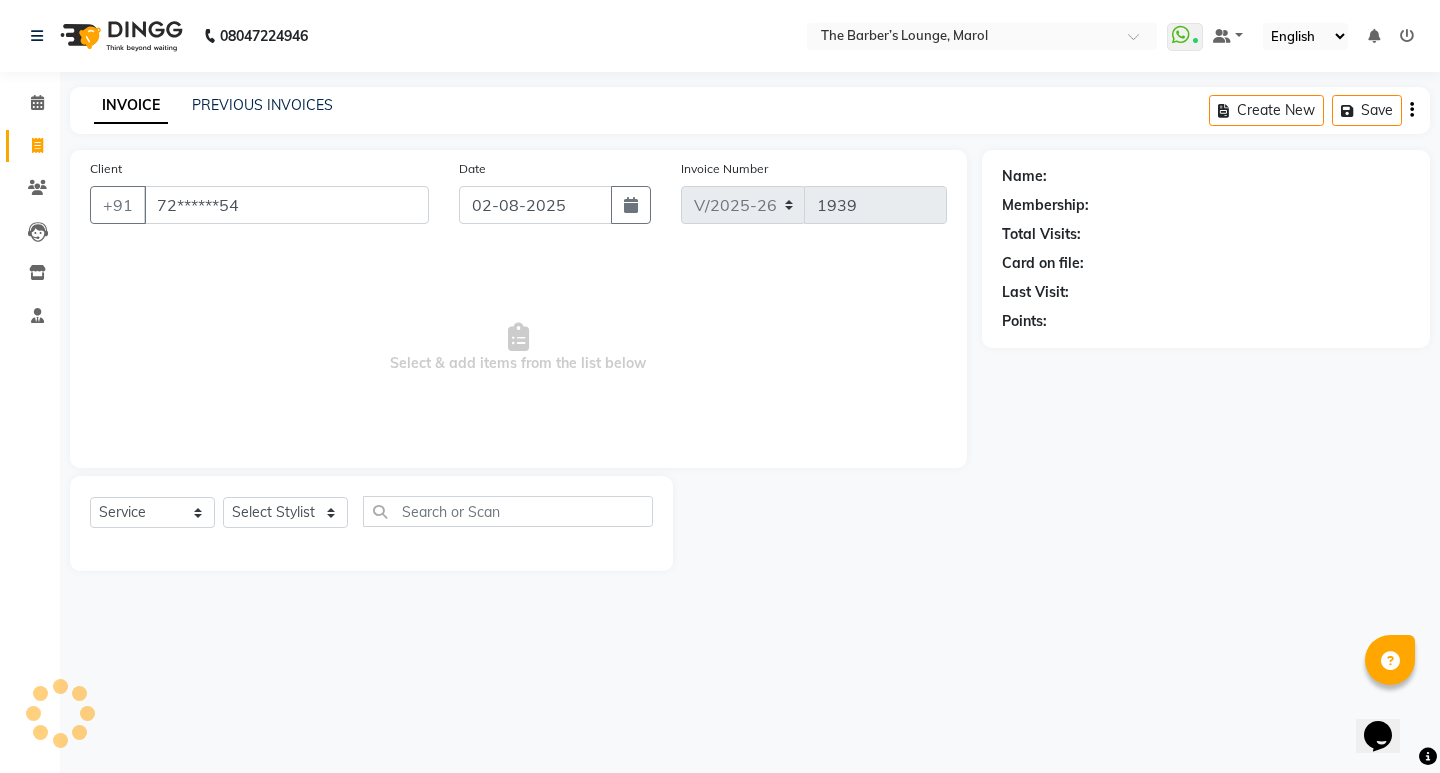 type on "72******54" 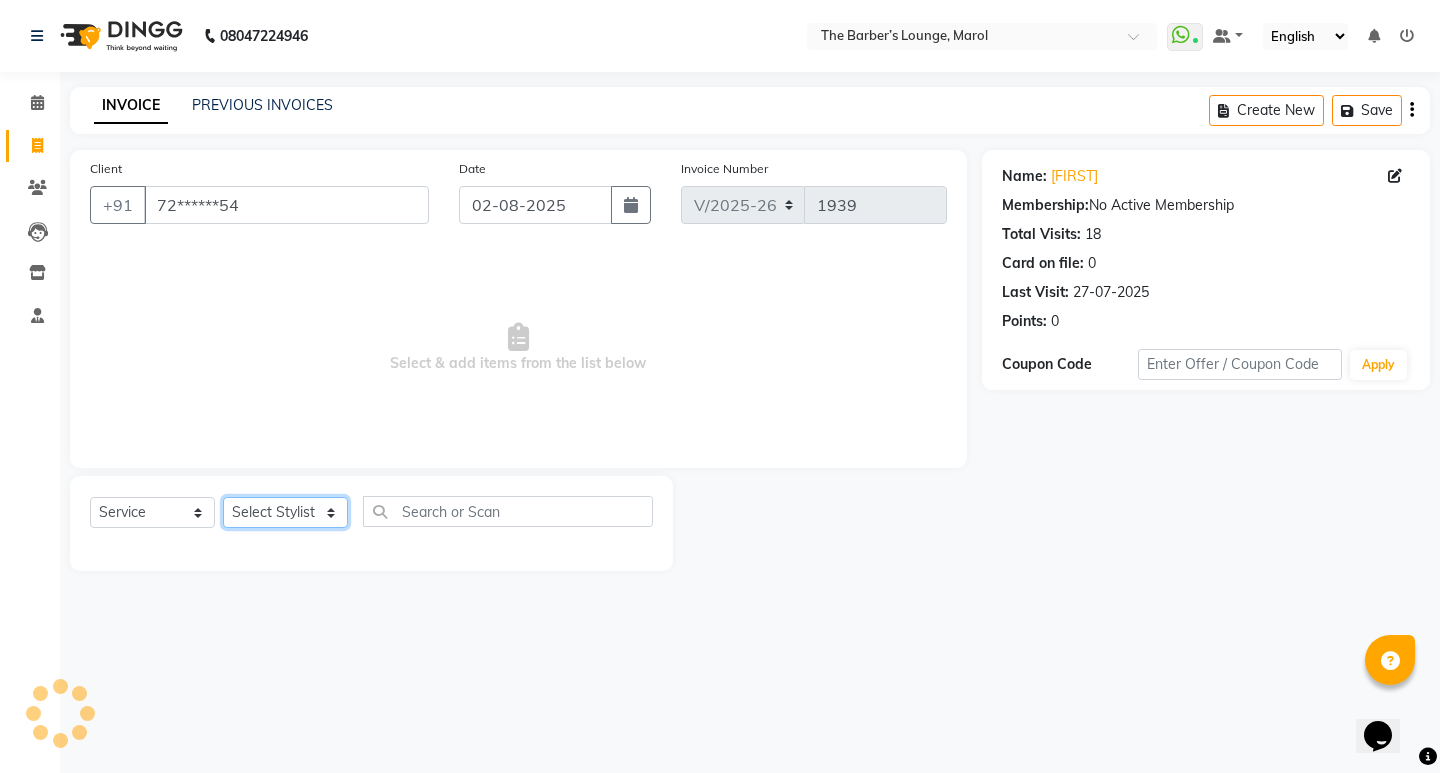 click on "Select Stylist Anjali Jafar Salmani Ketan Shinde Mohsin Akhtar Satish Tejasvi Vasundhara" 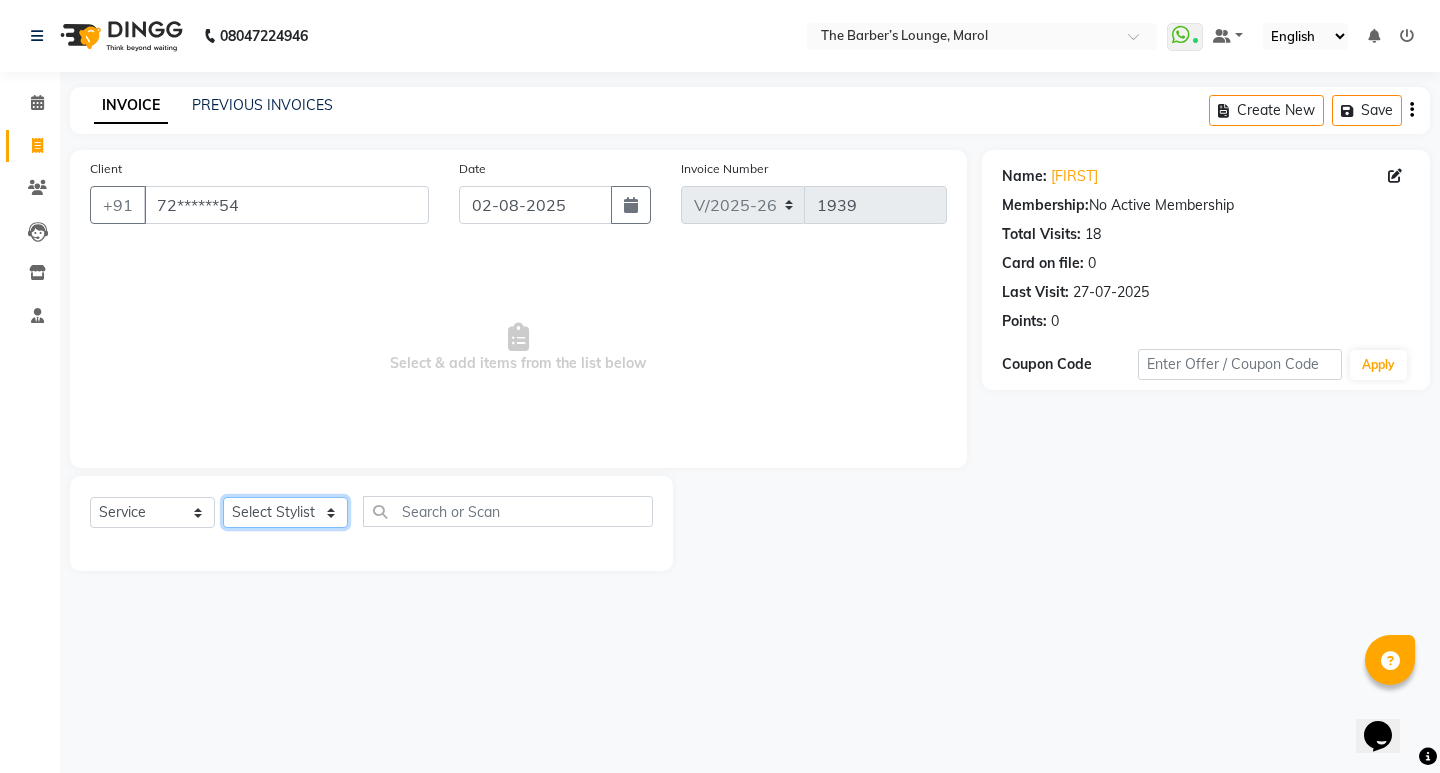 select on "62819" 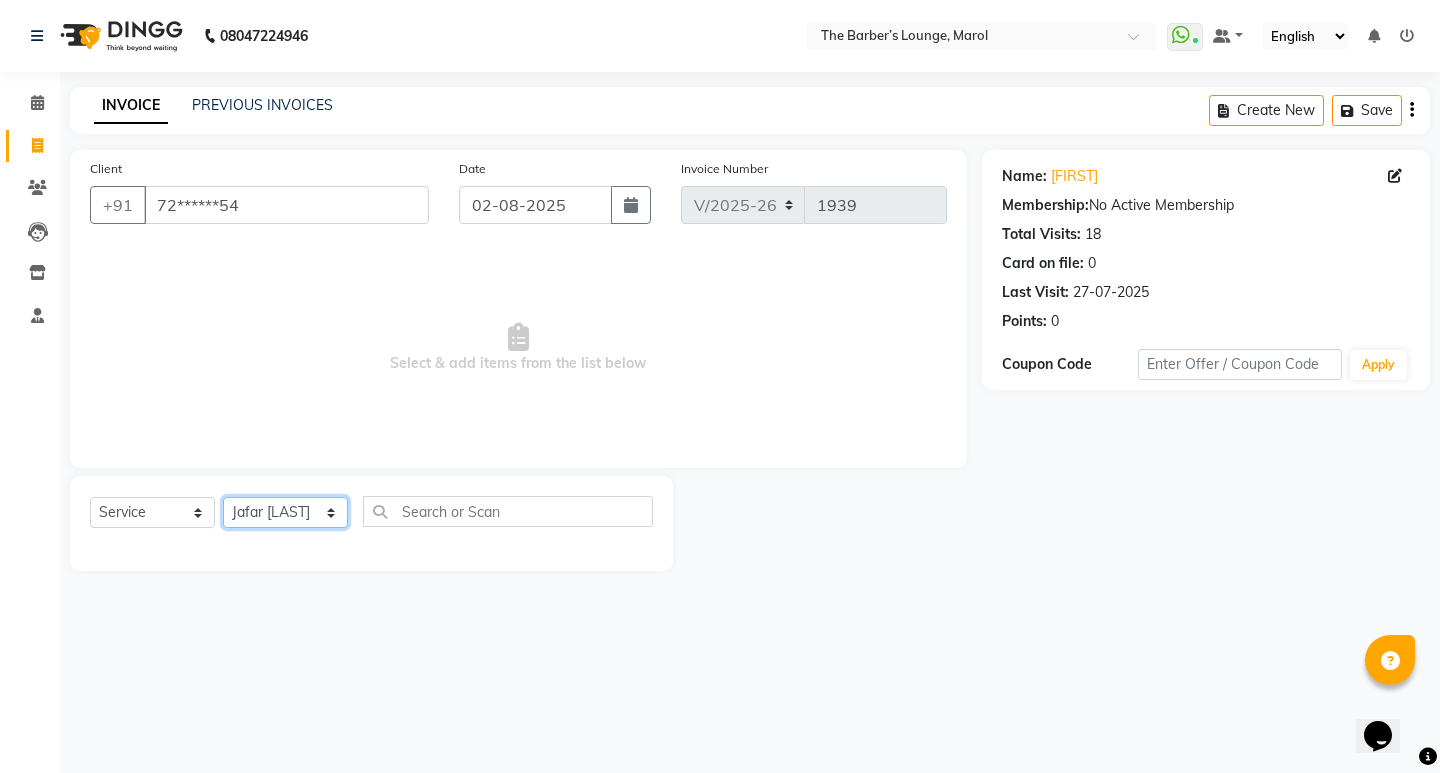 click on "Select Stylist Anjali Jafar Salmani Ketan Shinde Mohsin Akhtar Satish Tejasvi Vasundhara" 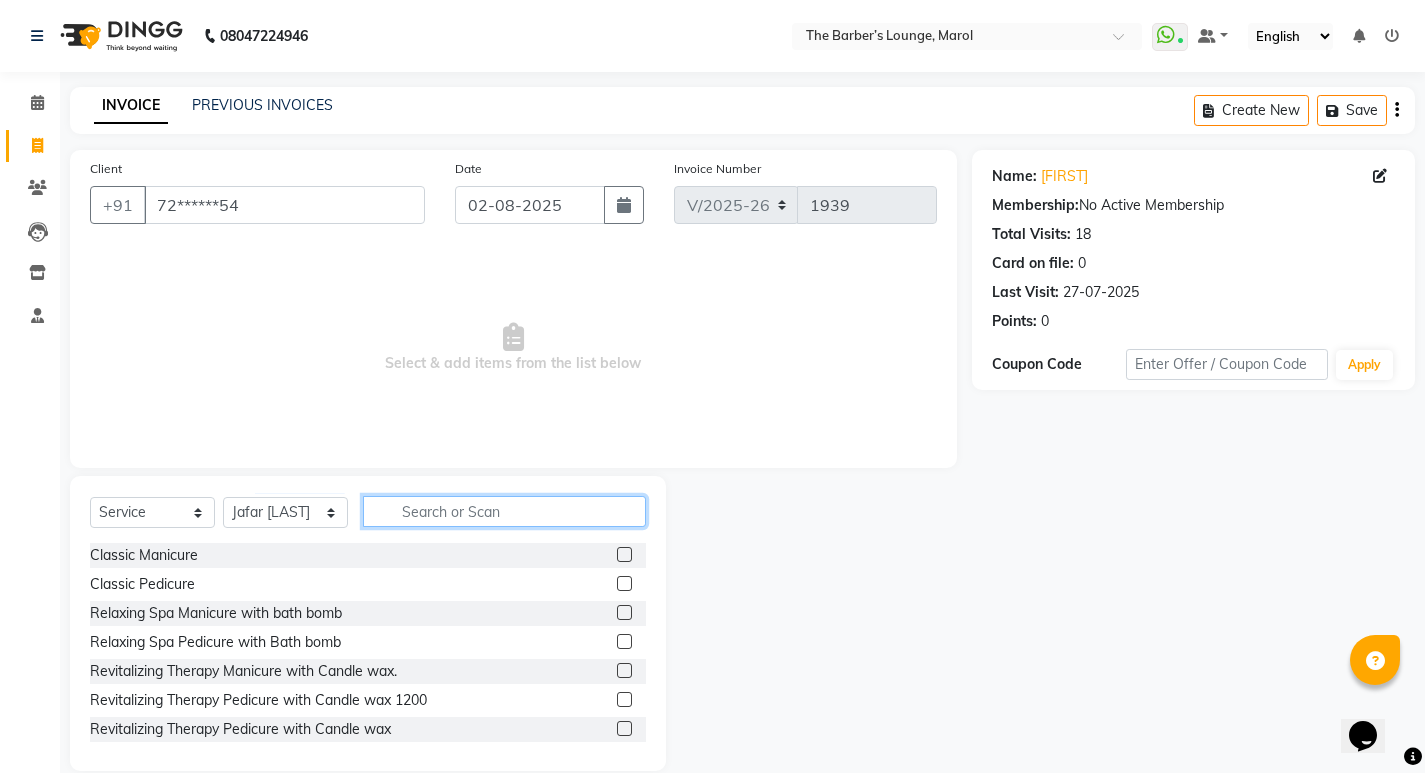 click 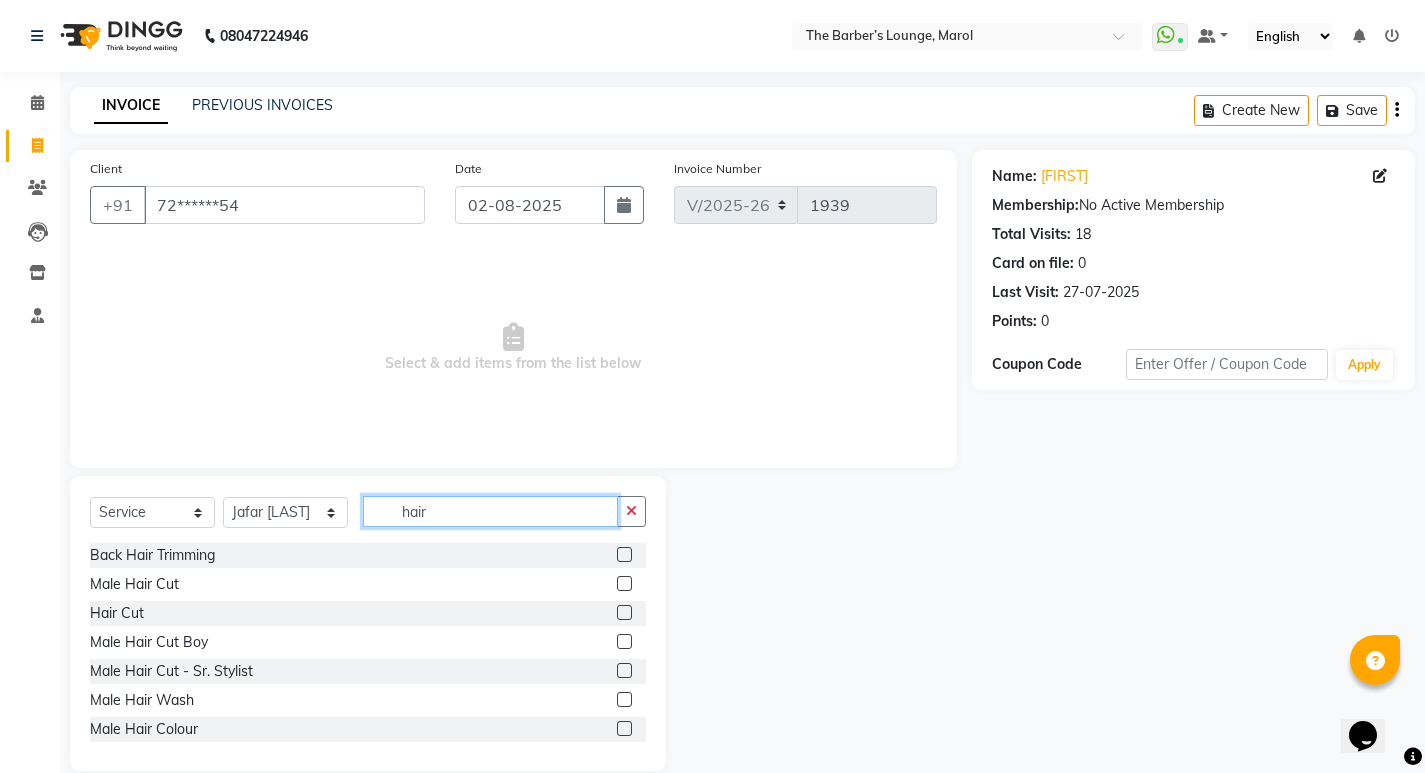type on "hair" 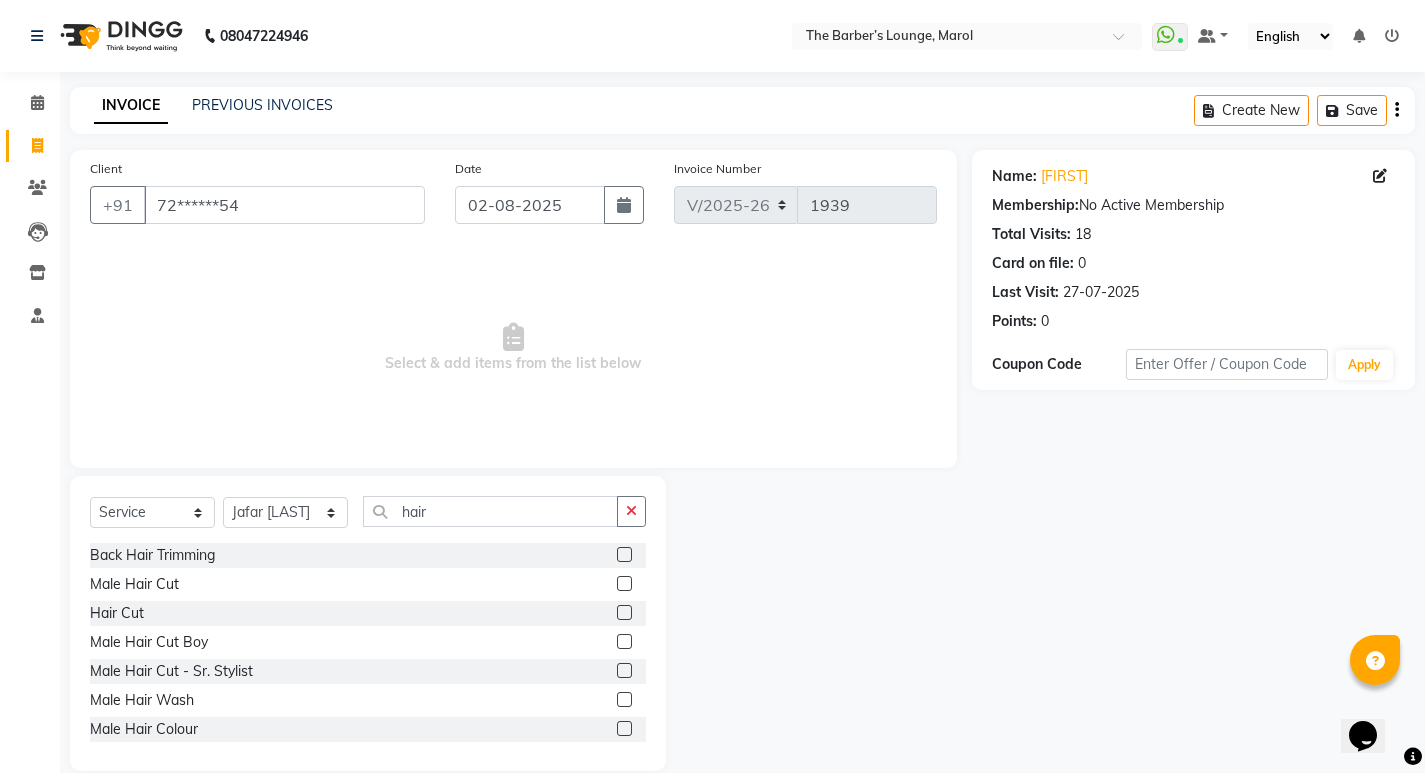 click 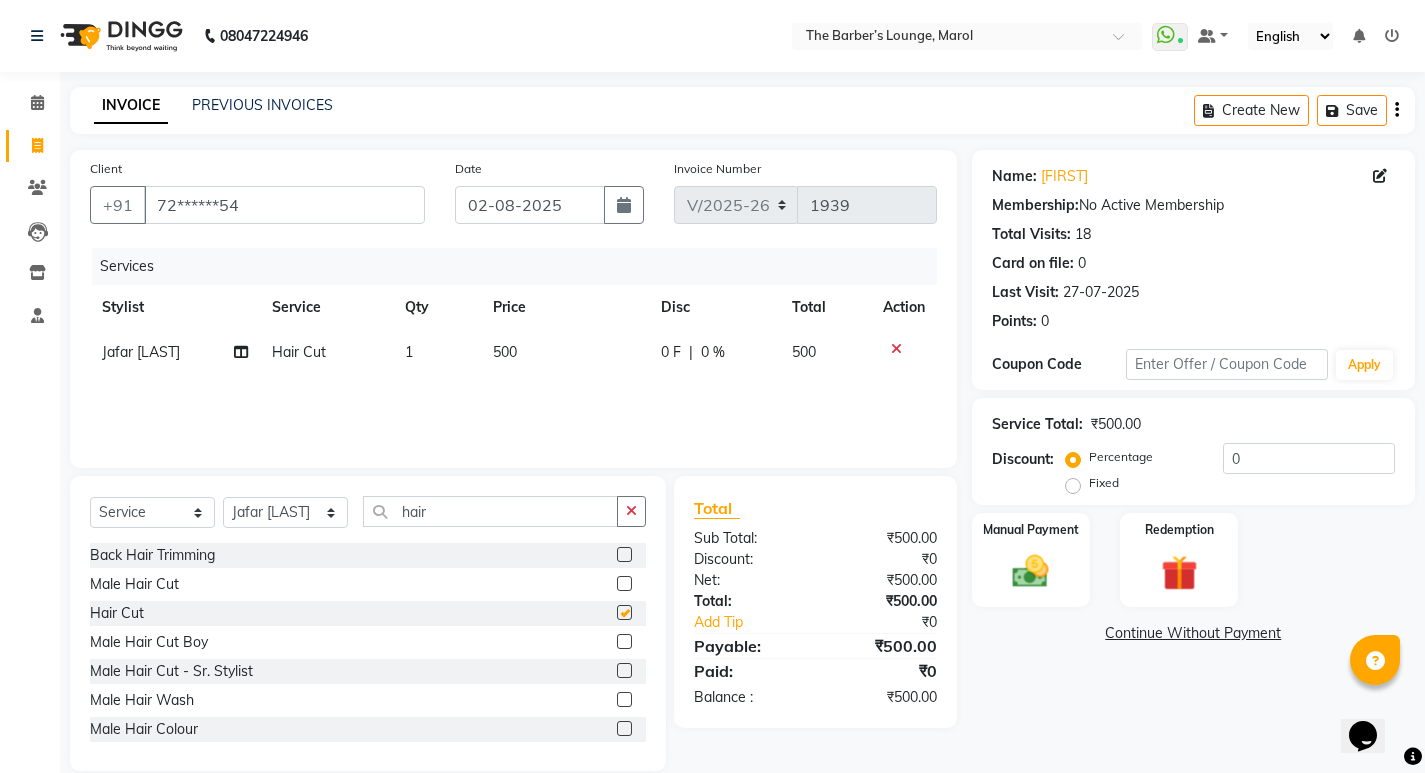 checkbox on "false" 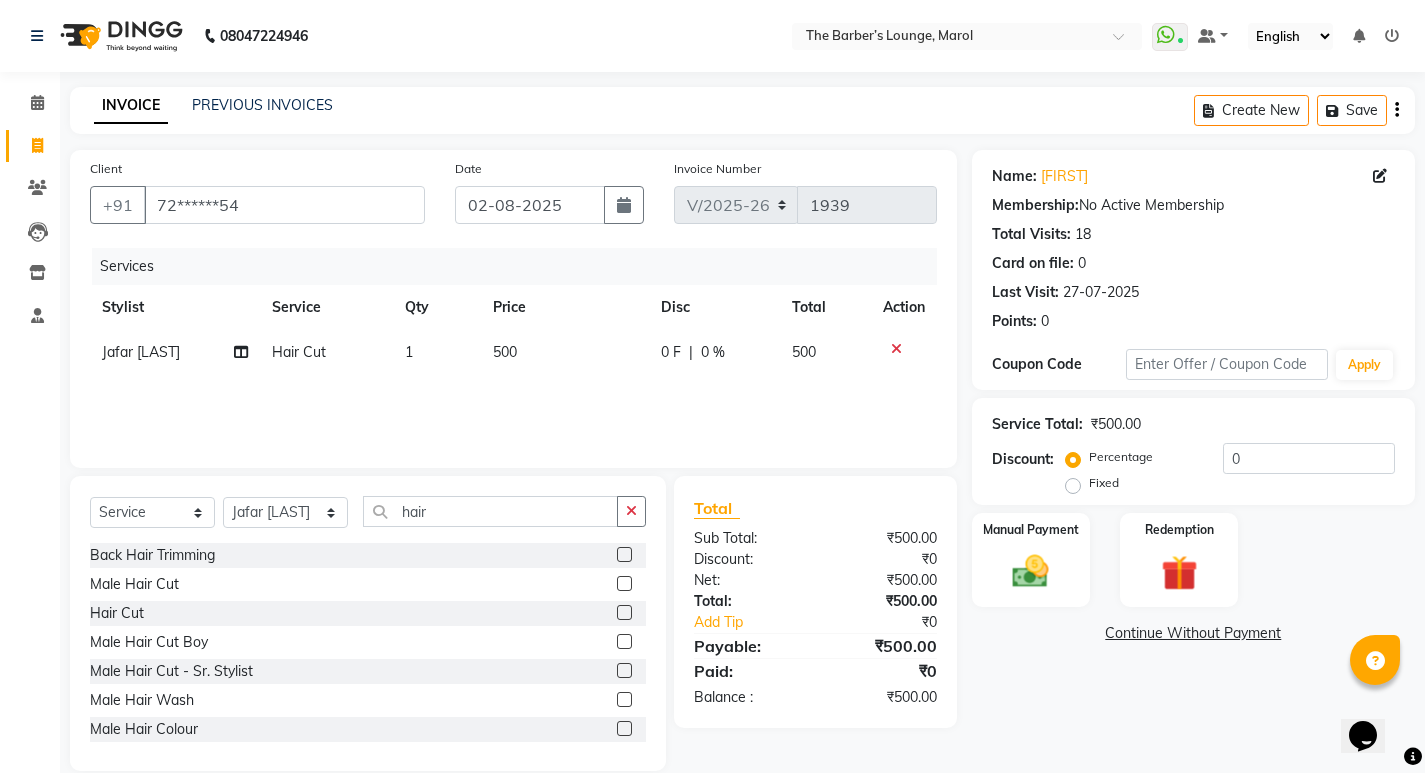 click 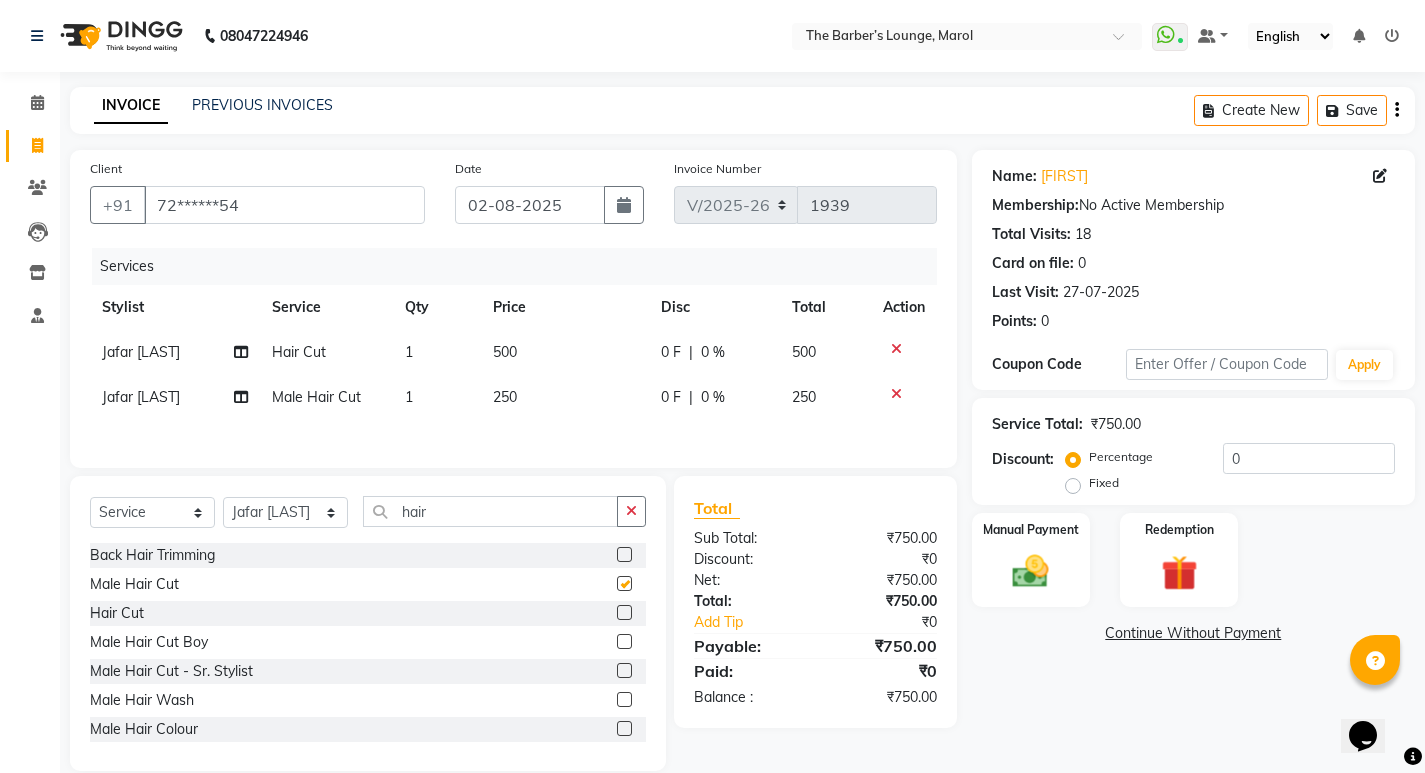 checkbox on "false" 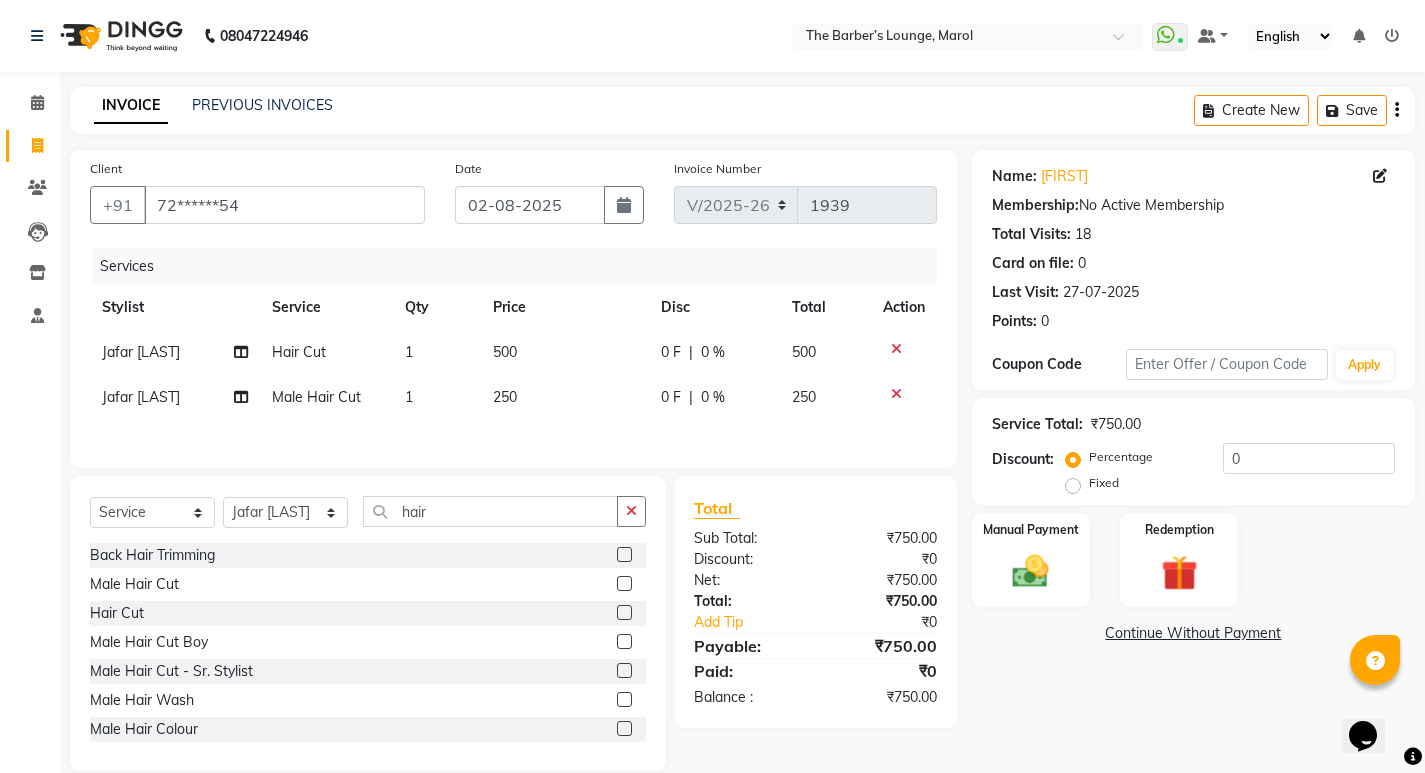 click 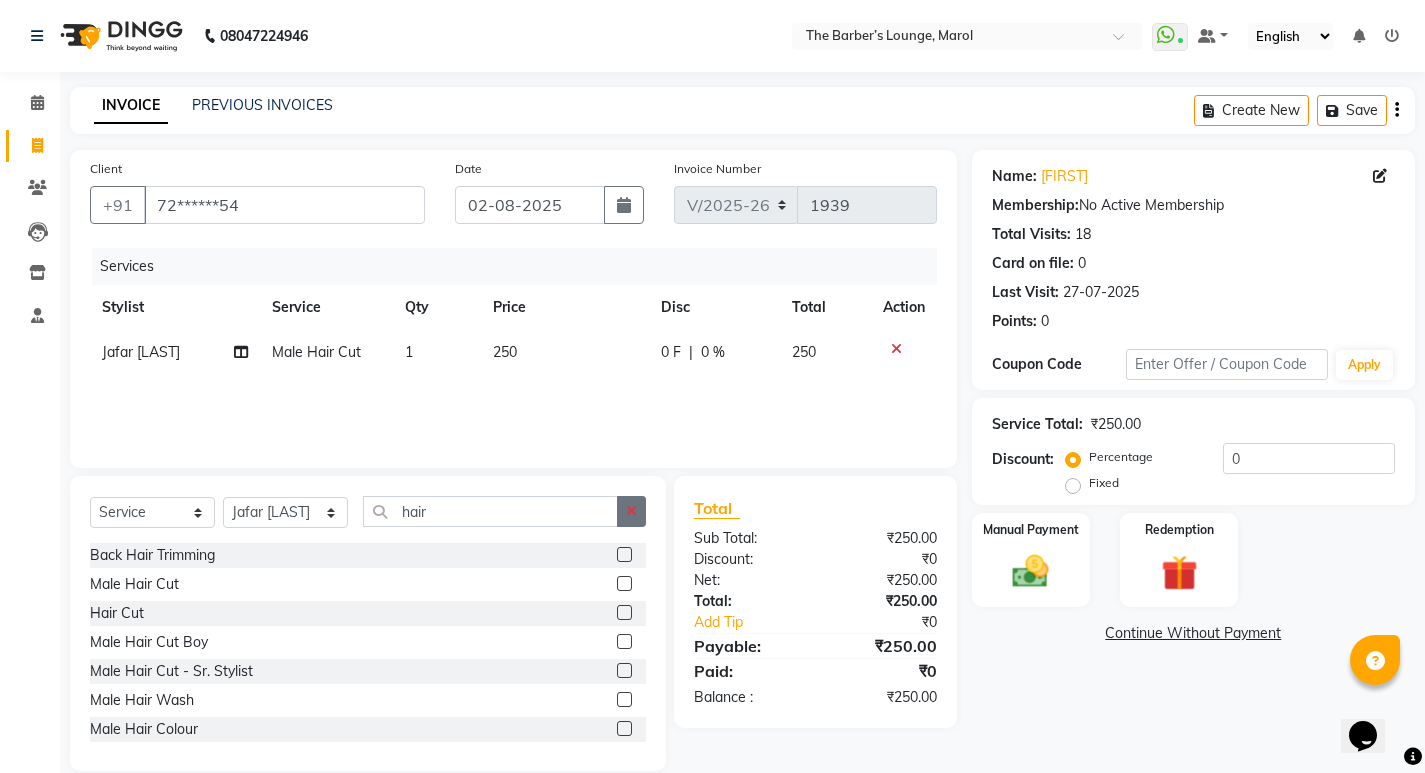 click 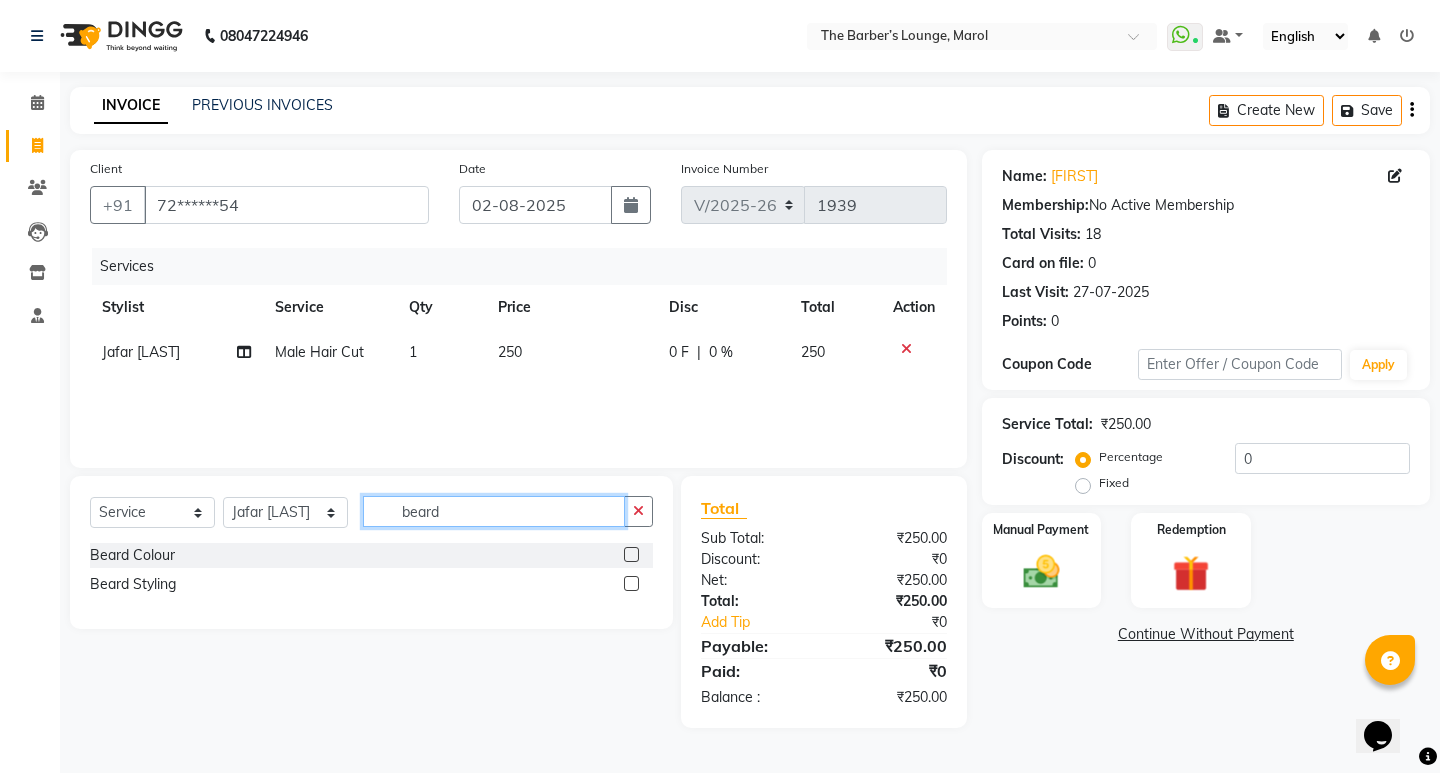 type on "beard" 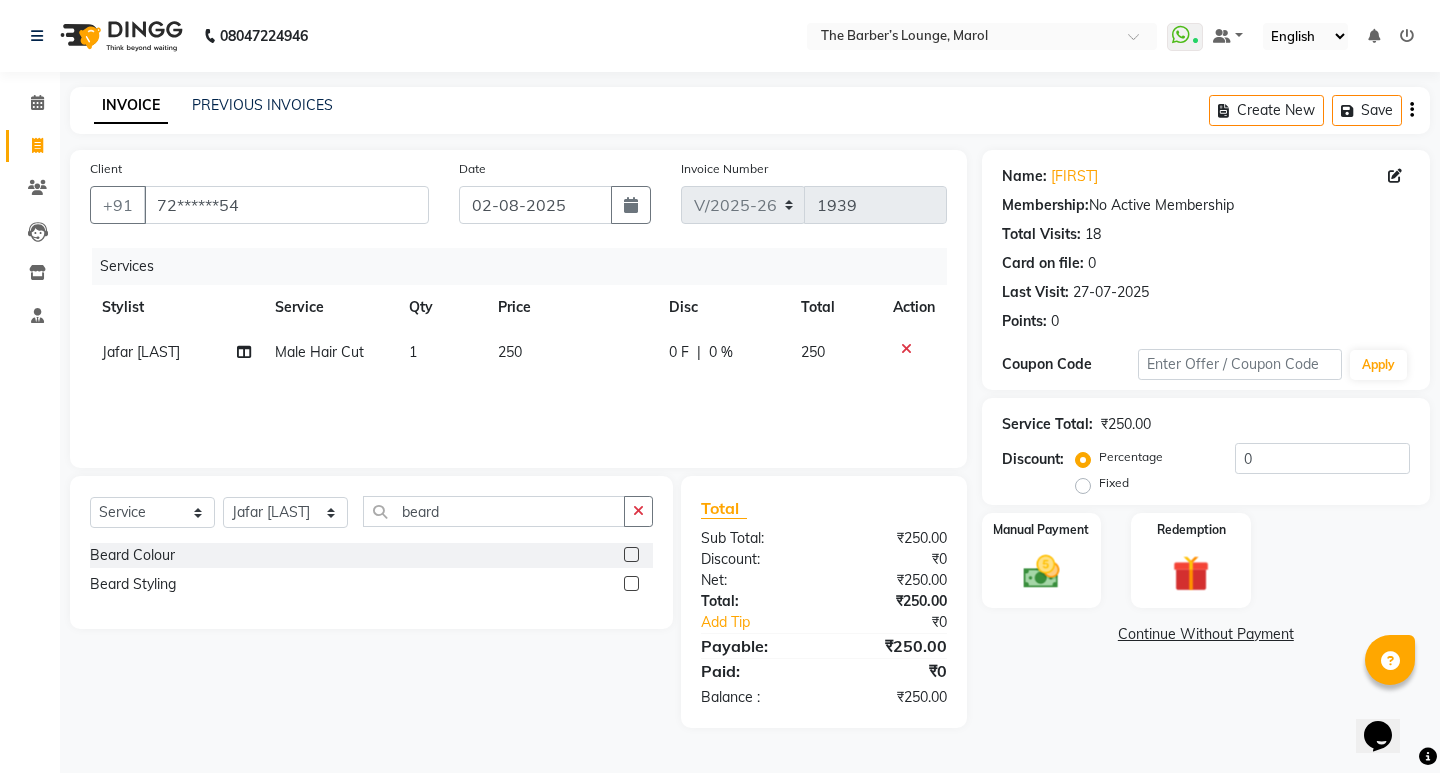 click 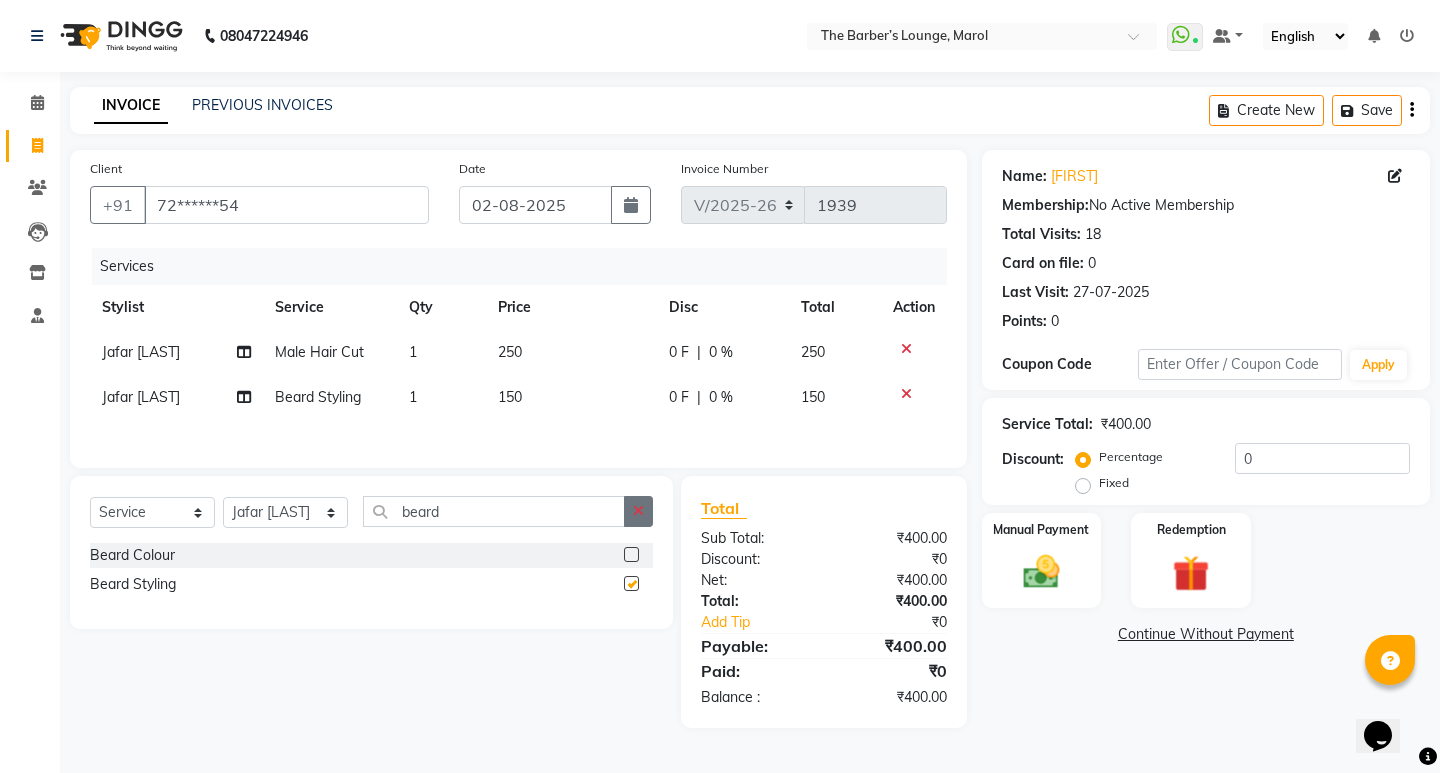 checkbox on "false" 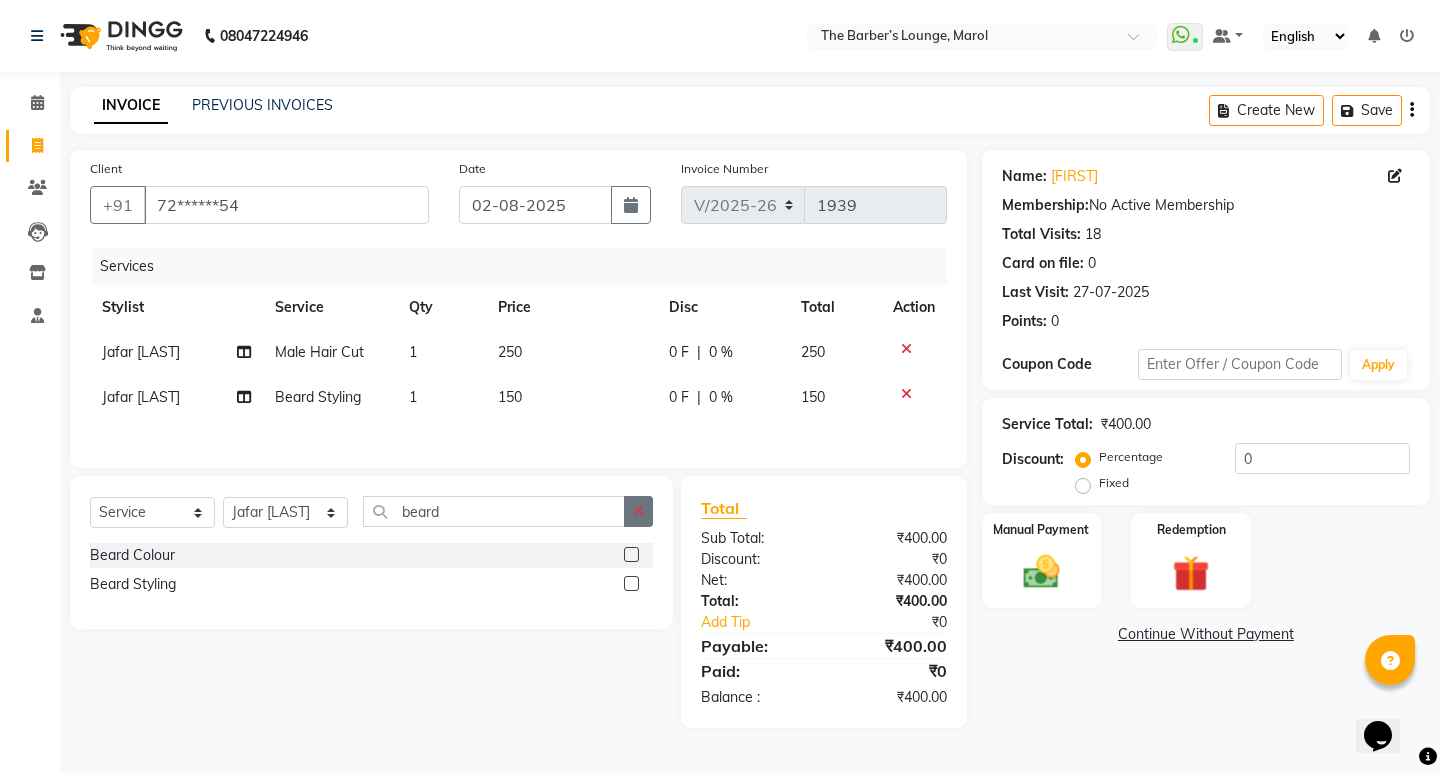 click 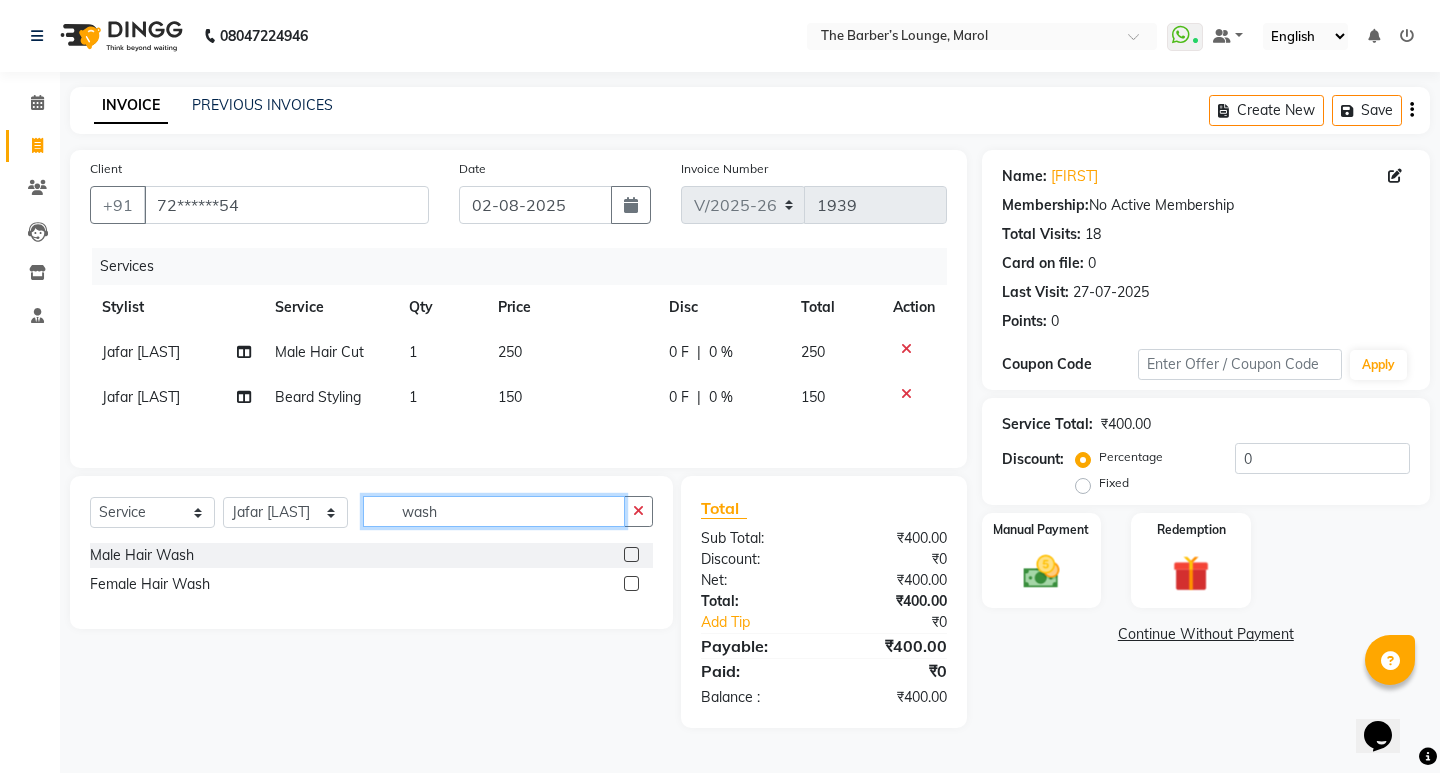 type on "wash" 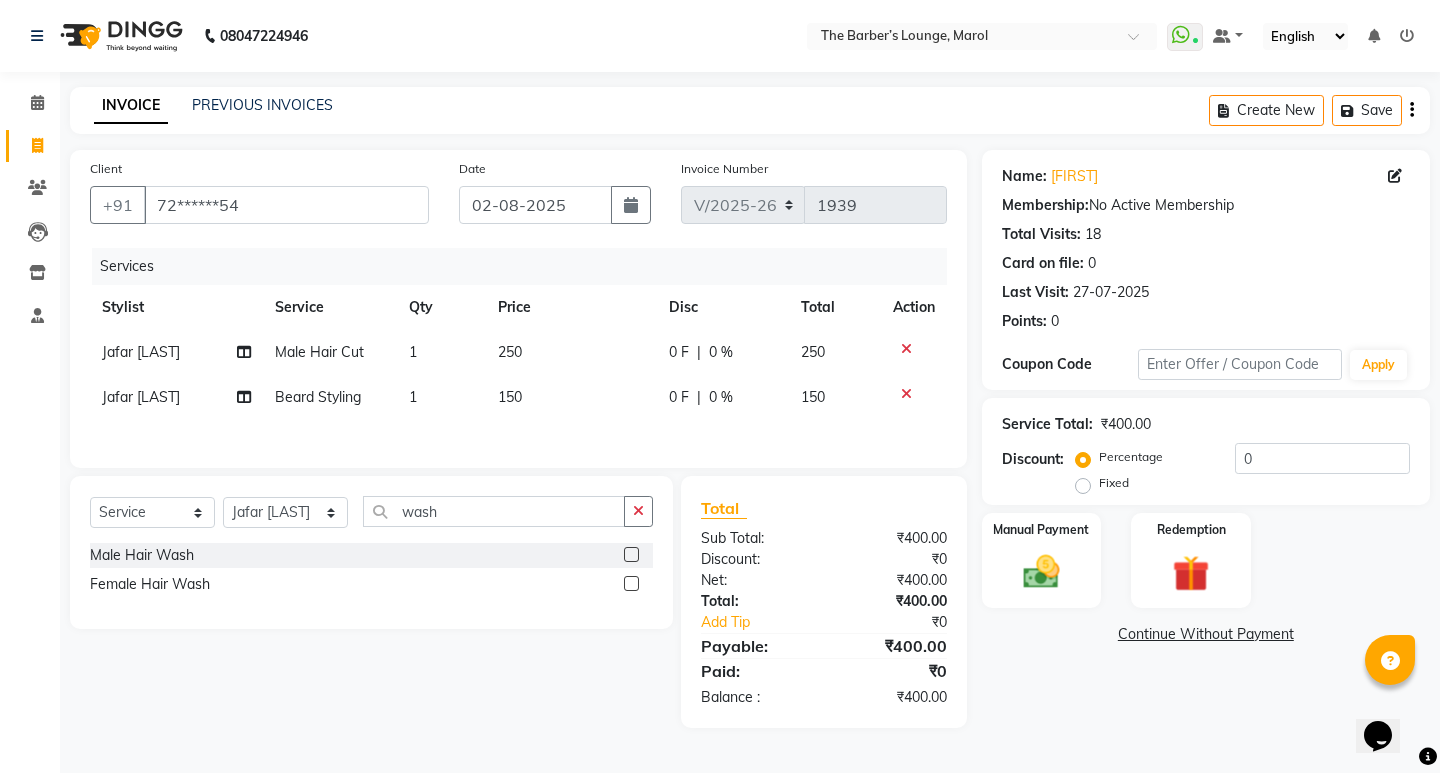 click 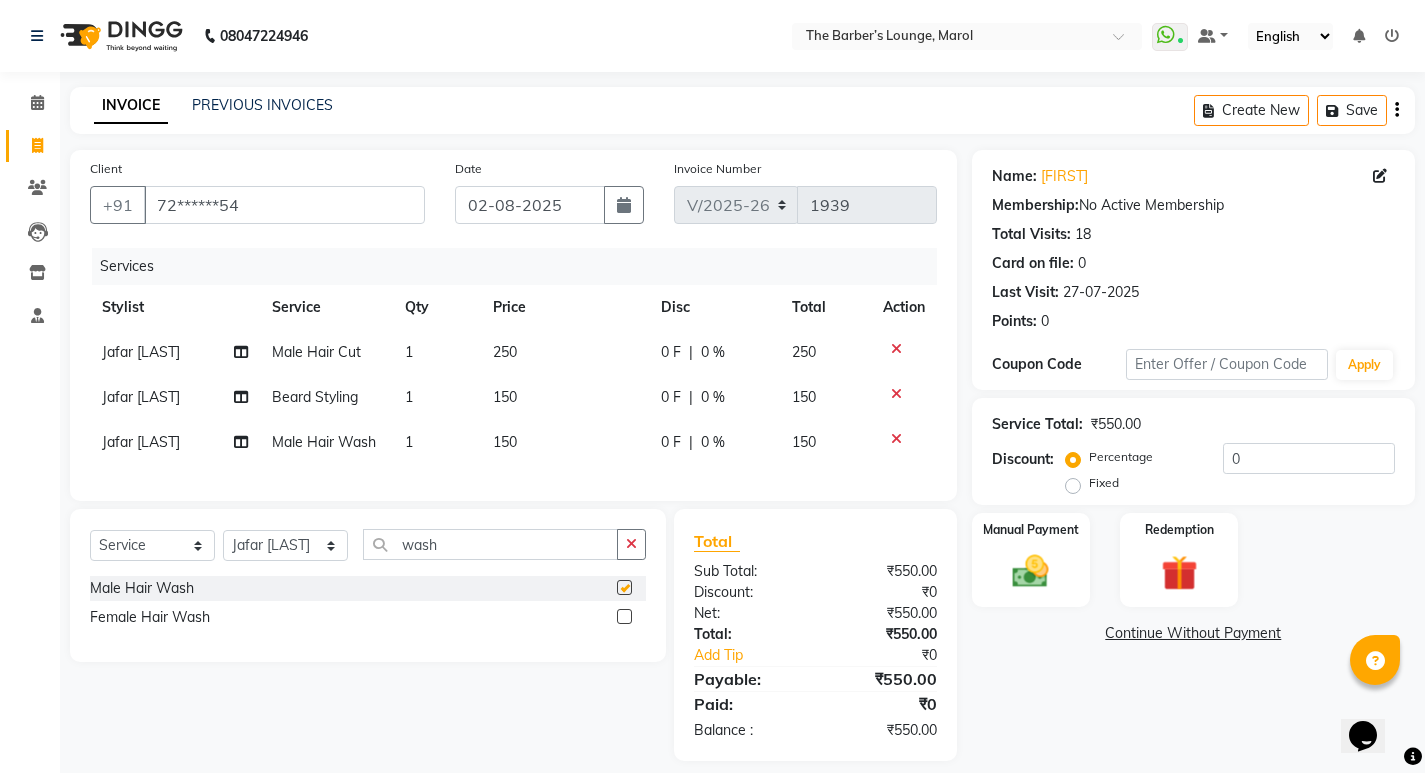 checkbox on "false" 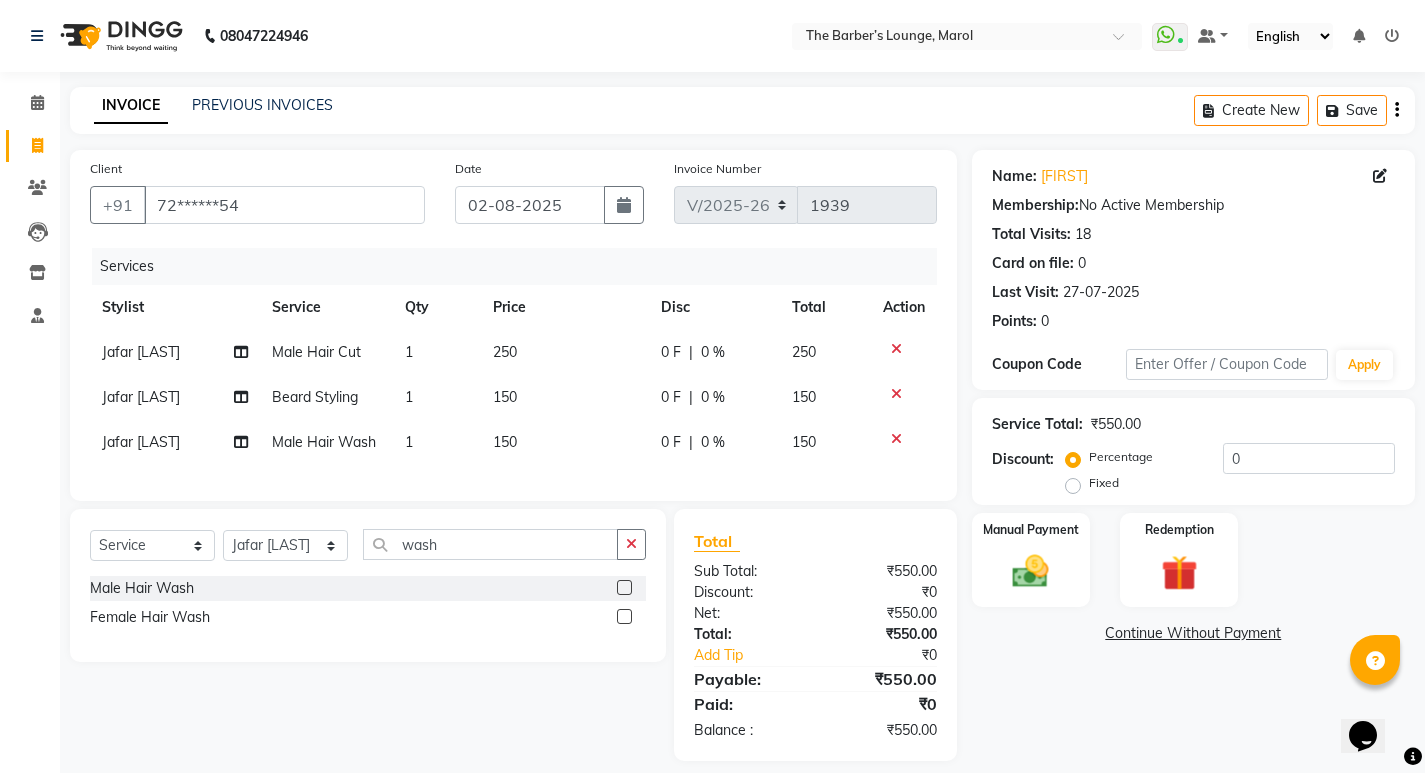 click on "150" 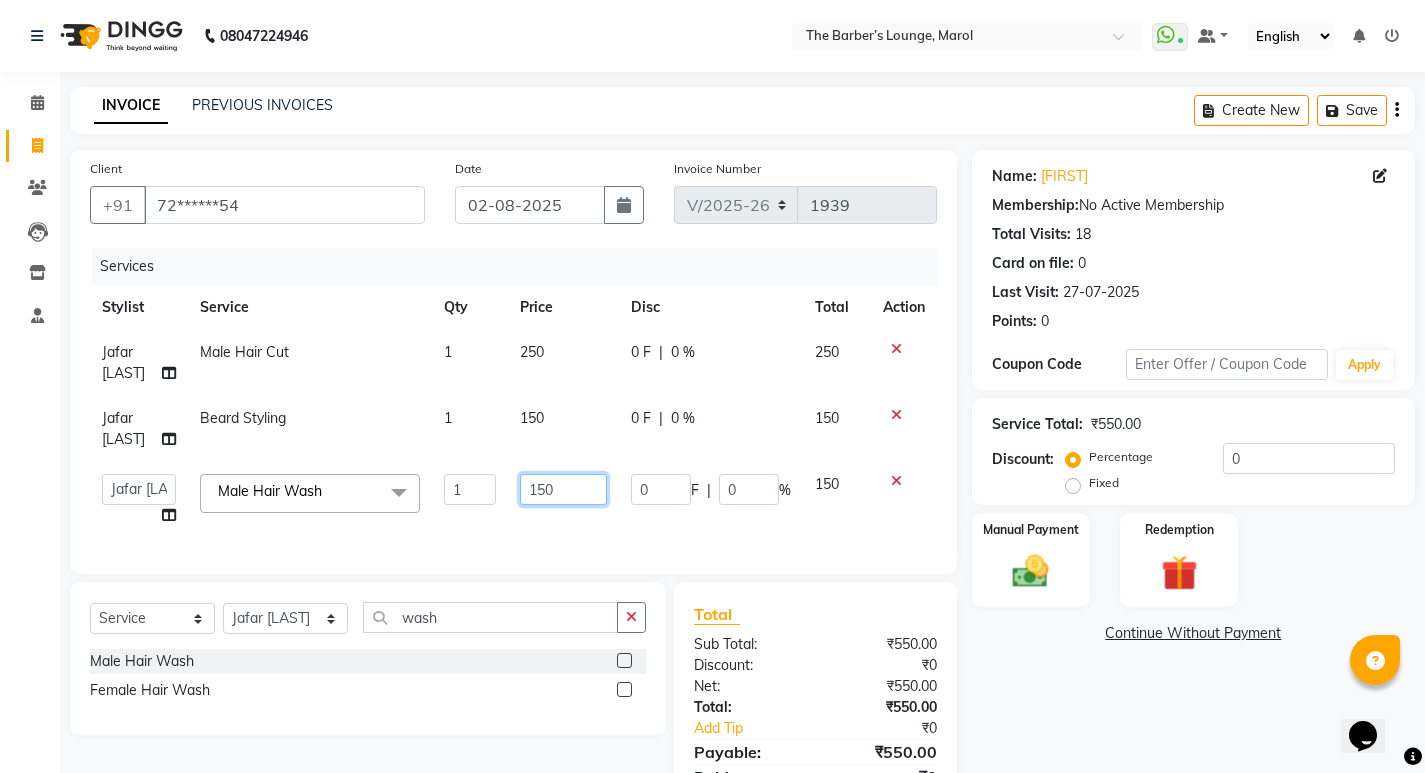 click on "150" 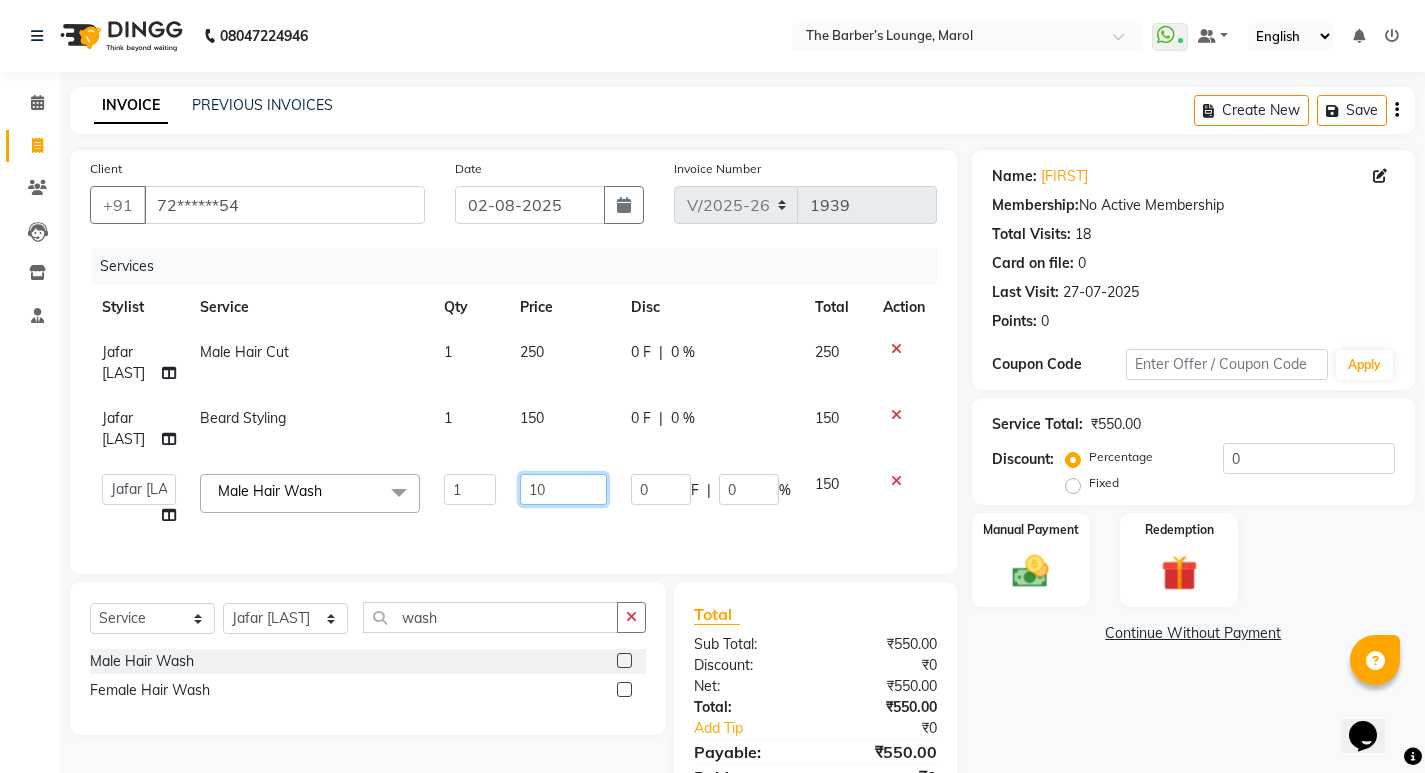 type on "100" 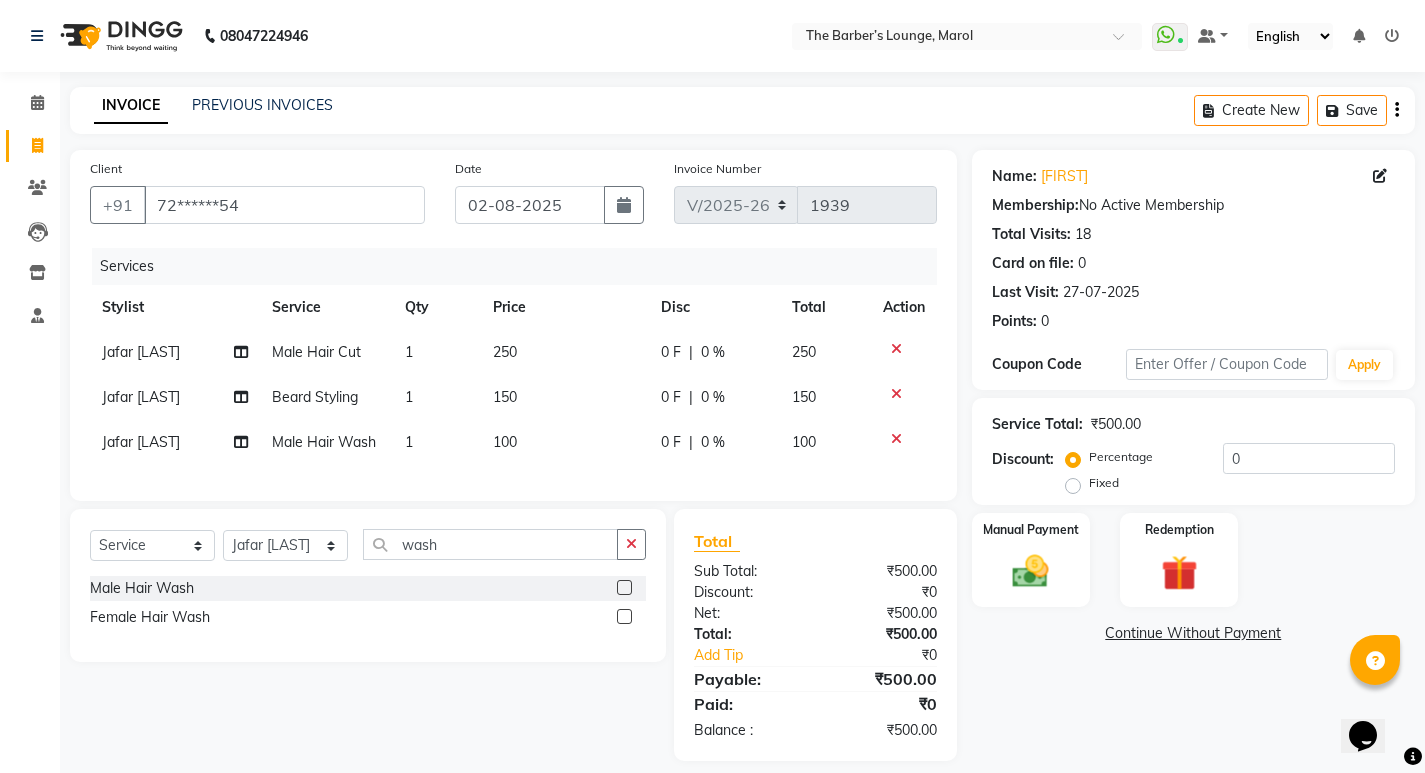 click on "Name: [FIRST] Membership:  No Active Membership  Total Visits:  18 Card on file:  0 Last Visit:   27-07-2025 Points:   0  Coupon Code Apply Service Total:  ₹500.00  Discount:  Percentage   Fixed  0 Manual Payment Redemption  Continue Without Payment" 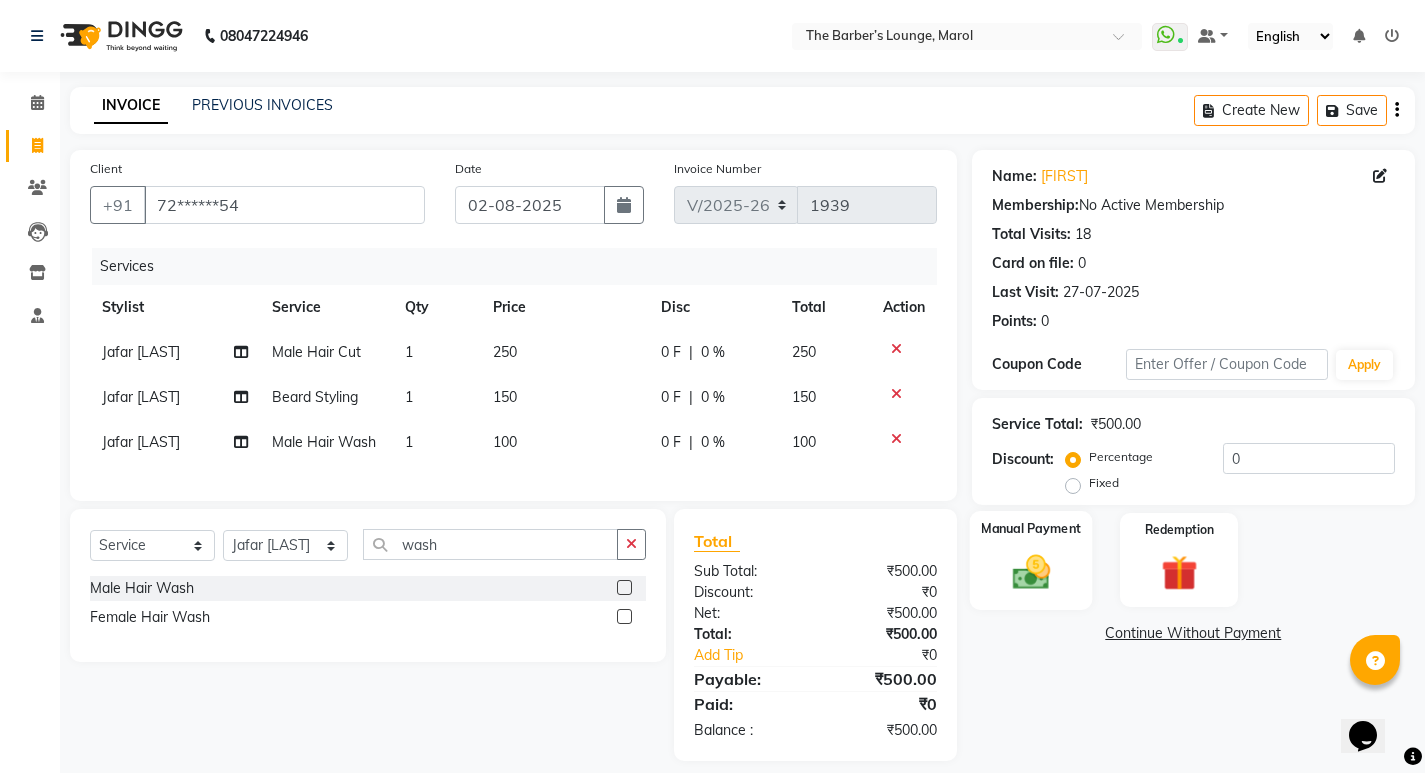 click on "Manual Payment" 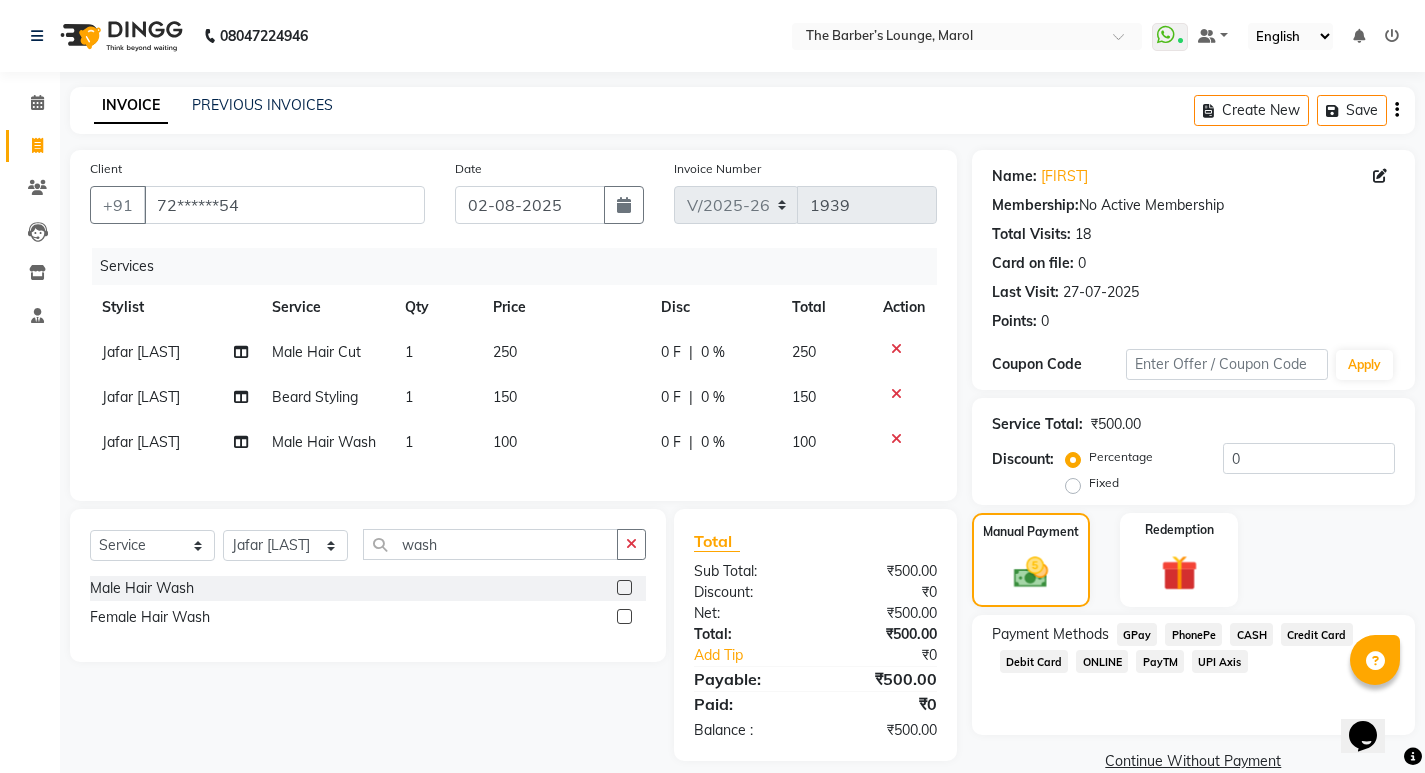 click on "CASH" 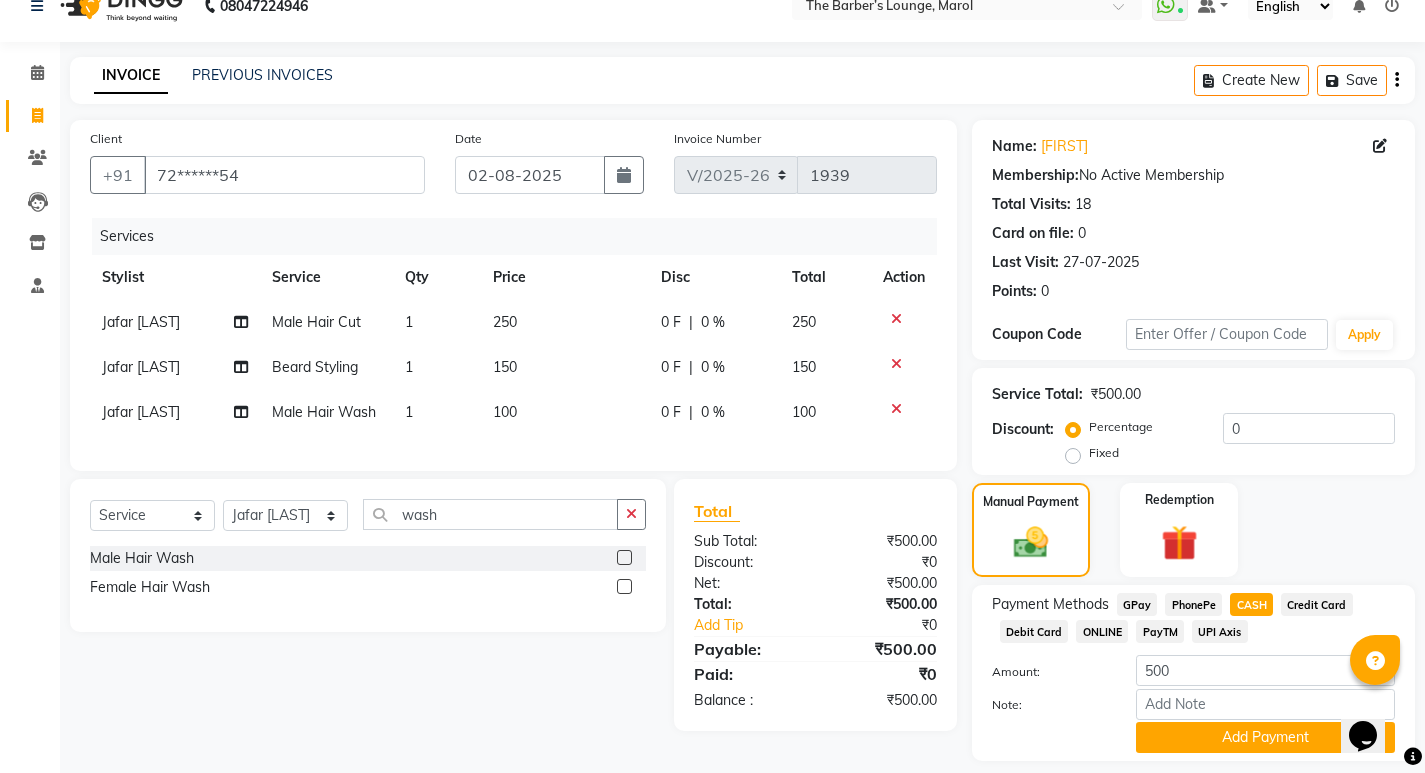 scroll, scrollTop: 0, scrollLeft: 0, axis: both 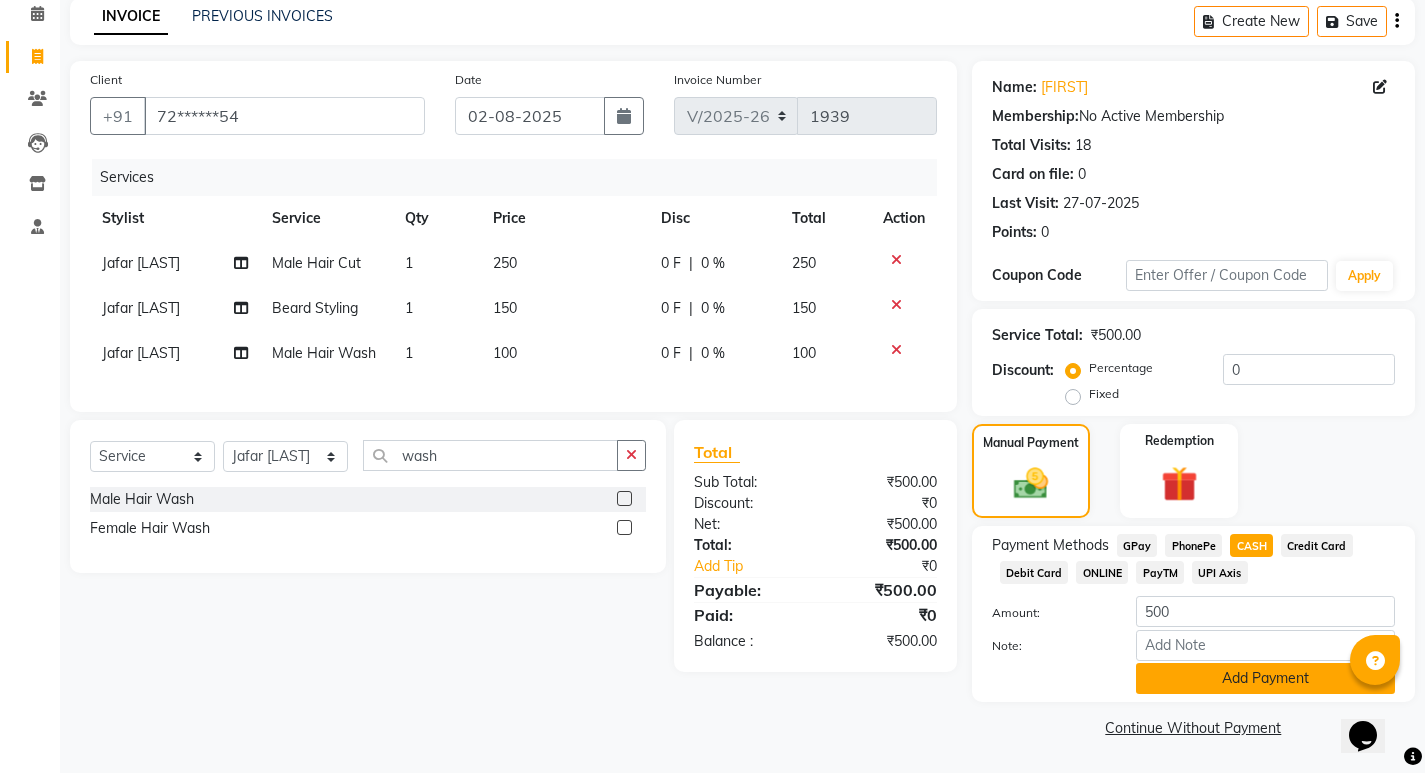 click on "Add Payment" 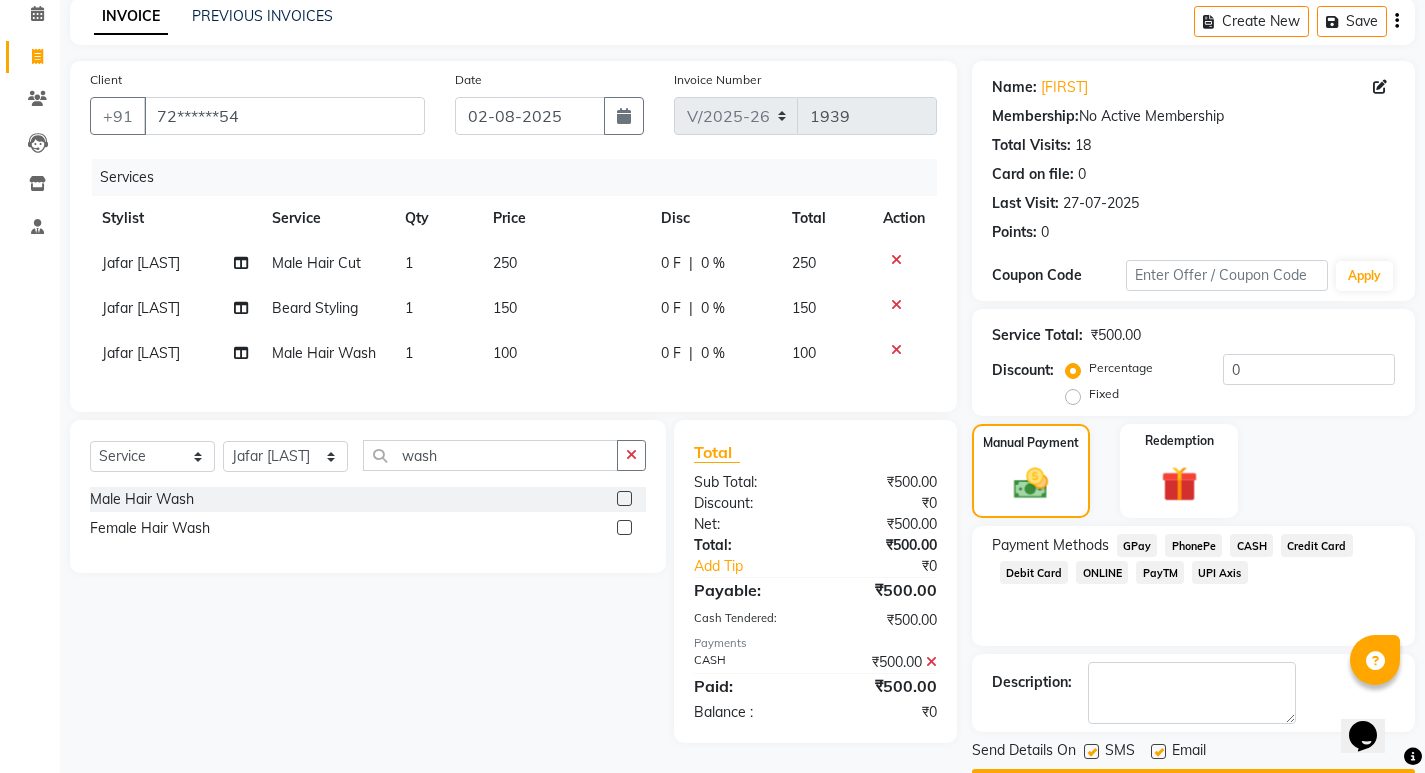 scroll, scrollTop: 146, scrollLeft: 0, axis: vertical 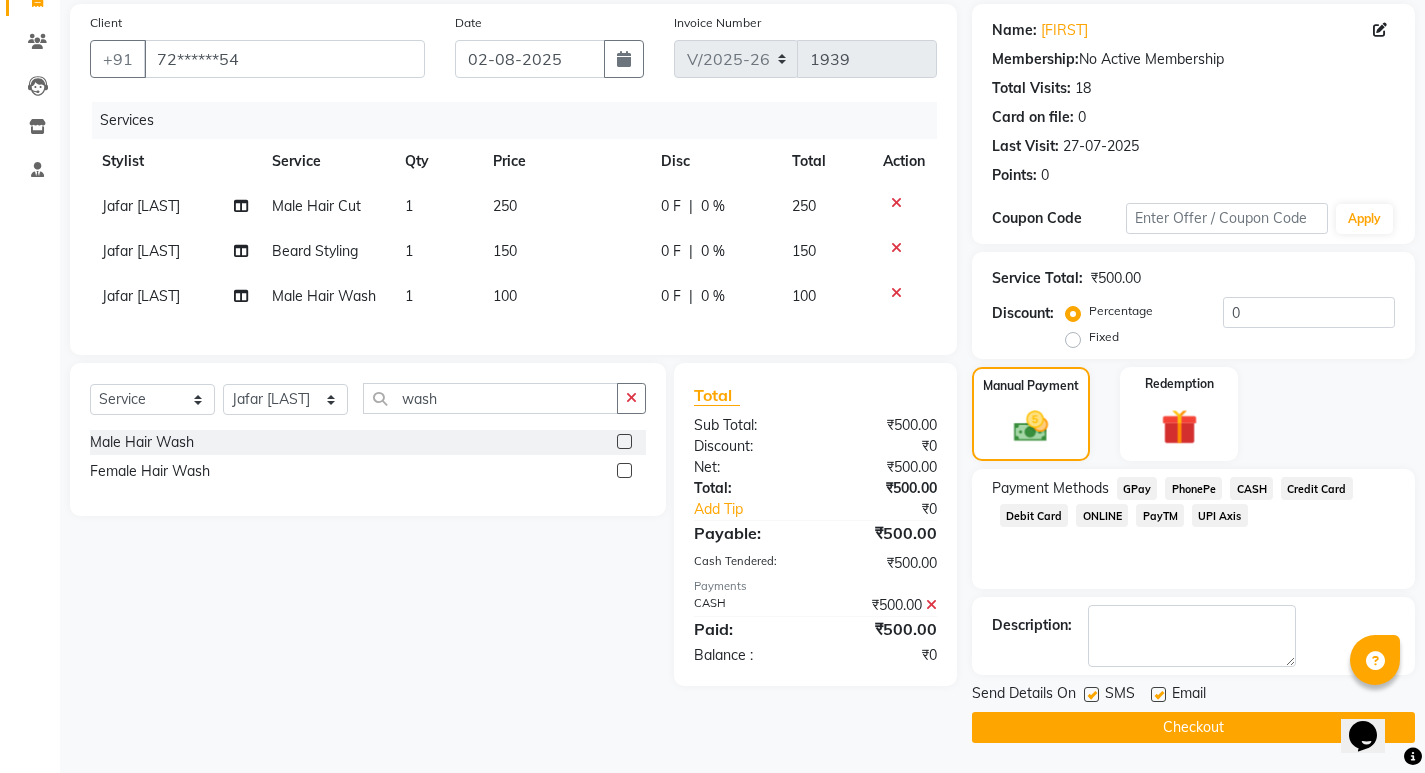 click 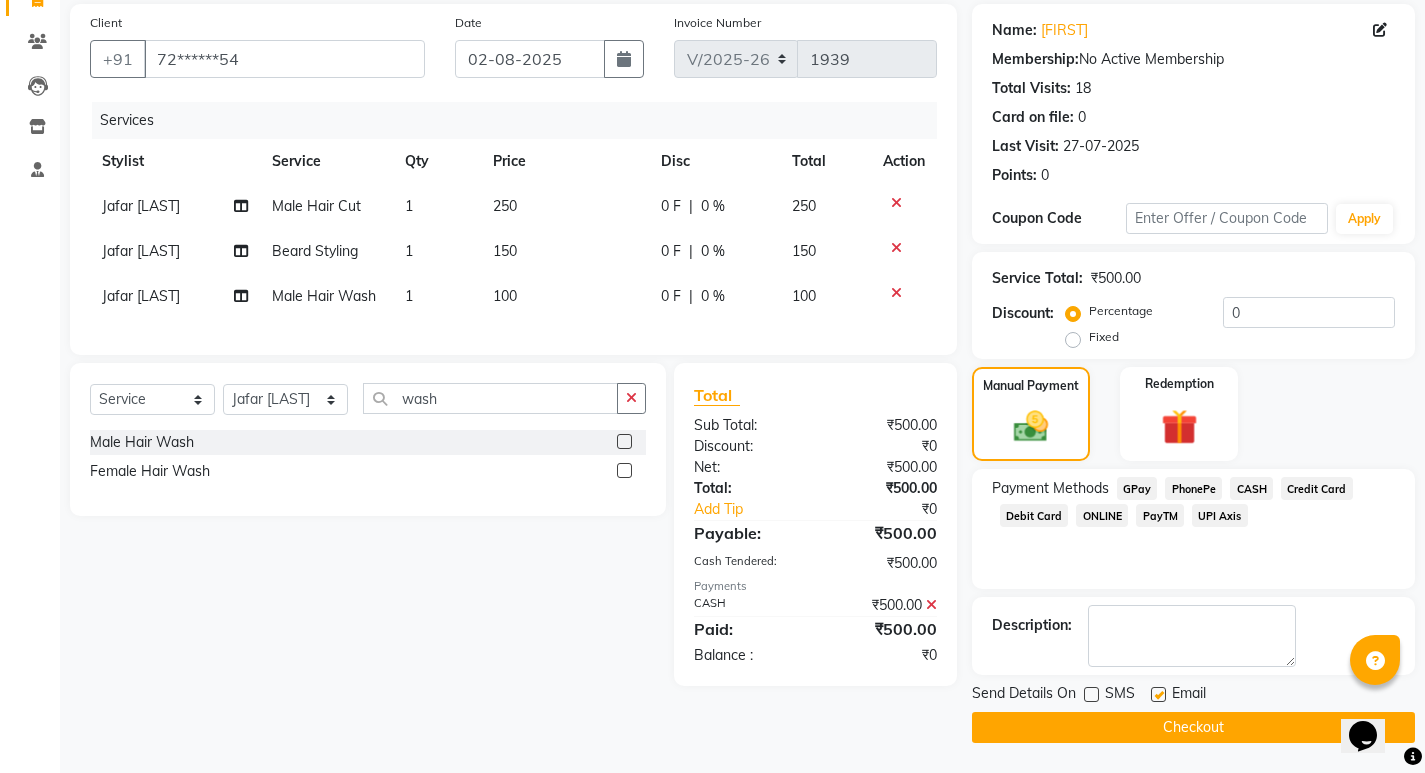click 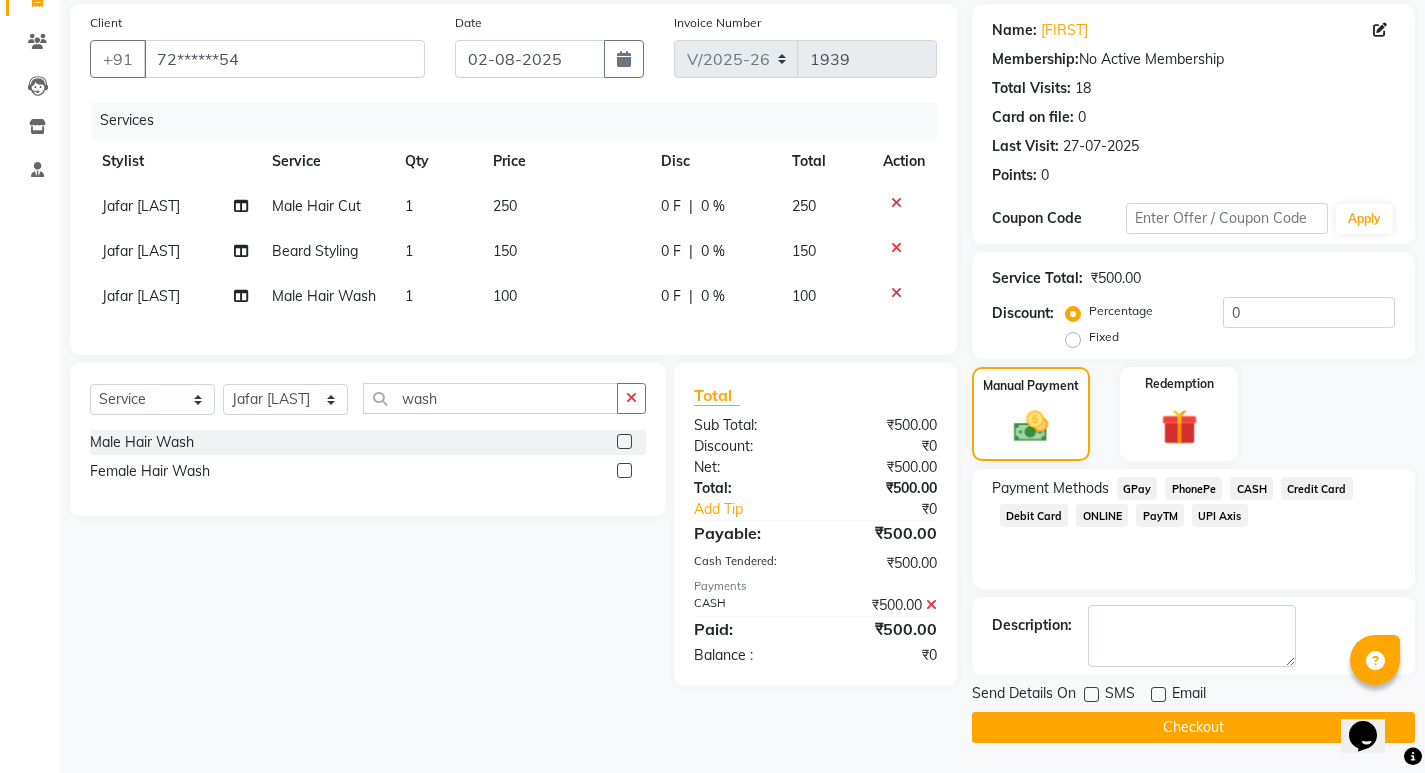 click on "Checkout" 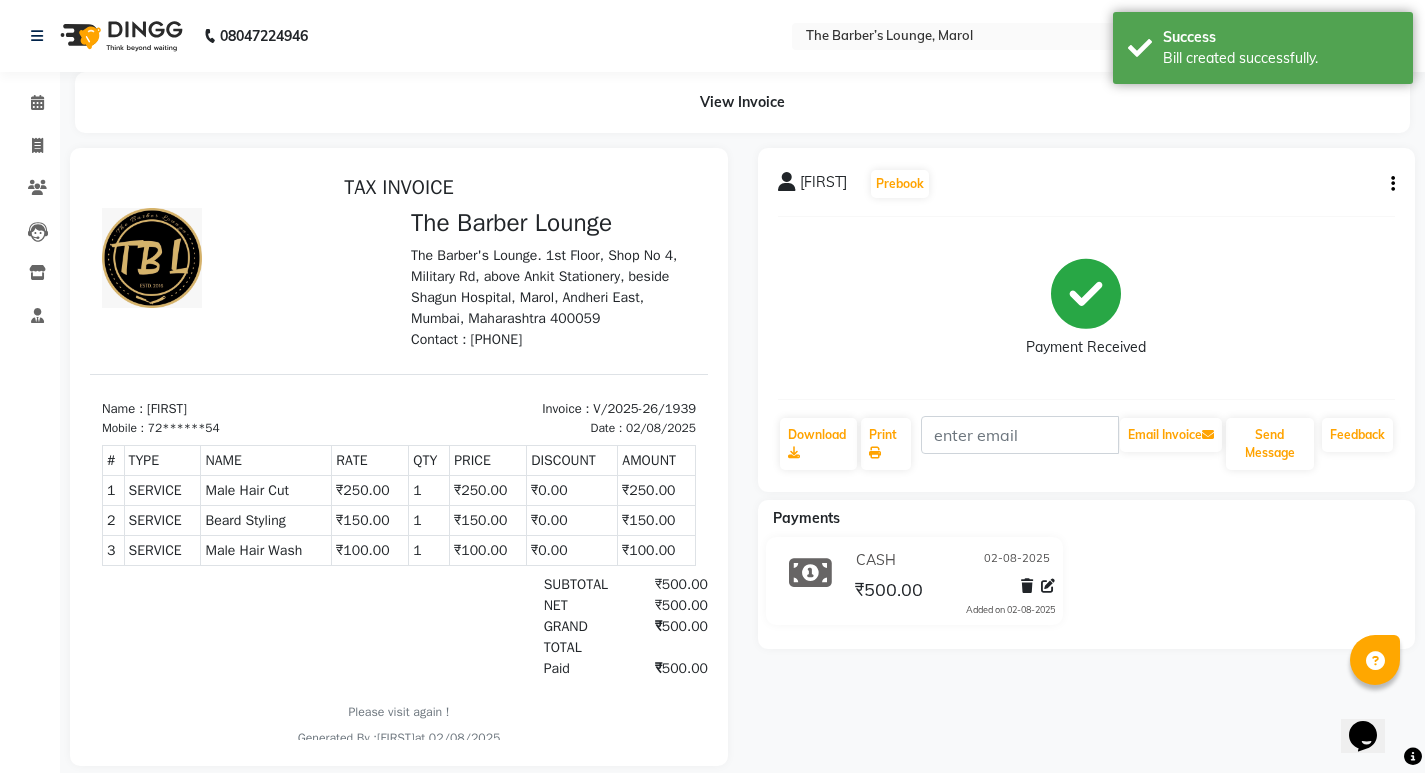 scroll, scrollTop: 0, scrollLeft: 0, axis: both 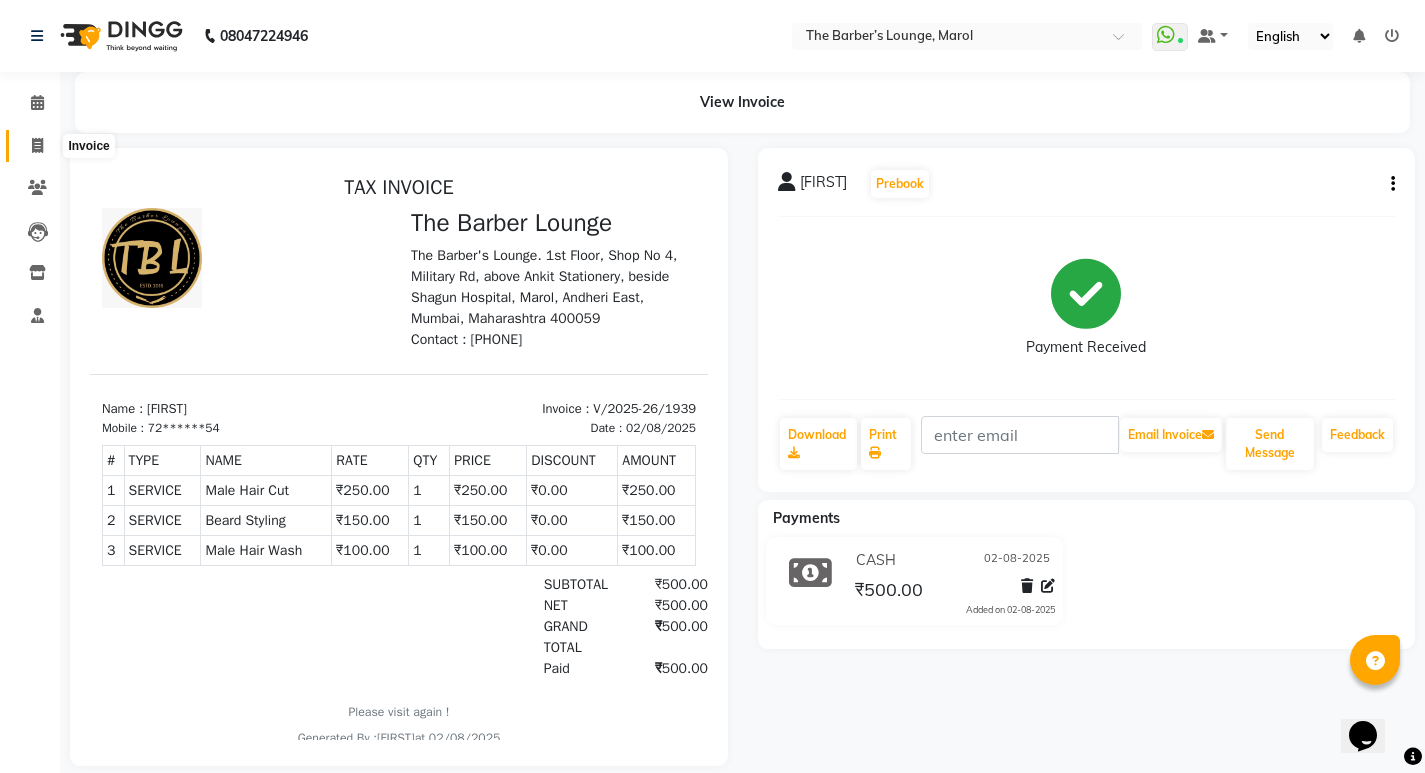 click 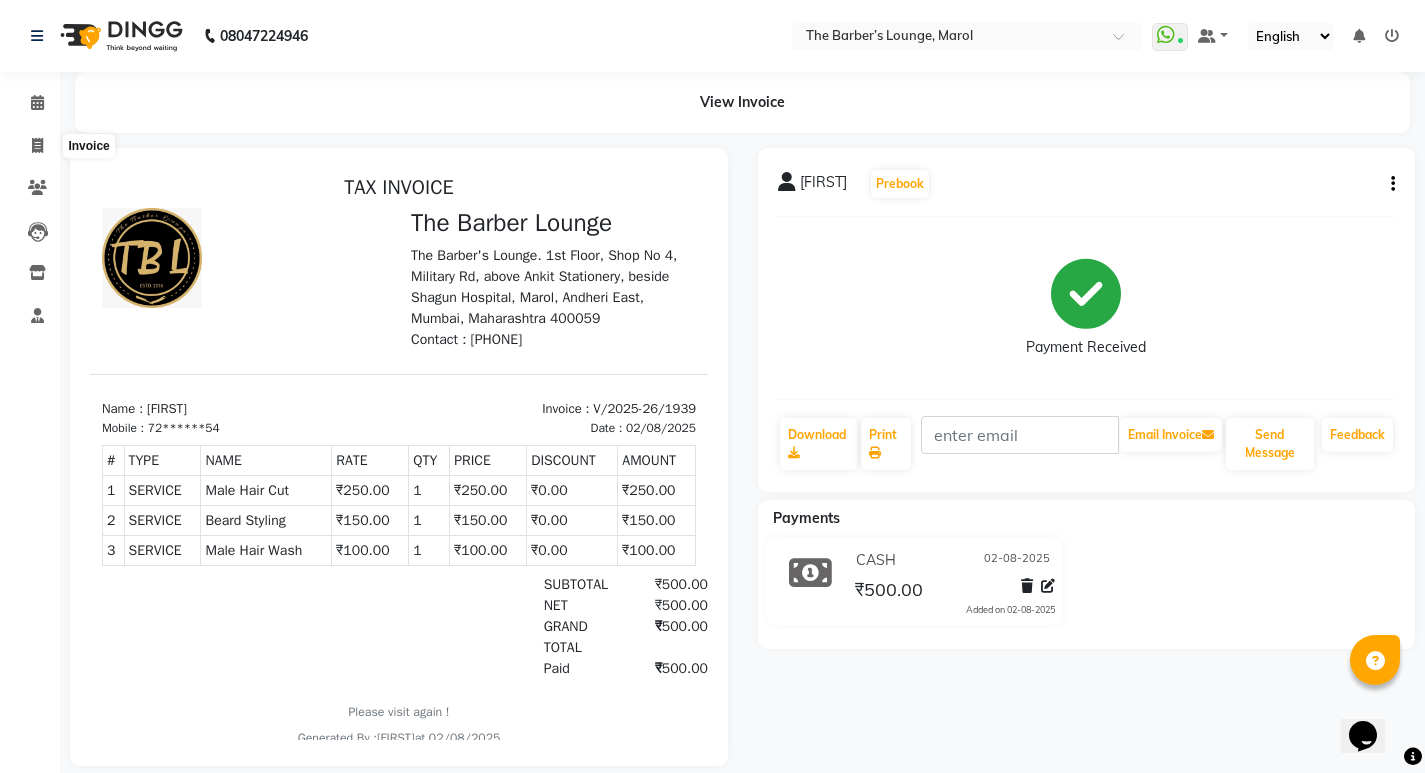 select on "7188" 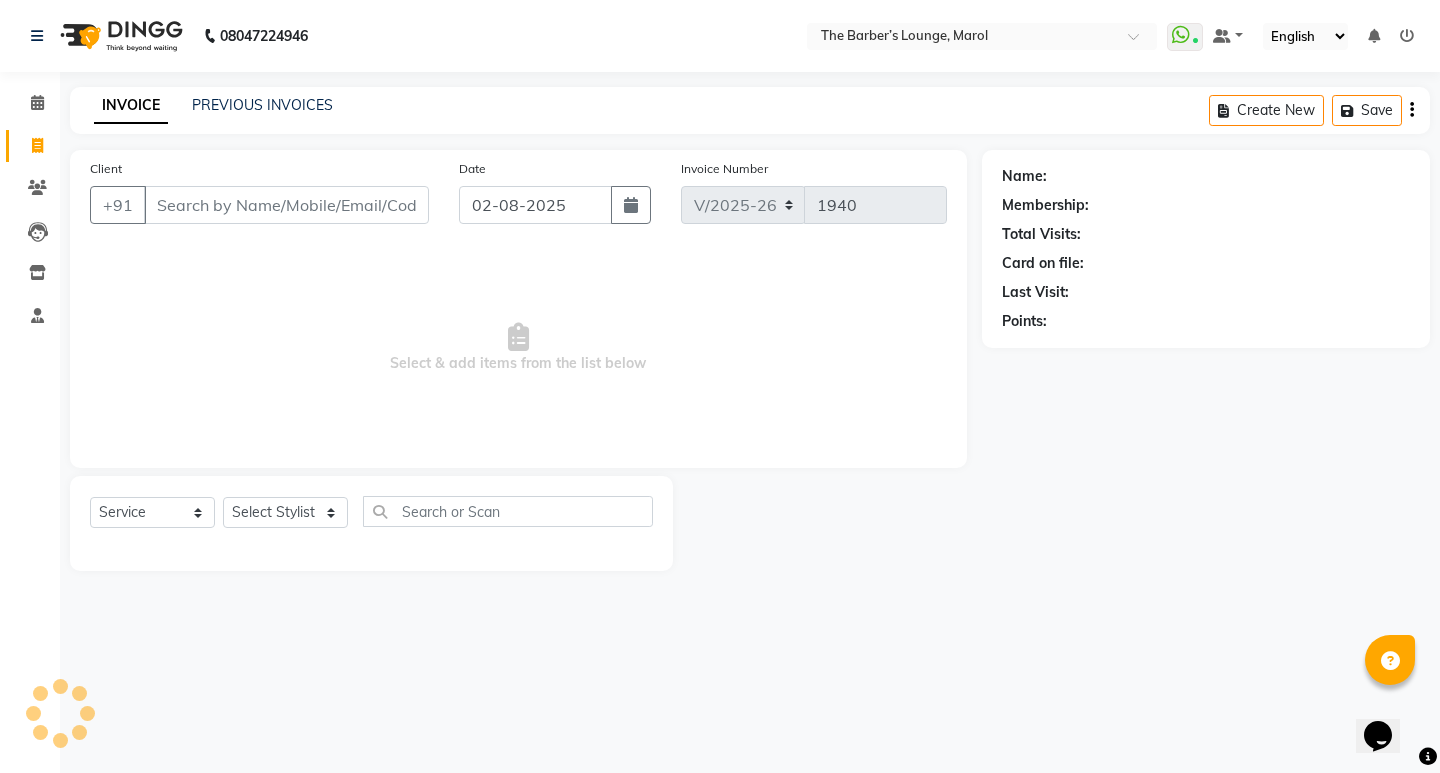 click on "Client" at bounding box center (286, 205) 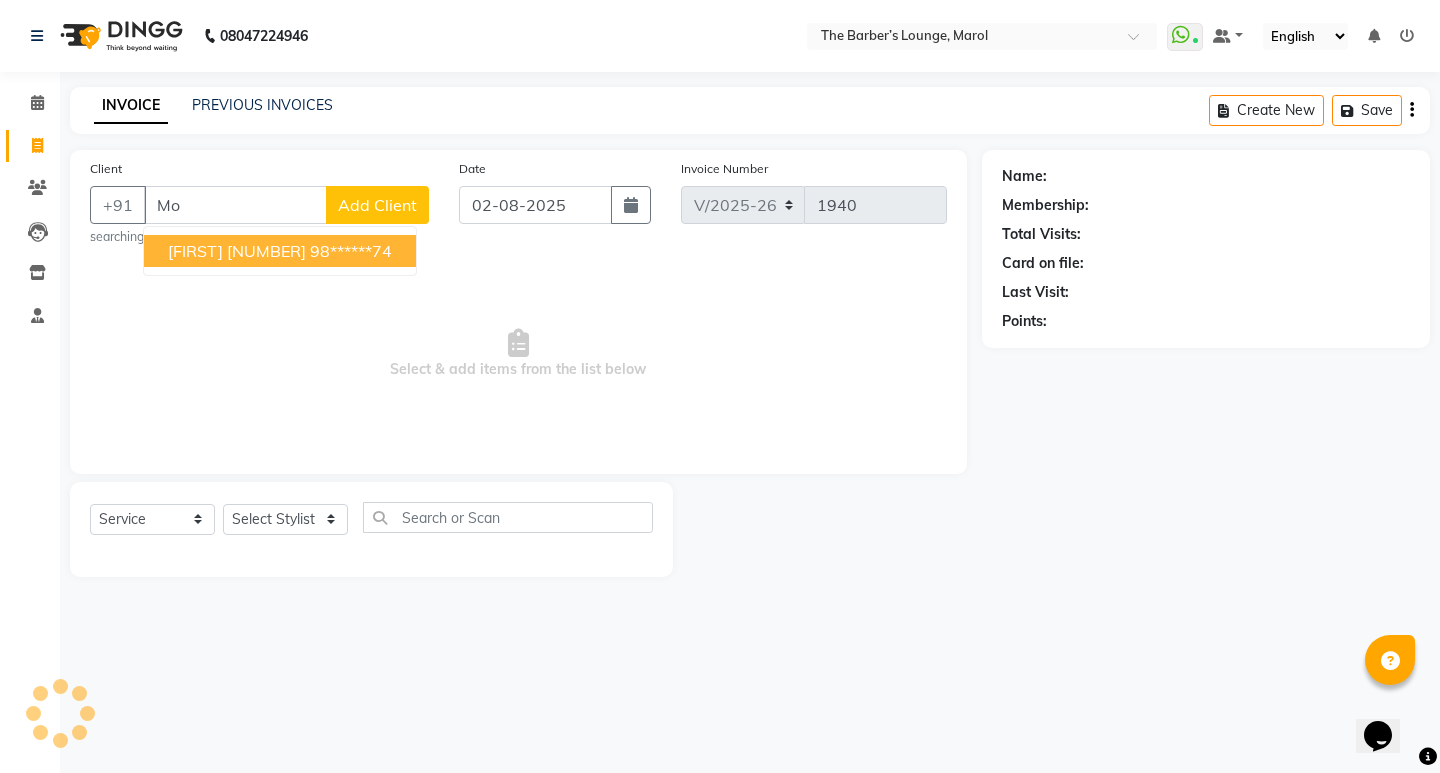 type on "M" 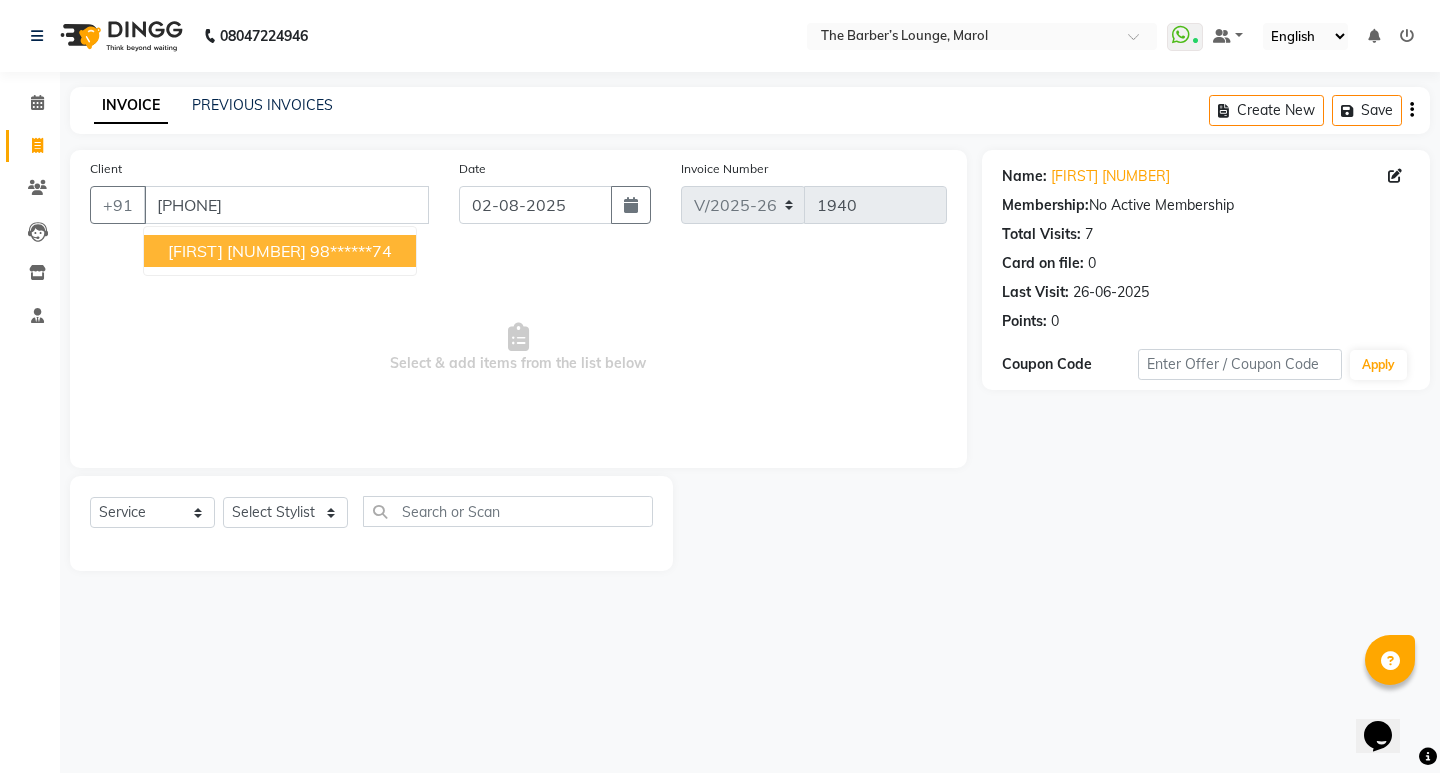 click on "[FIRST] [NUMBER]" at bounding box center [237, 251] 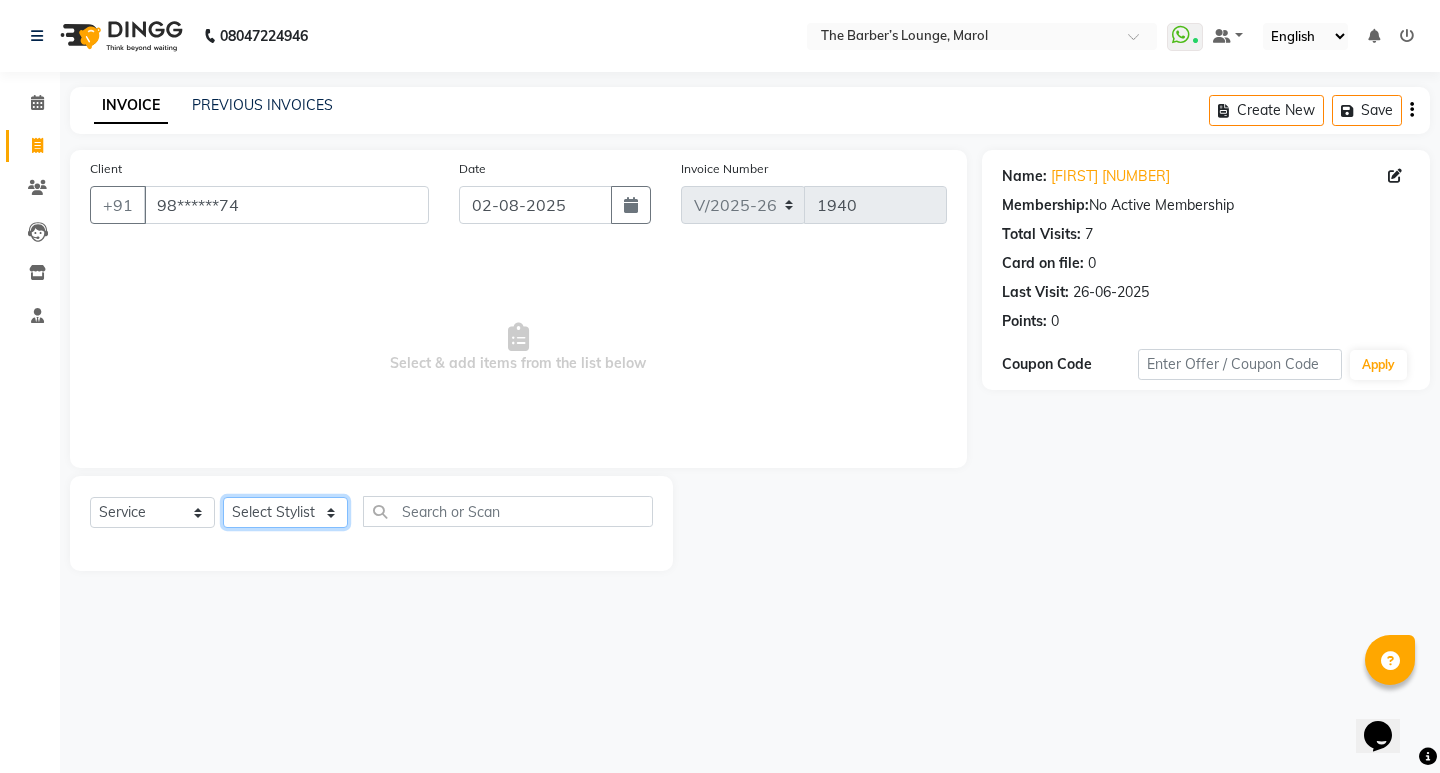 click on "Select Stylist Anjali Jafar Salmani Ketan Shinde Mohsin Akhtar Satish Tejasvi Vasundhara" 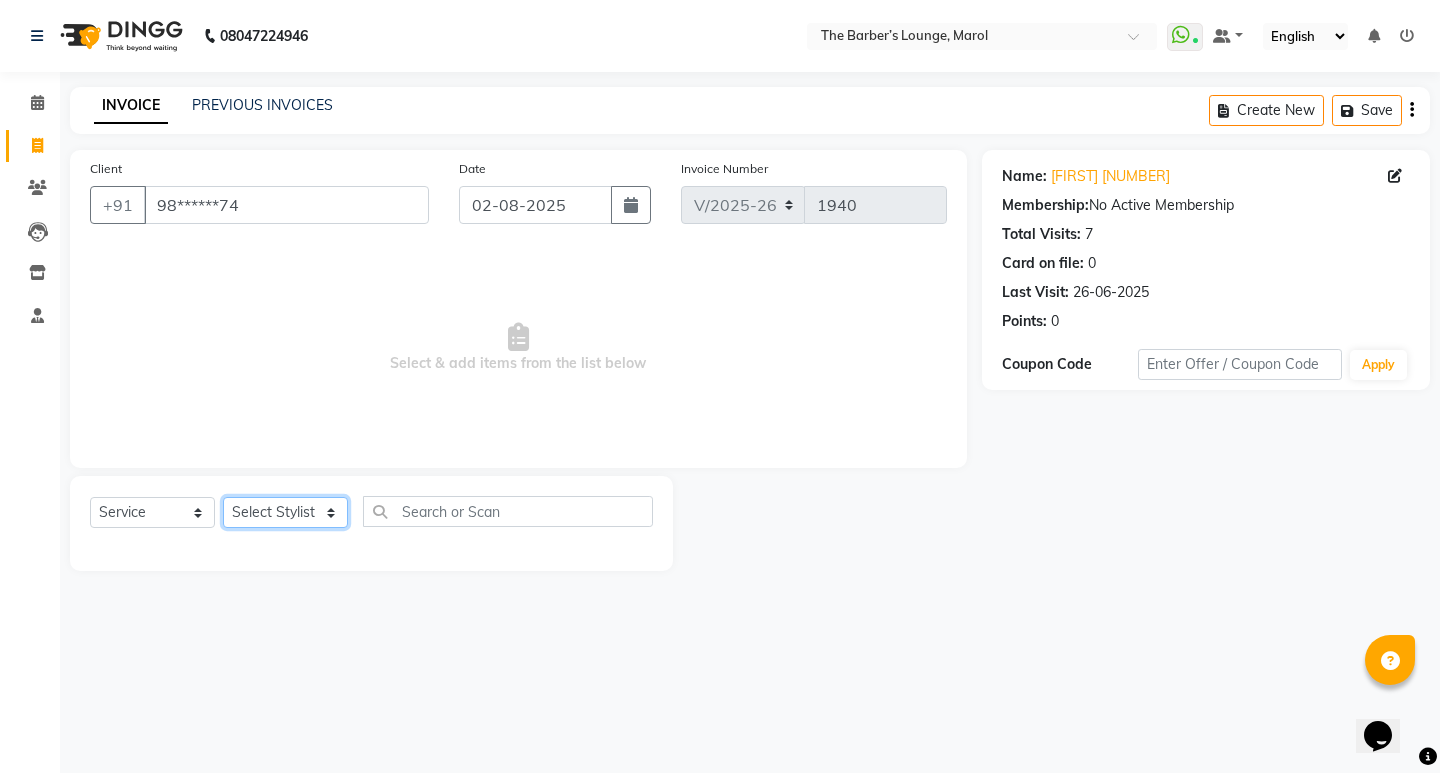 select on "60180" 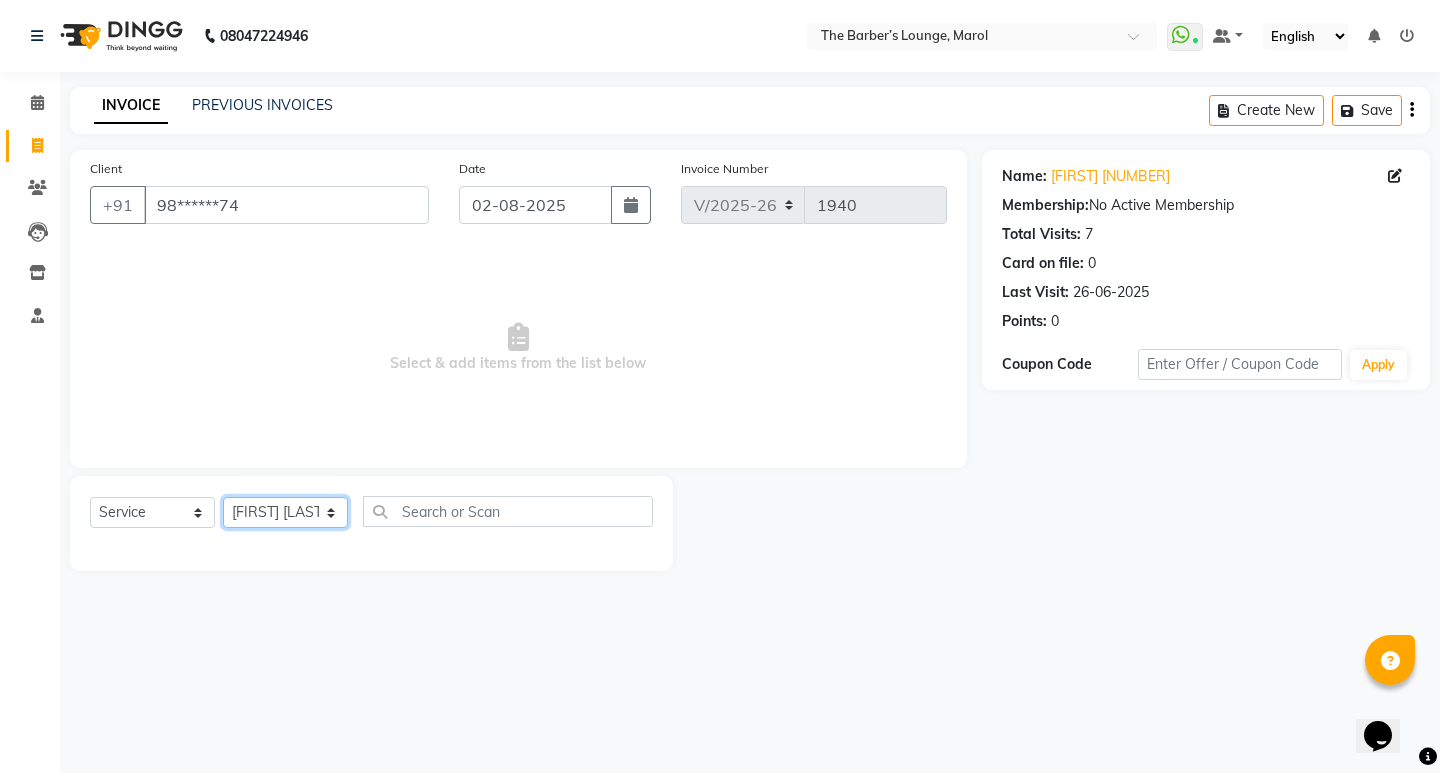 click on "Select Stylist Anjali Jafar Salmani Ketan Shinde Mohsin Akhtar Satish Tejasvi Vasundhara" 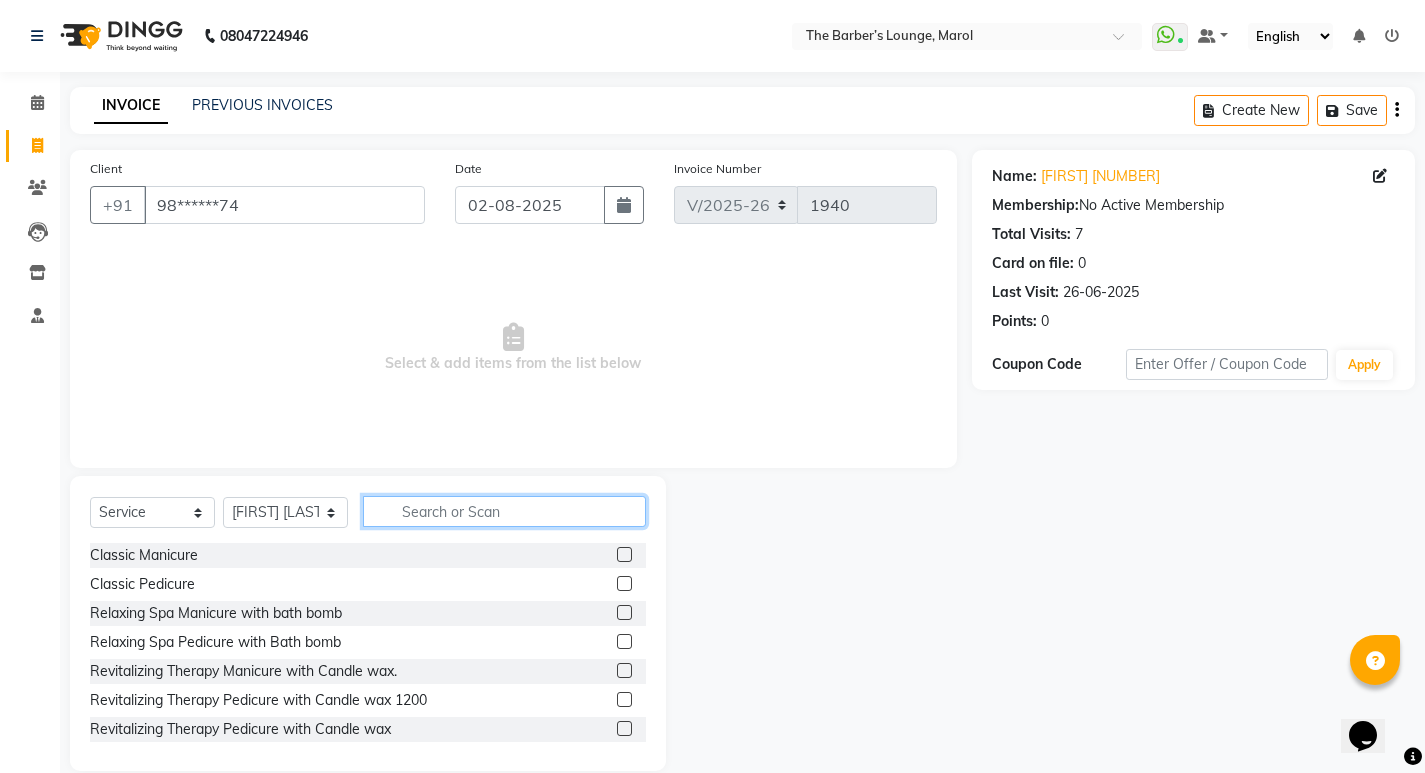click 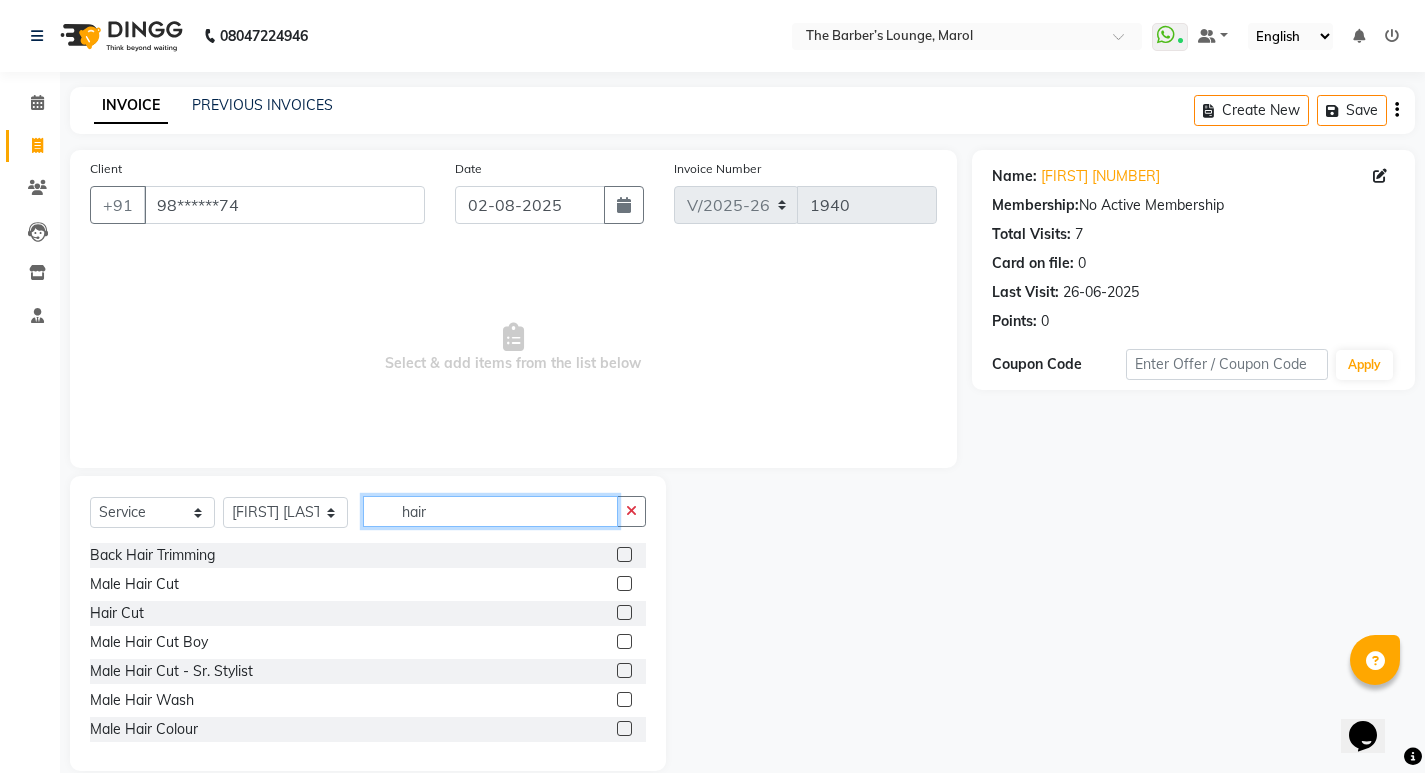 type on "hair" 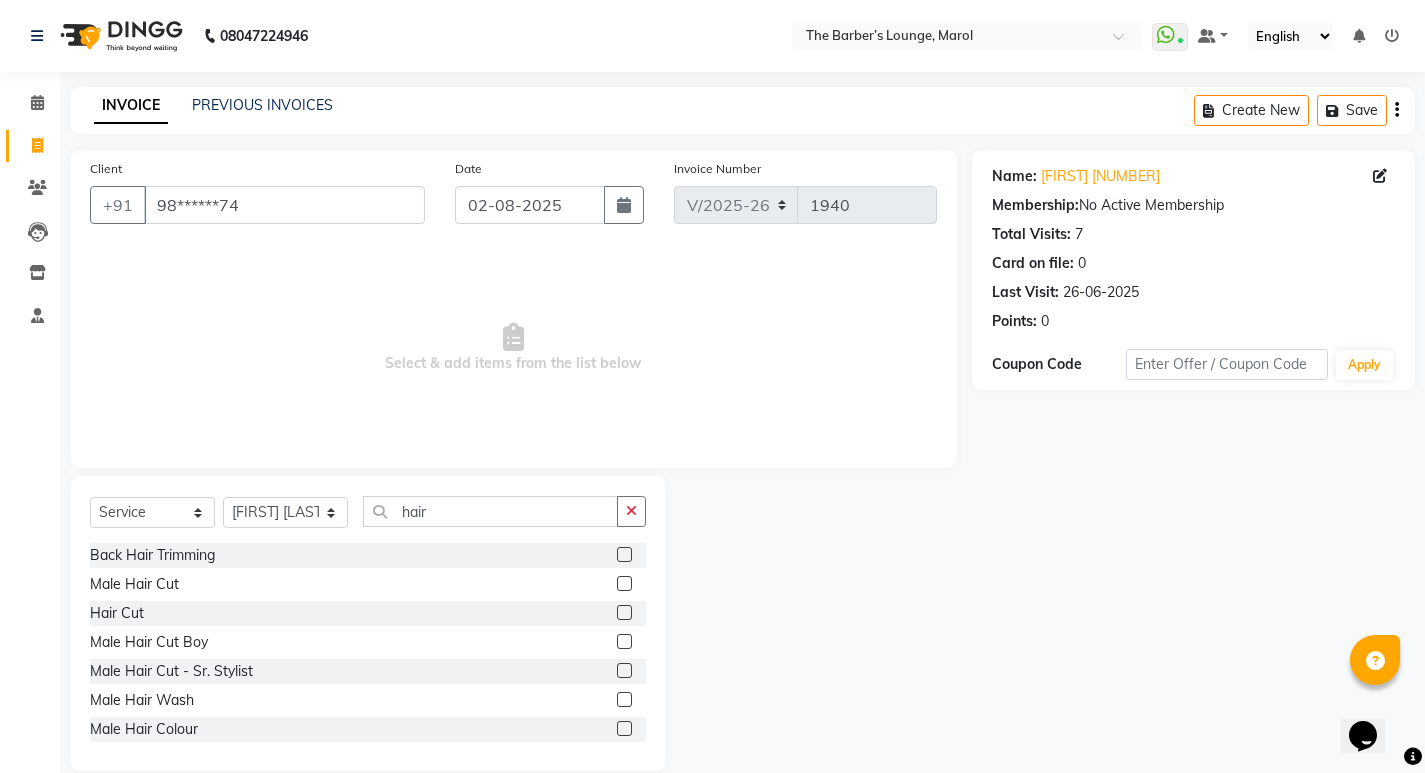 click 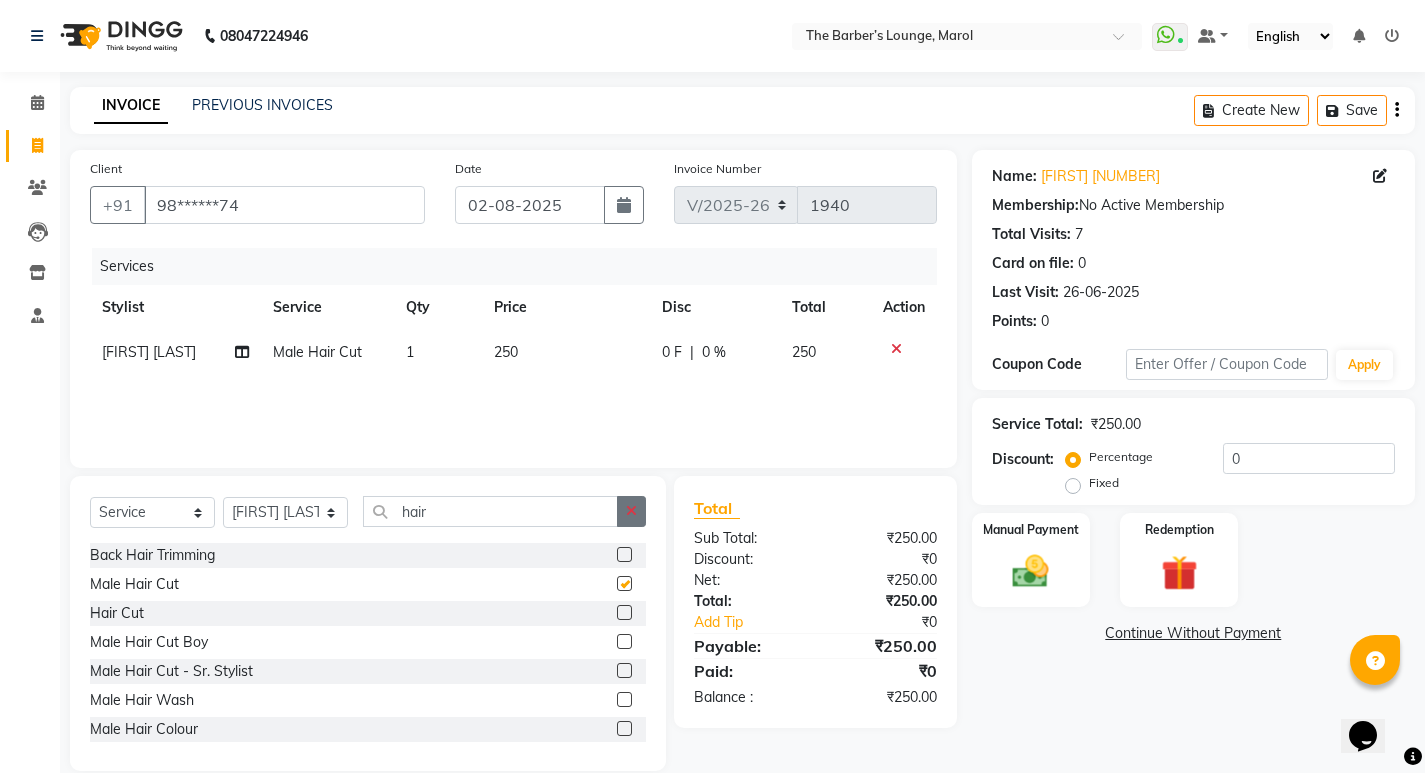 checkbox on "false" 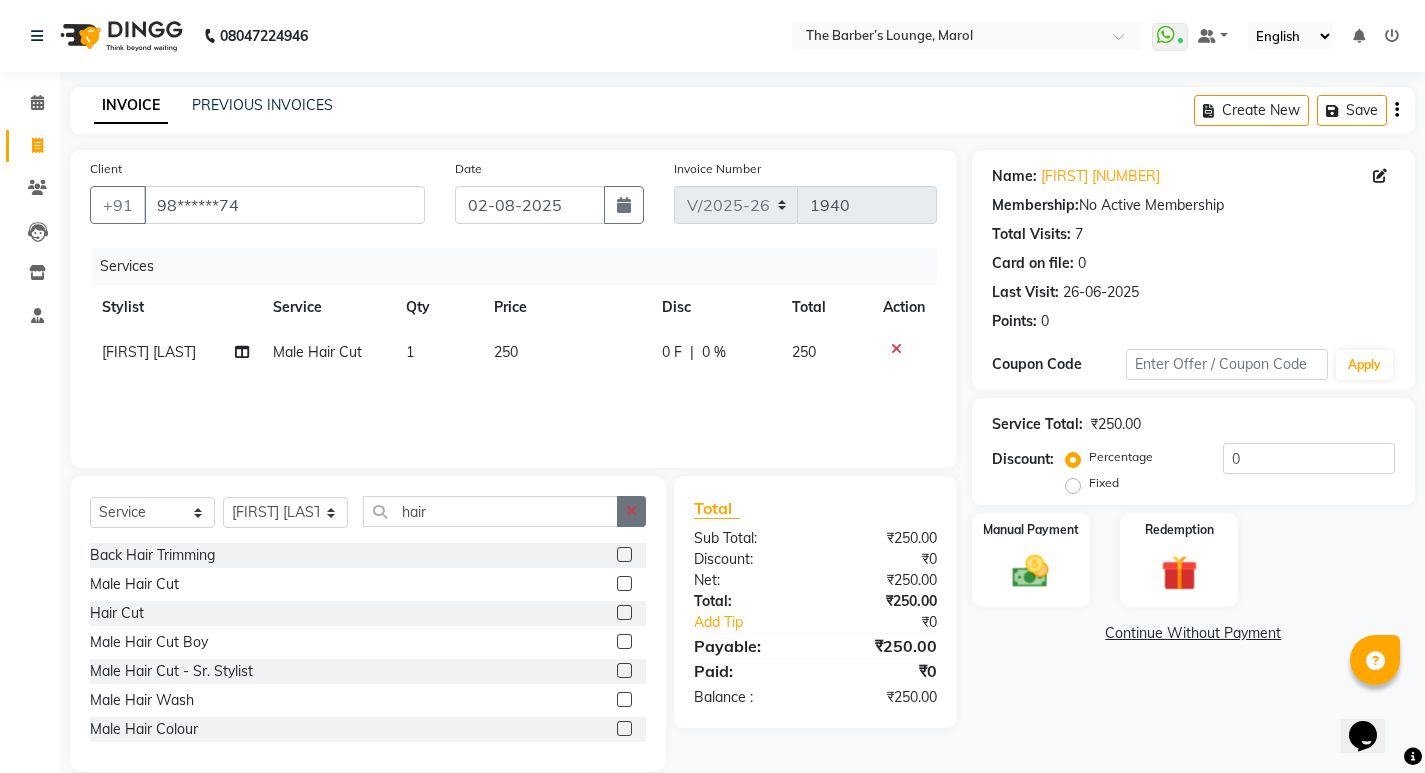 click 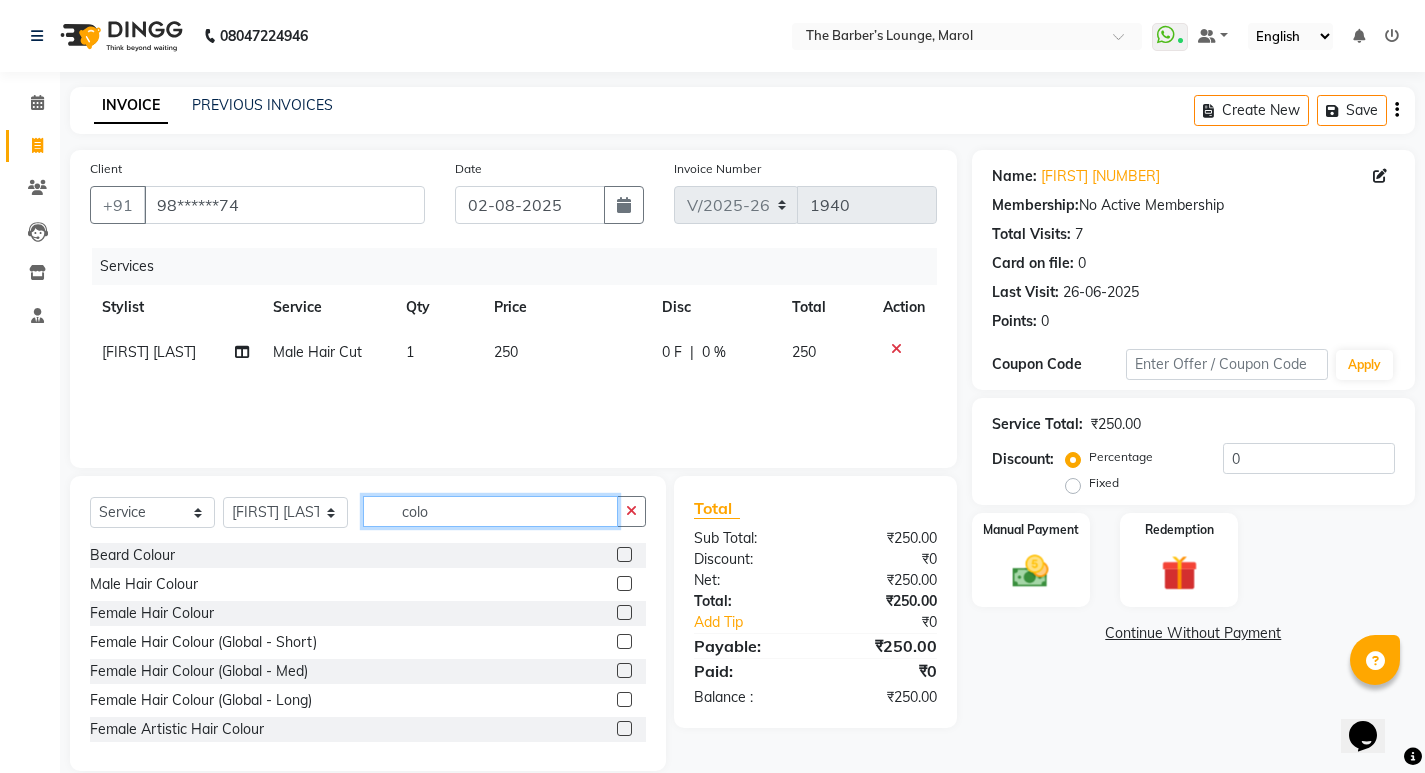 type on "colo" 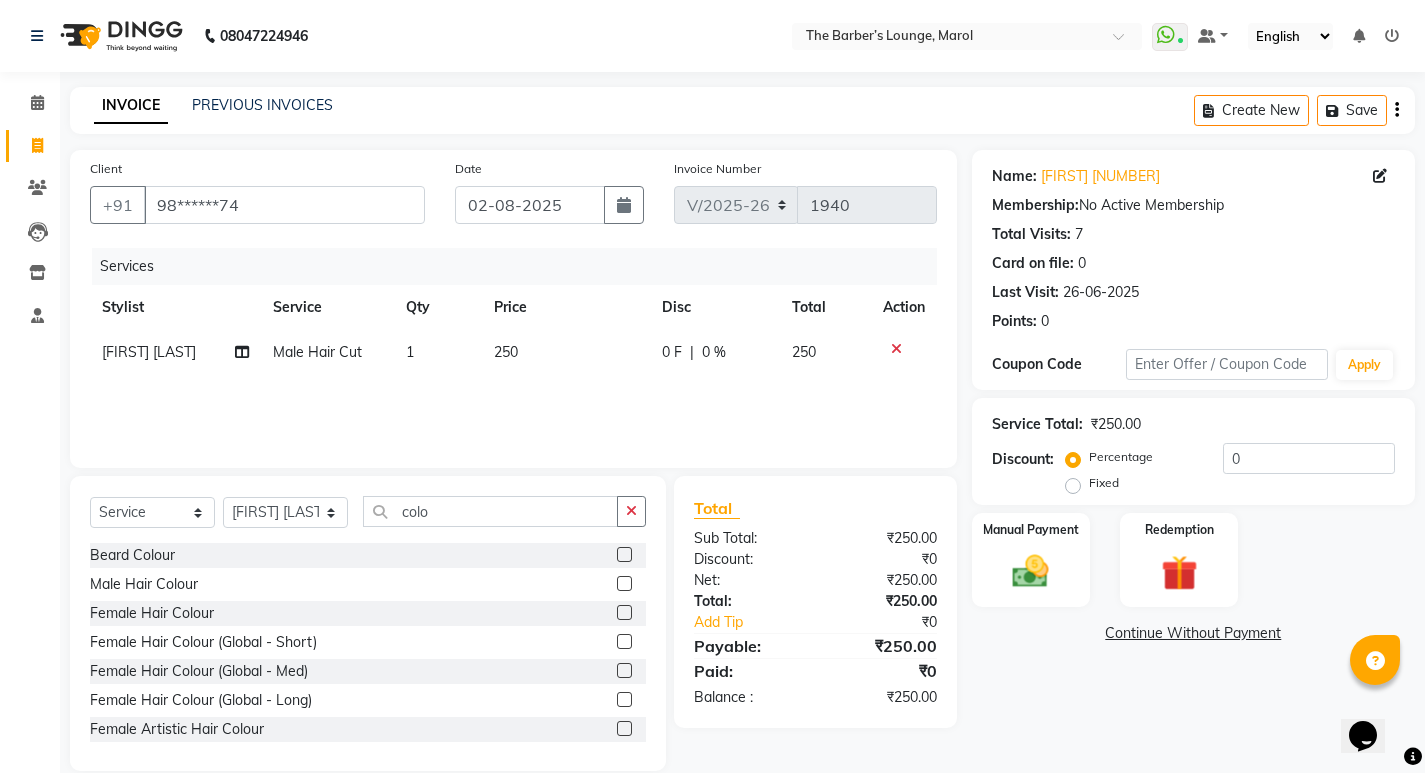 click 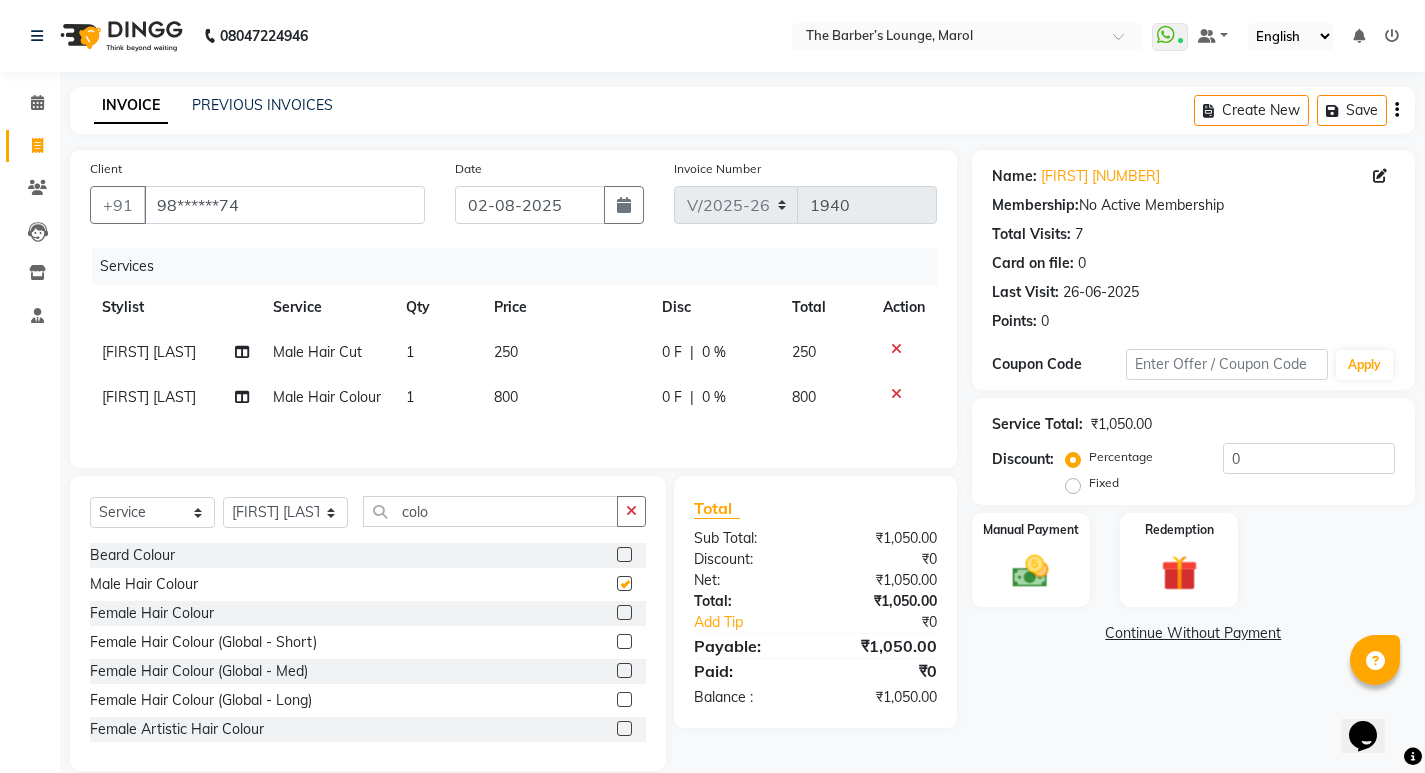 checkbox on "false" 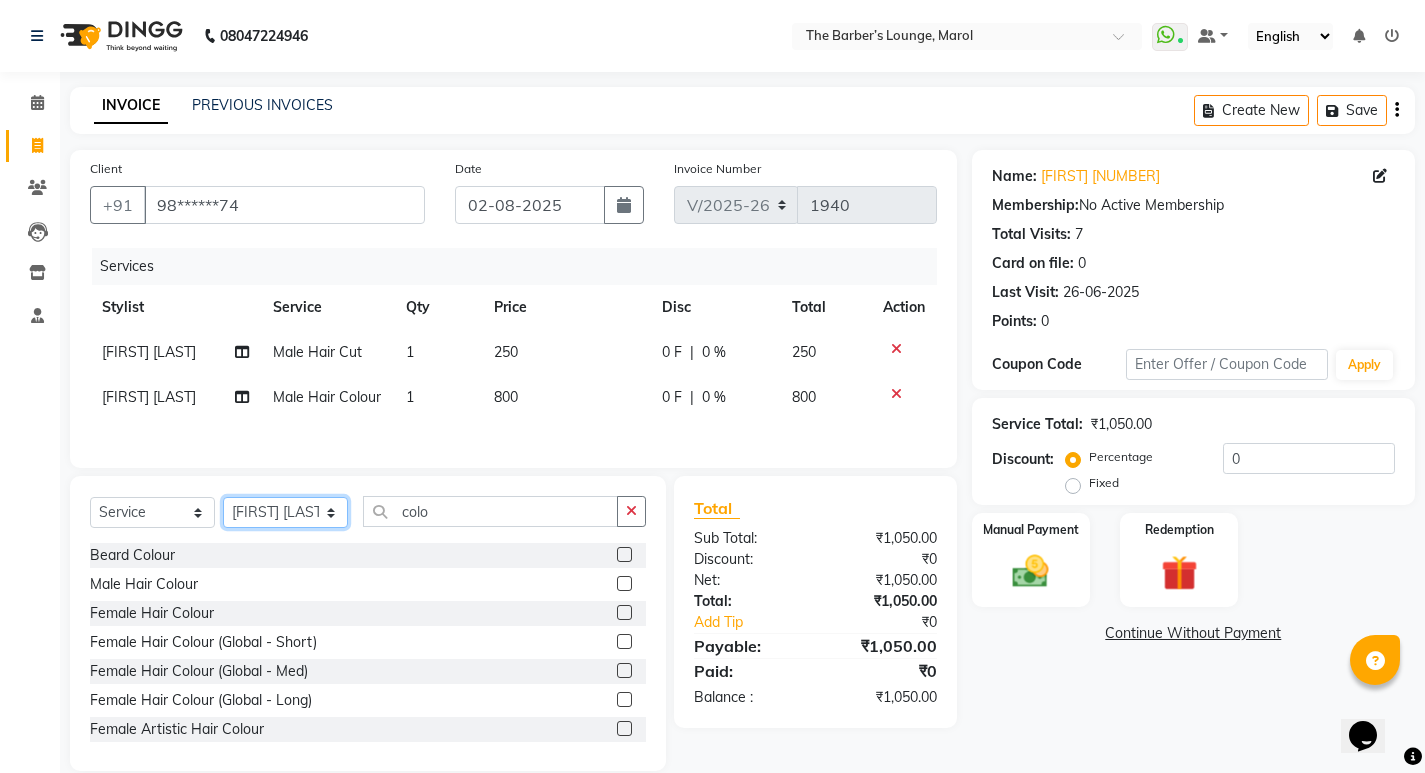 click on "Select Stylist Anjali Jafar Salmani Ketan Shinde Mohsin Akhtar Satish Tejasvi Vasundhara" 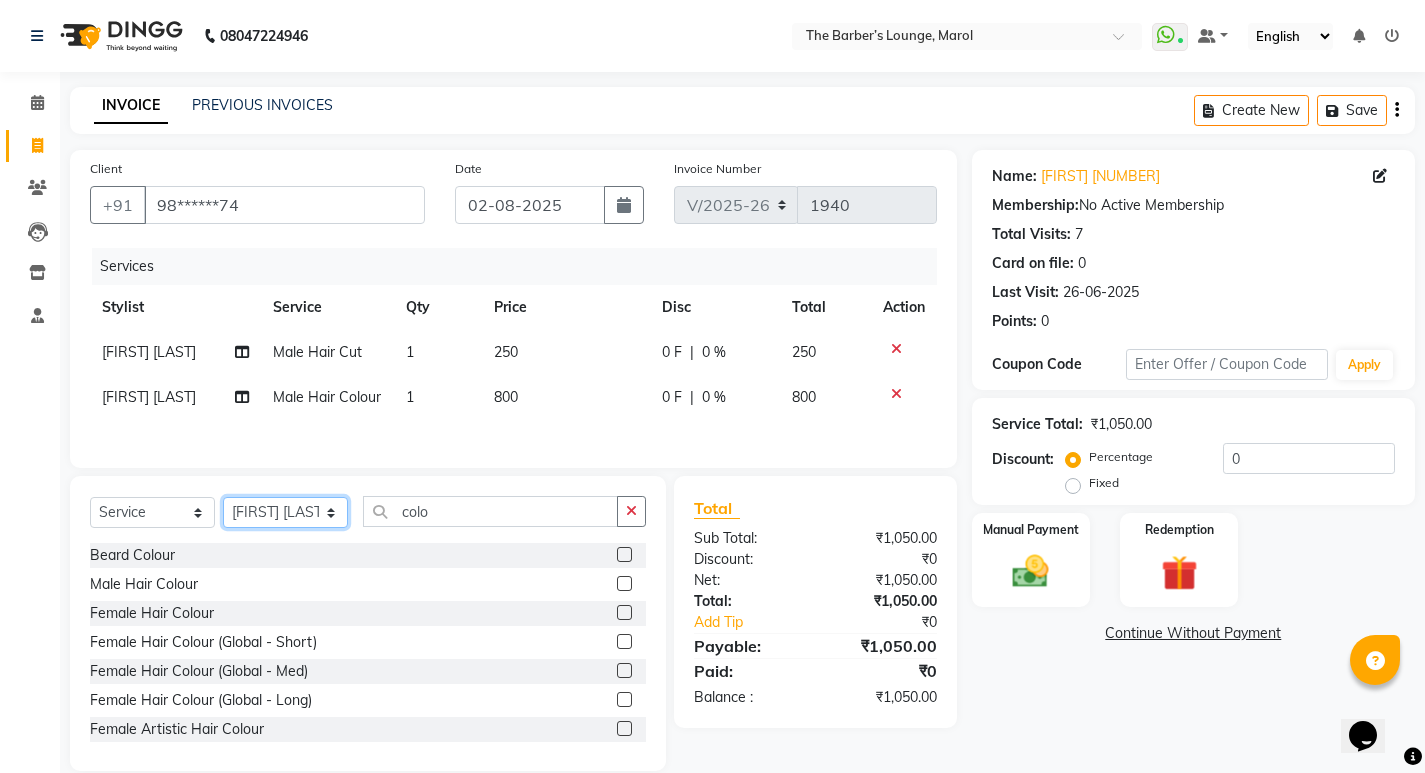 click on "Select Stylist Anjali Jafar Salmani Ketan Shinde Mohsin Akhtar Satish Tejasvi Vasundhara" 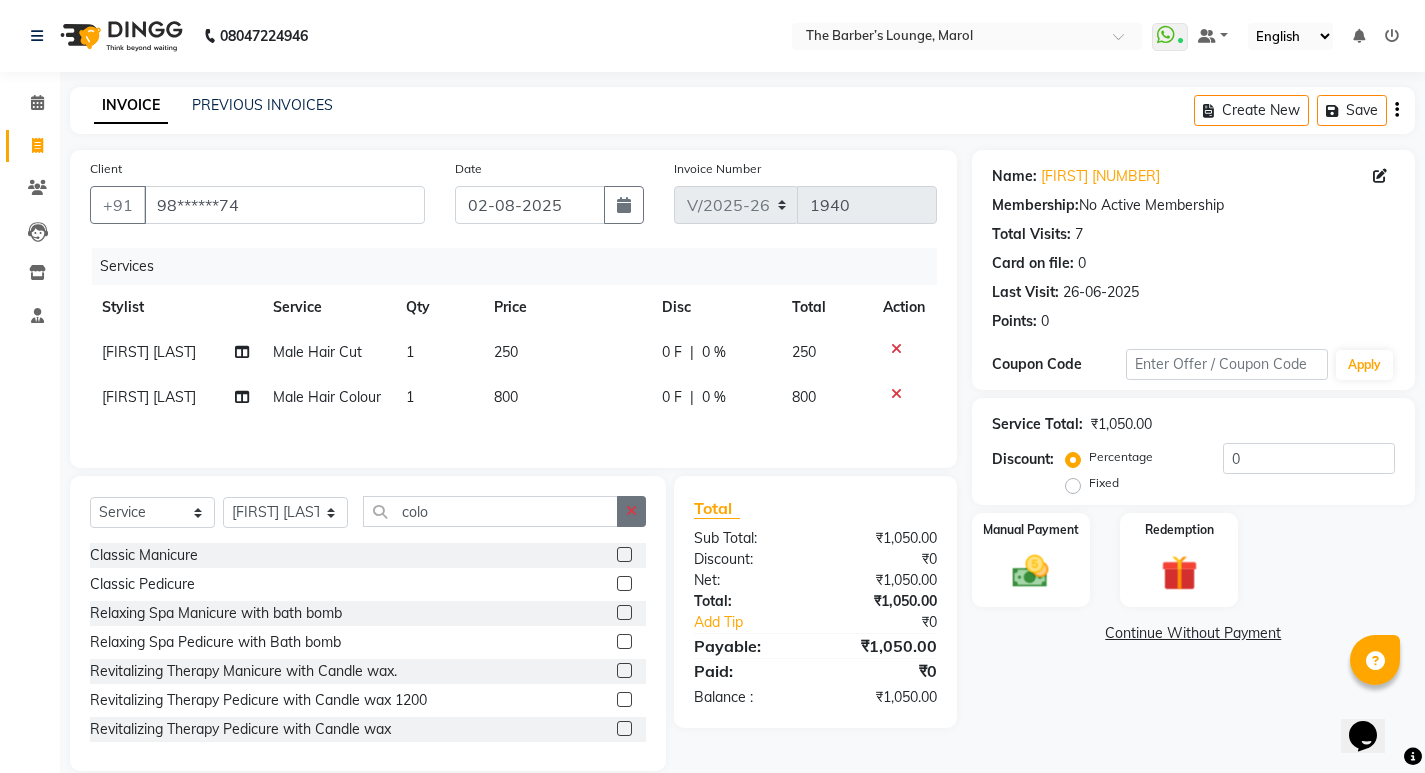 click 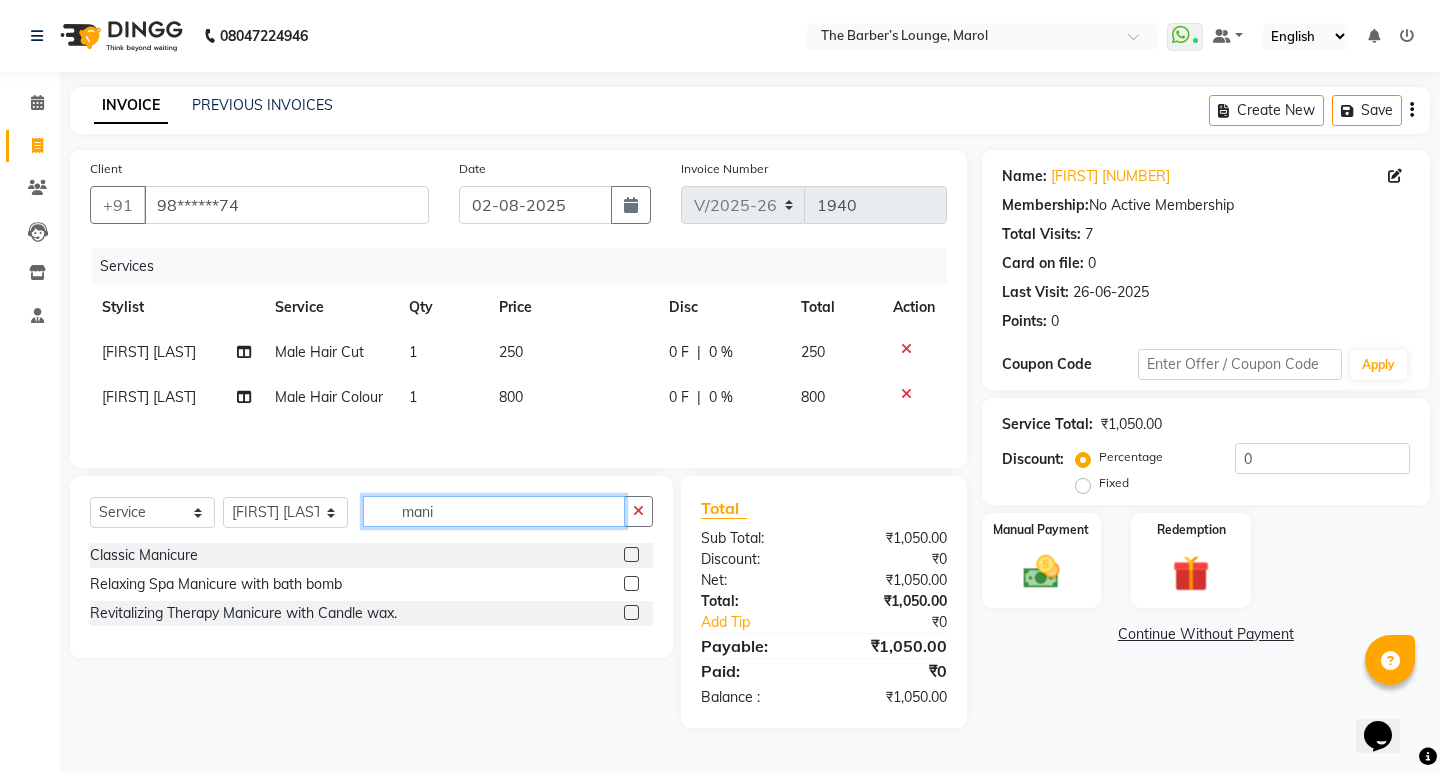 type on "mani" 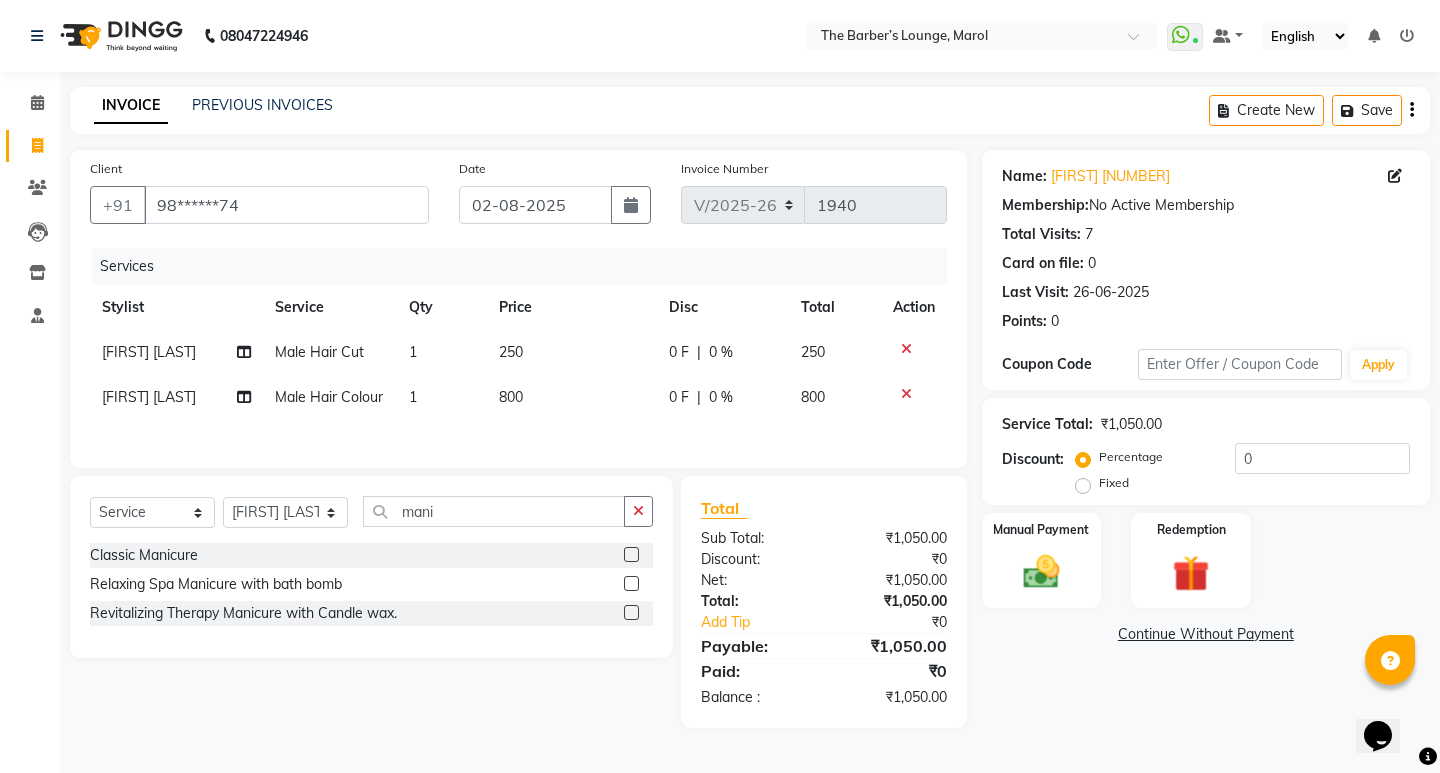 click 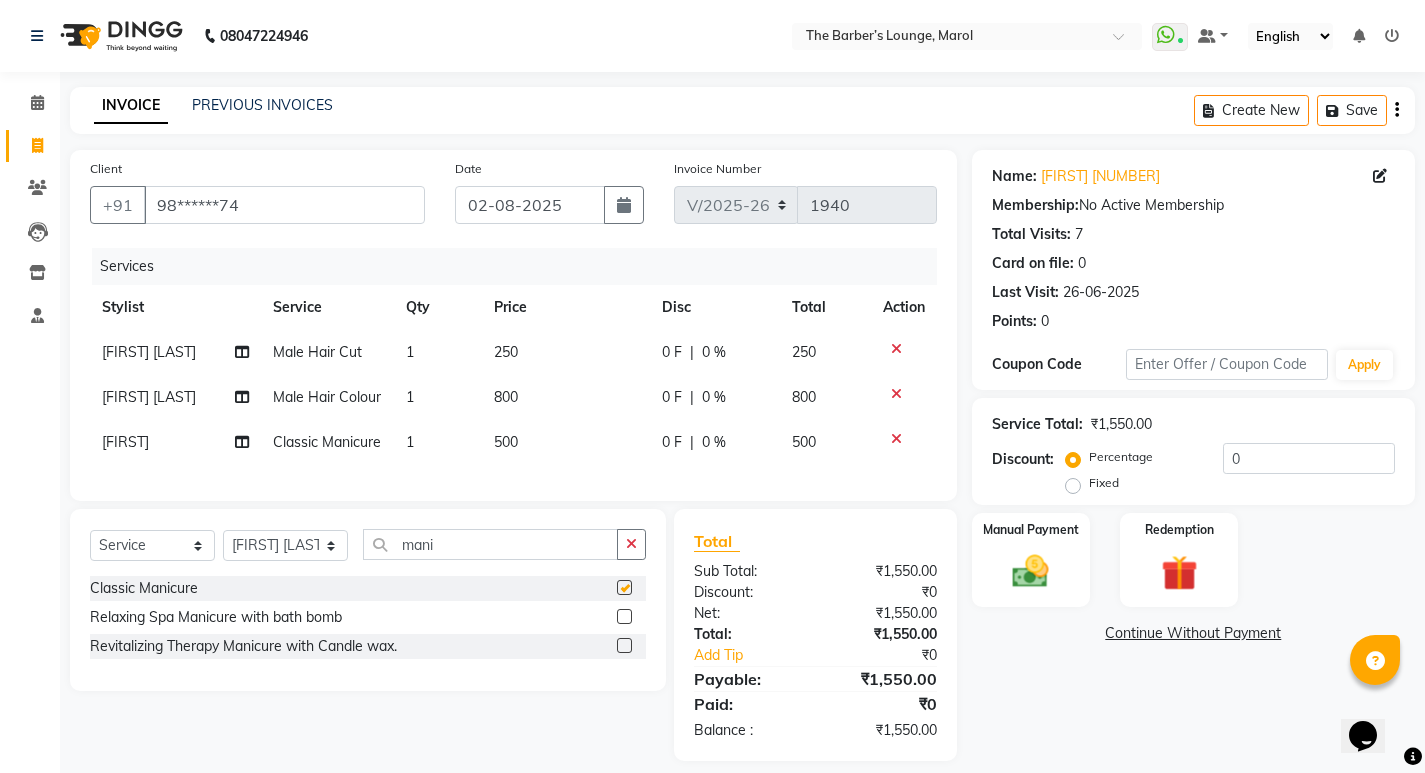 checkbox on "false" 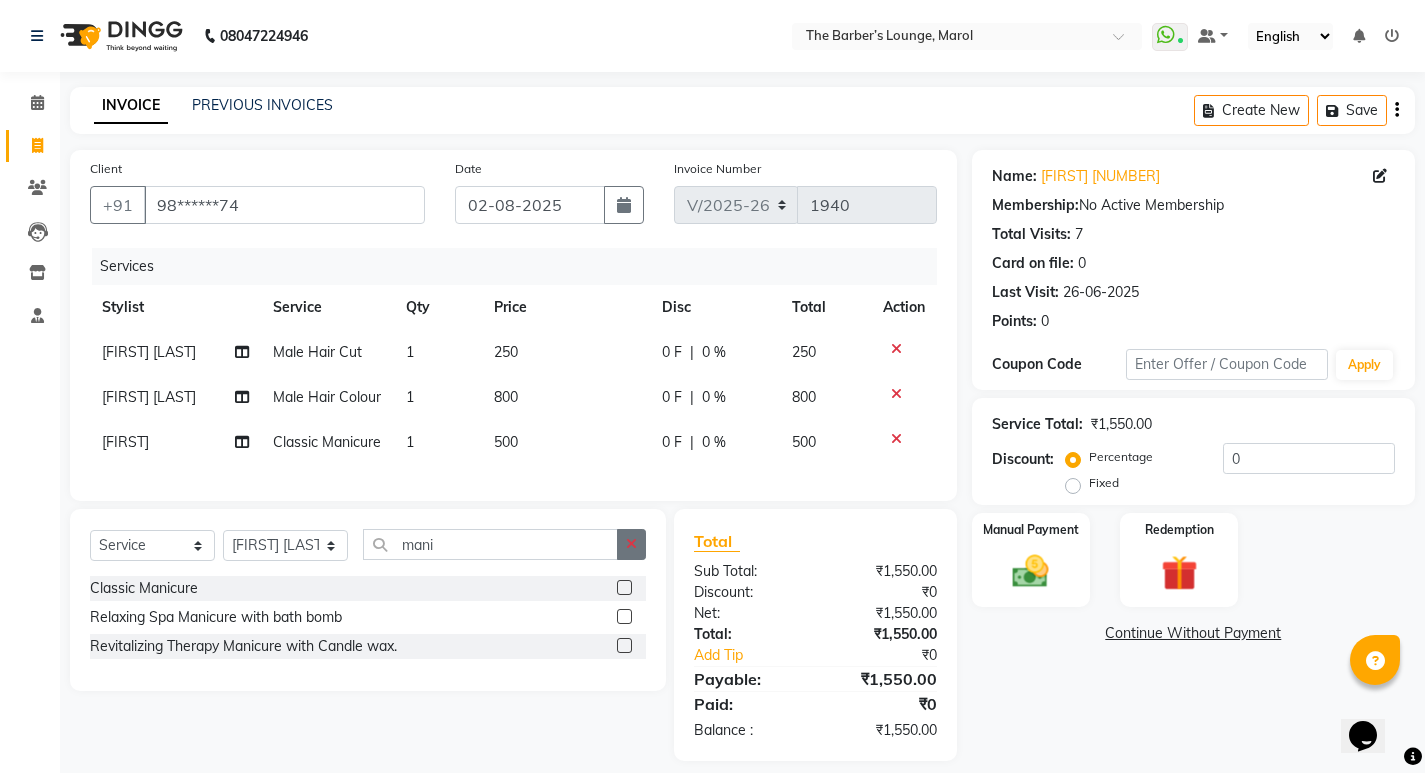 click 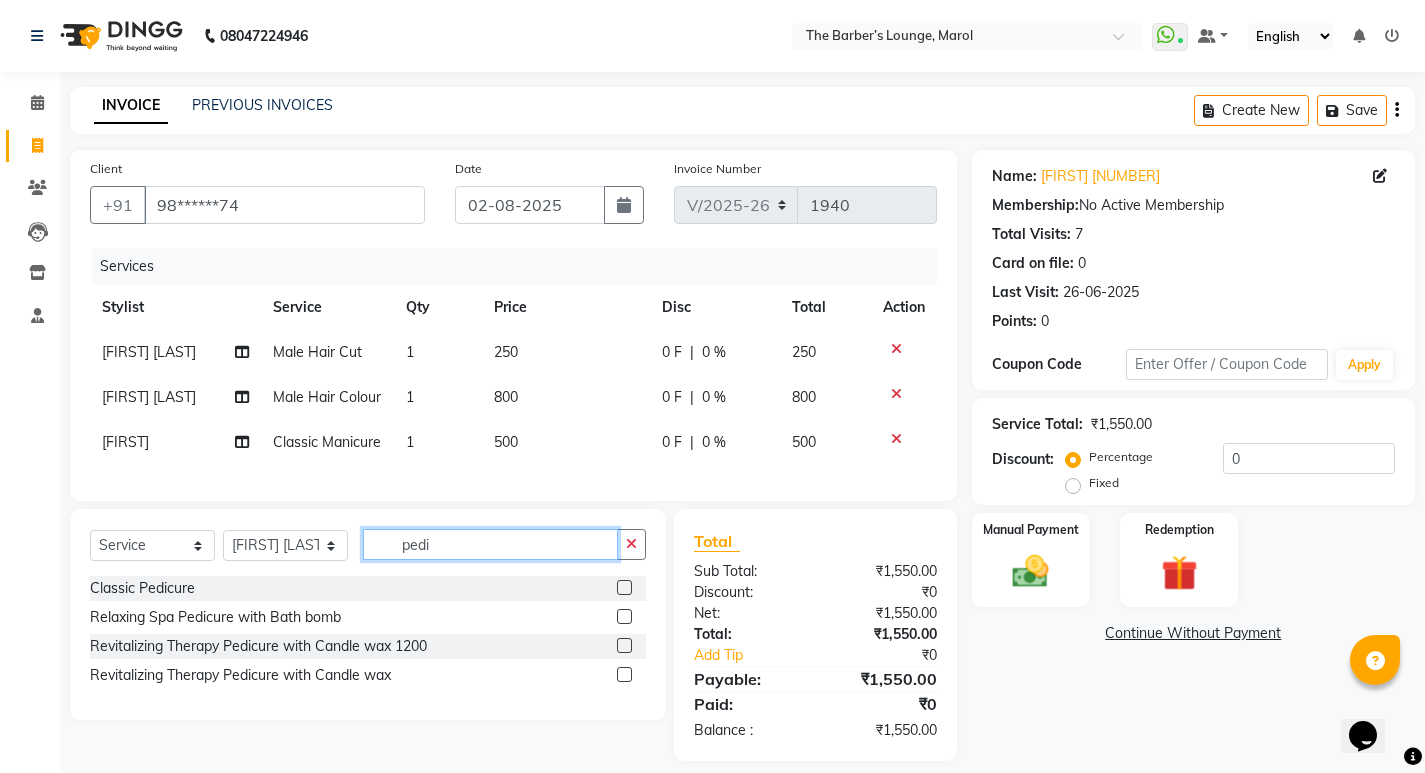 type on "pedi" 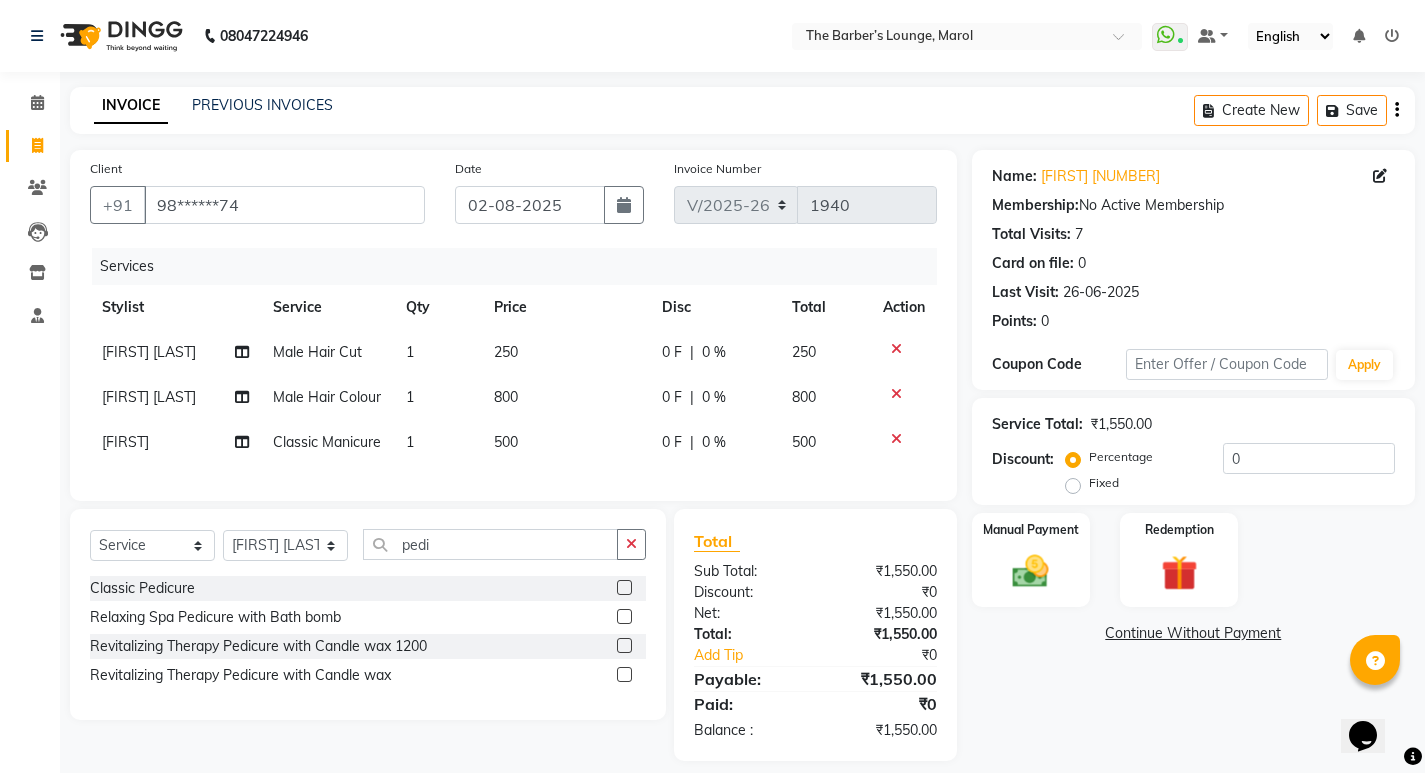 click 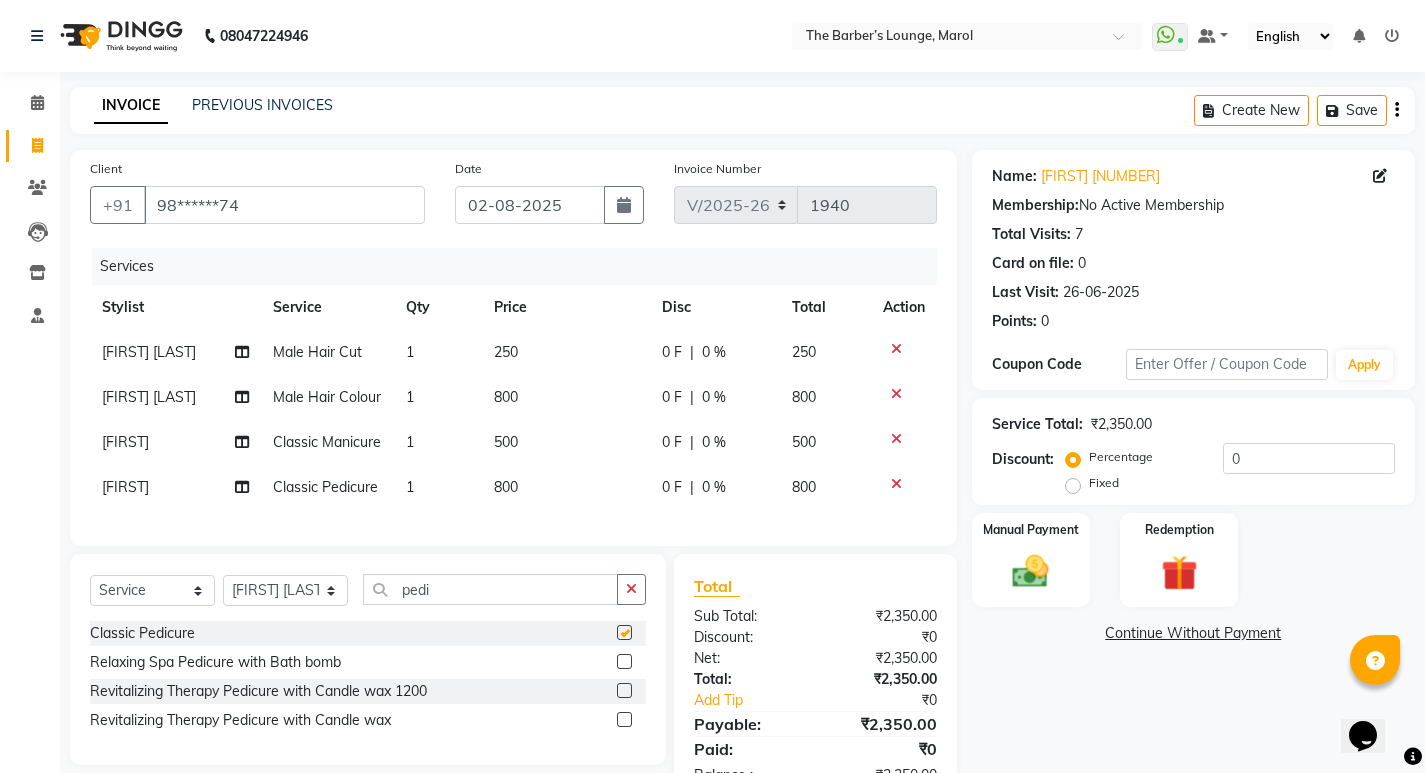 checkbox on "false" 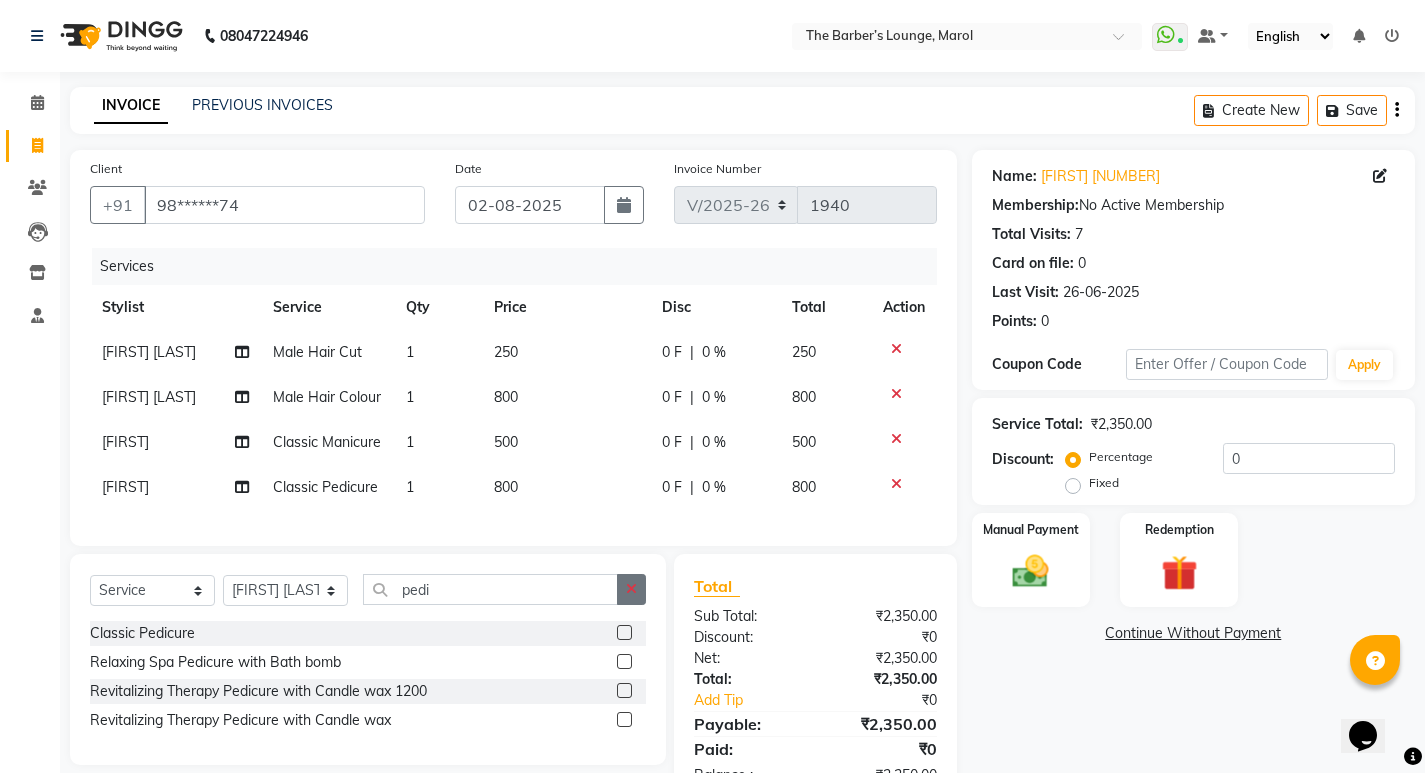 click 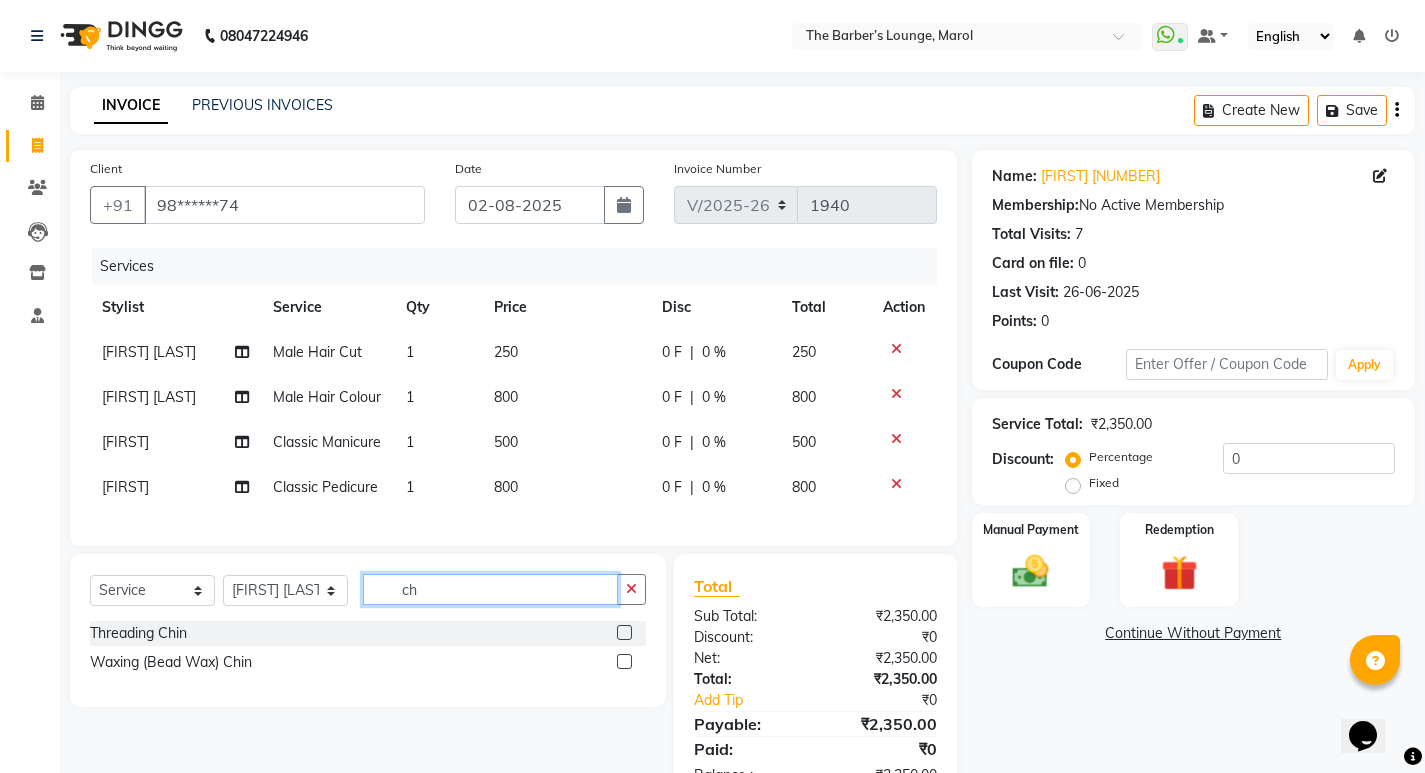 type on "c" 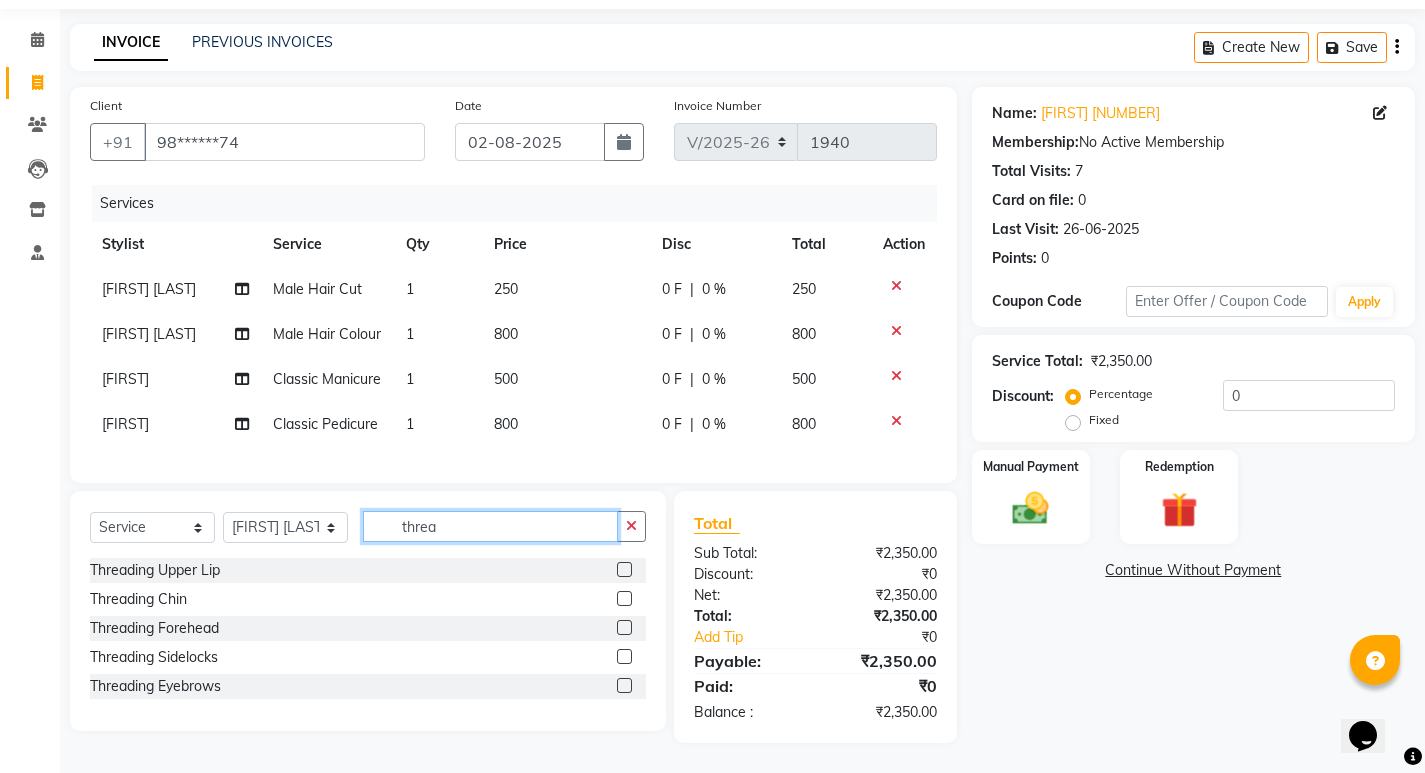 scroll, scrollTop: 99, scrollLeft: 0, axis: vertical 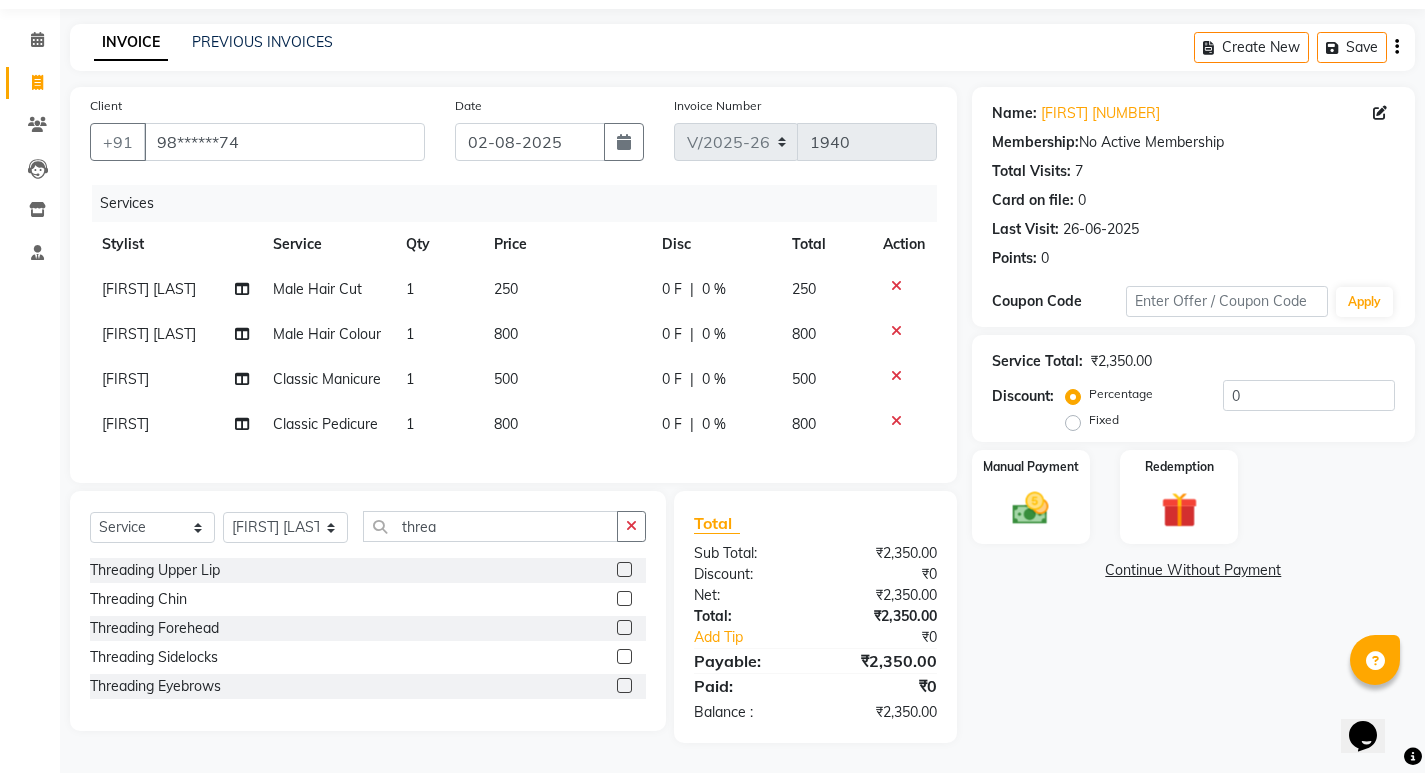 click 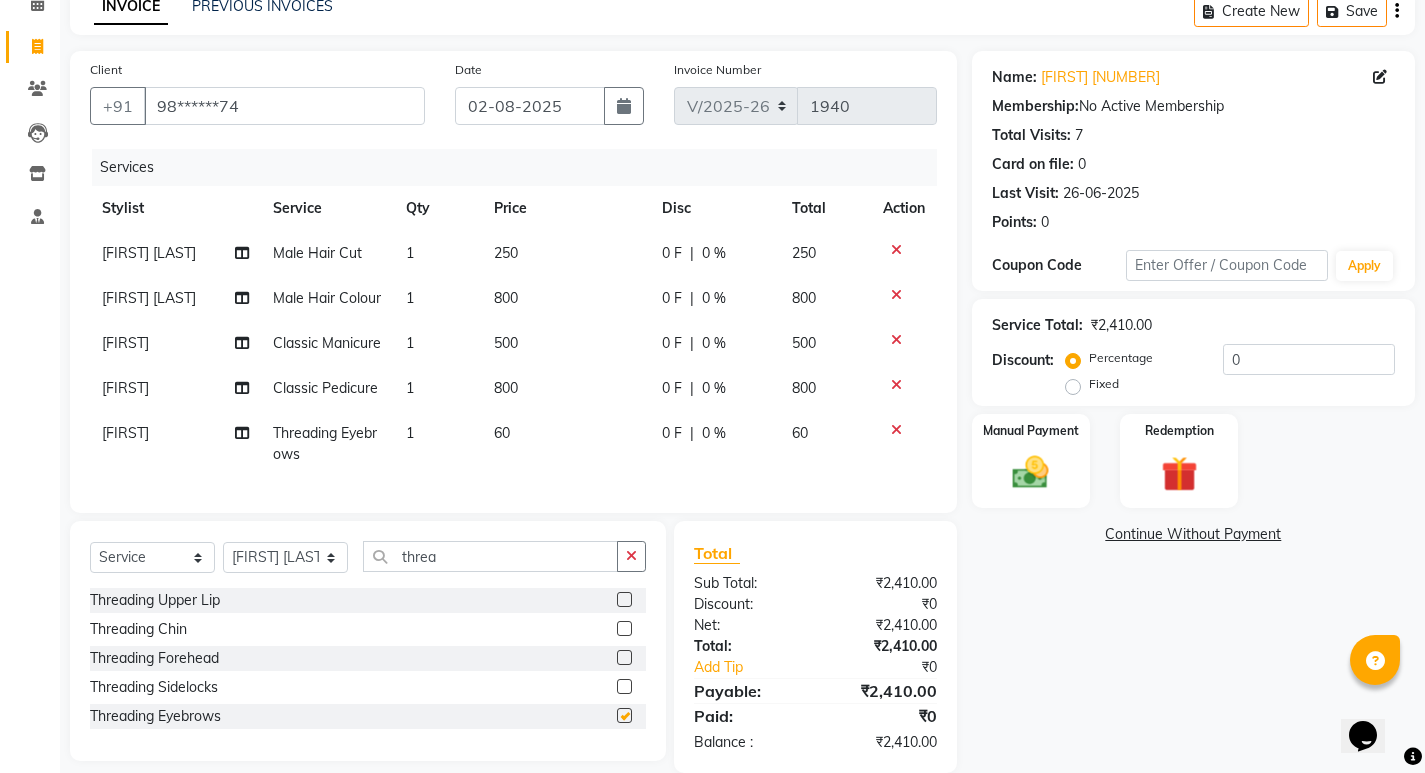 checkbox on "false" 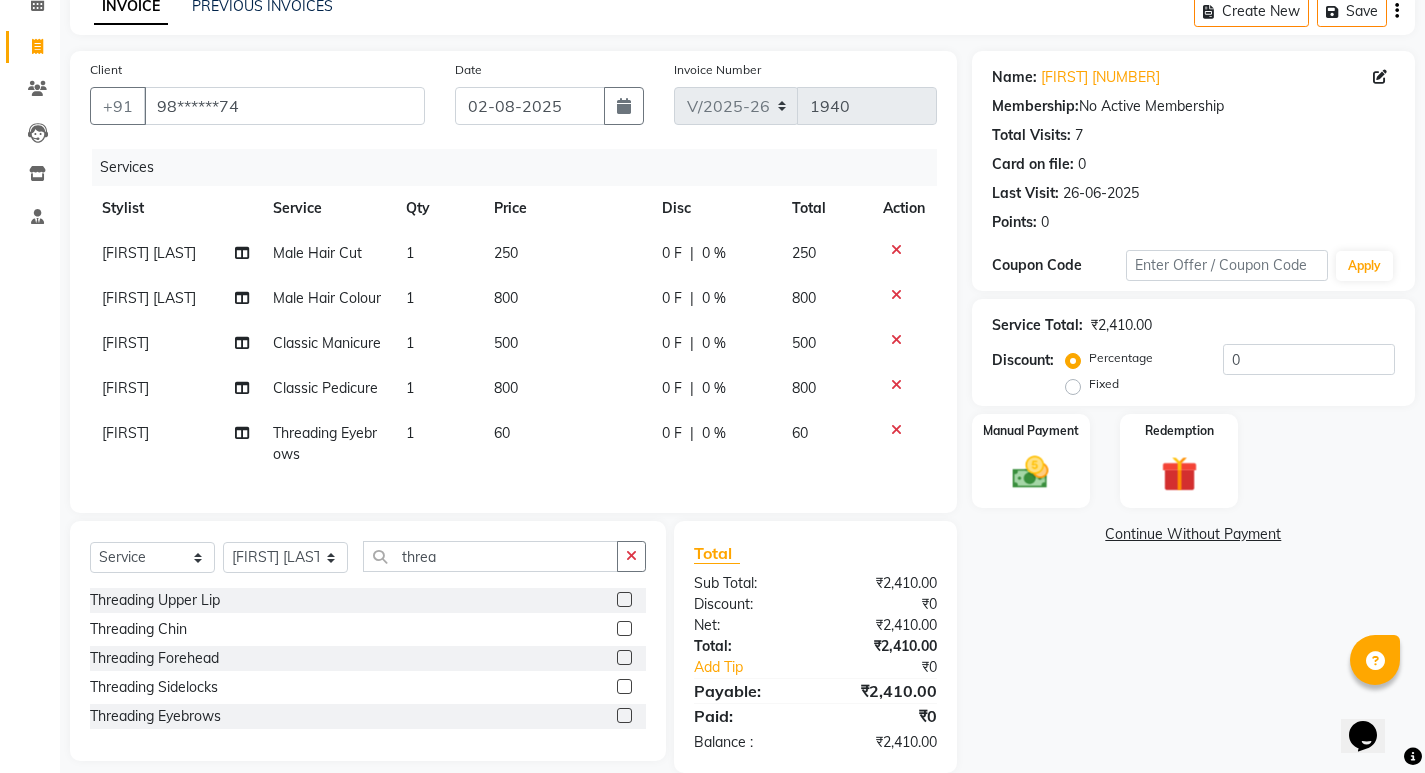 click on "60" 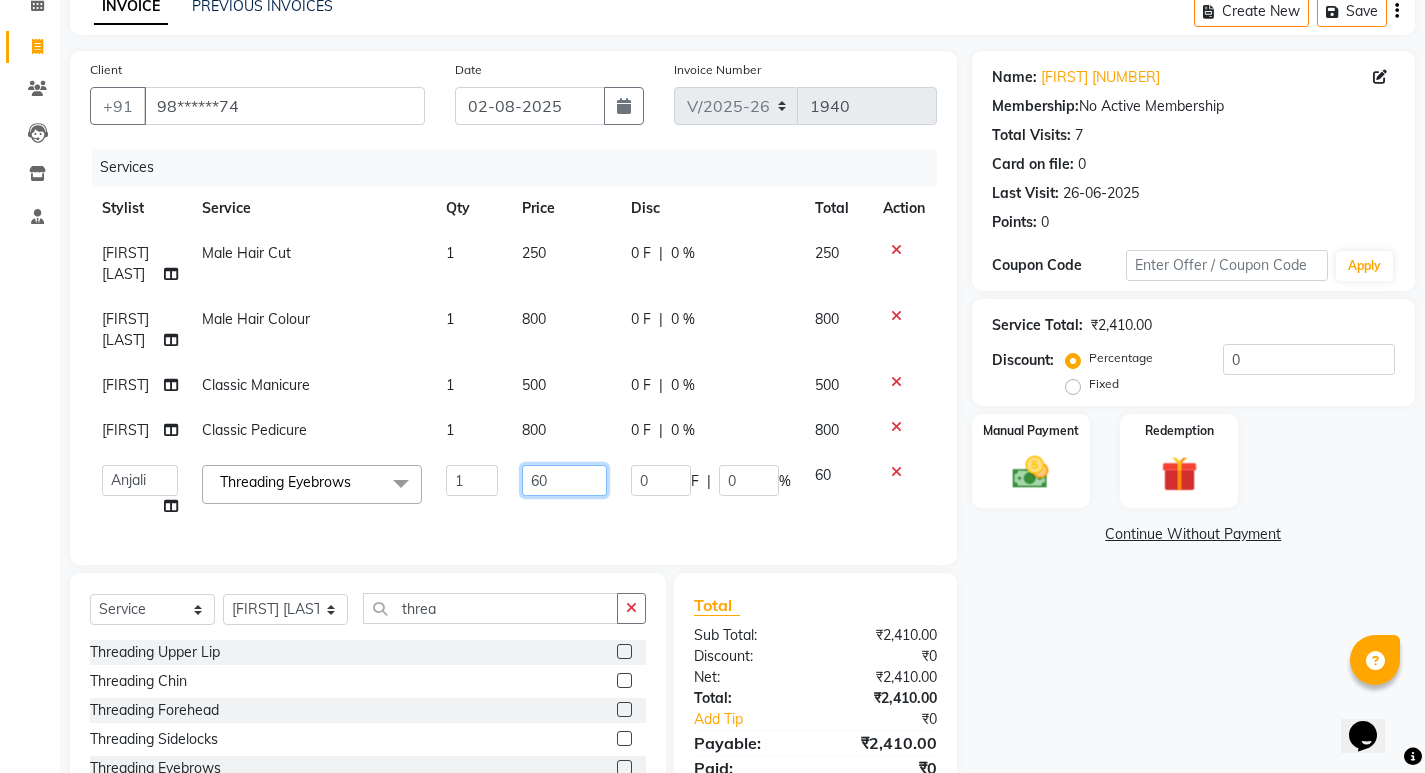 click on "60" 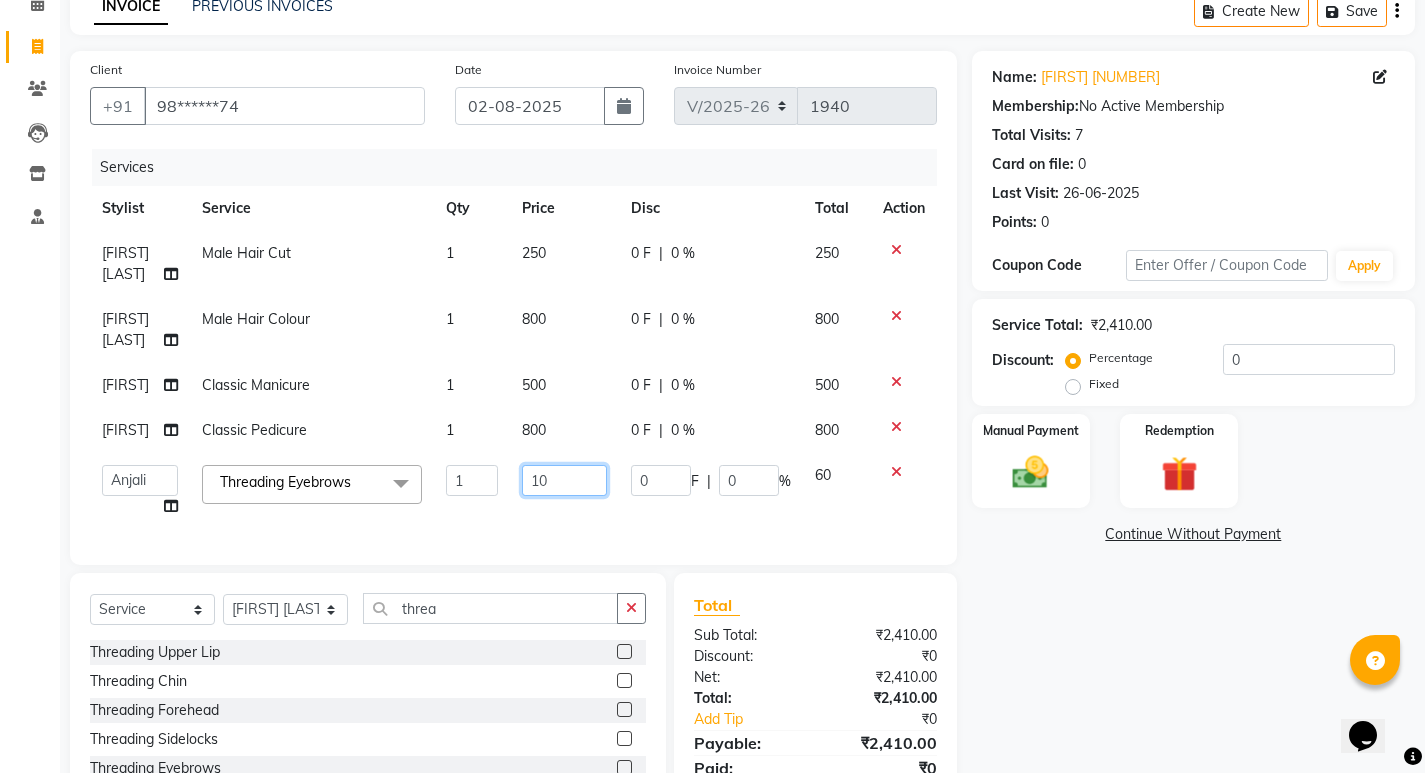 type on "100" 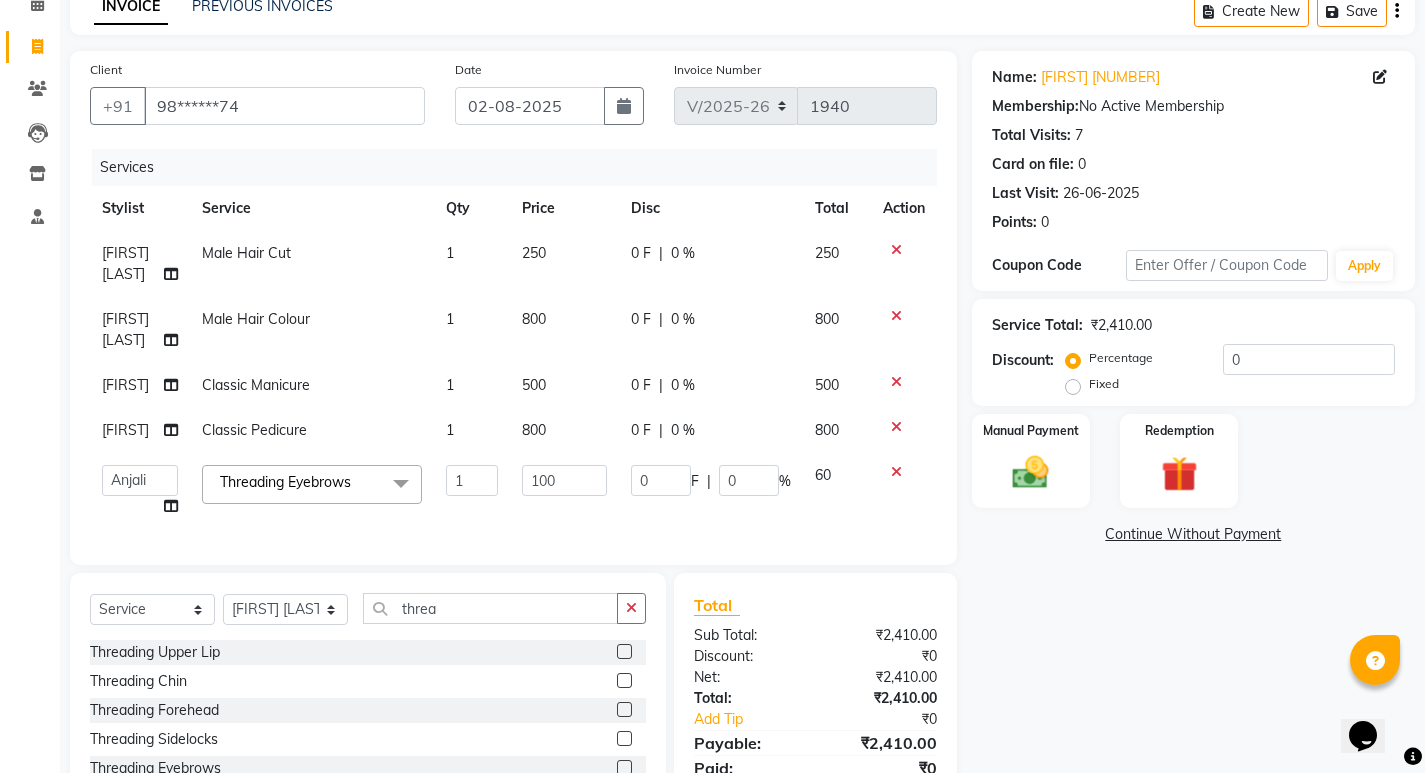 click on "Name: [FIRST] [NUMBER] Membership:  No Active Membership  Total Visits:  7 Card on file:  0 Last Visit:   26-06-2025 Points:   0  Coupon Code Apply Service Total:  ₹2,410.00  Discount:  Percentage   Fixed  0 Manual Payment Redemption  Continue Without Payment" 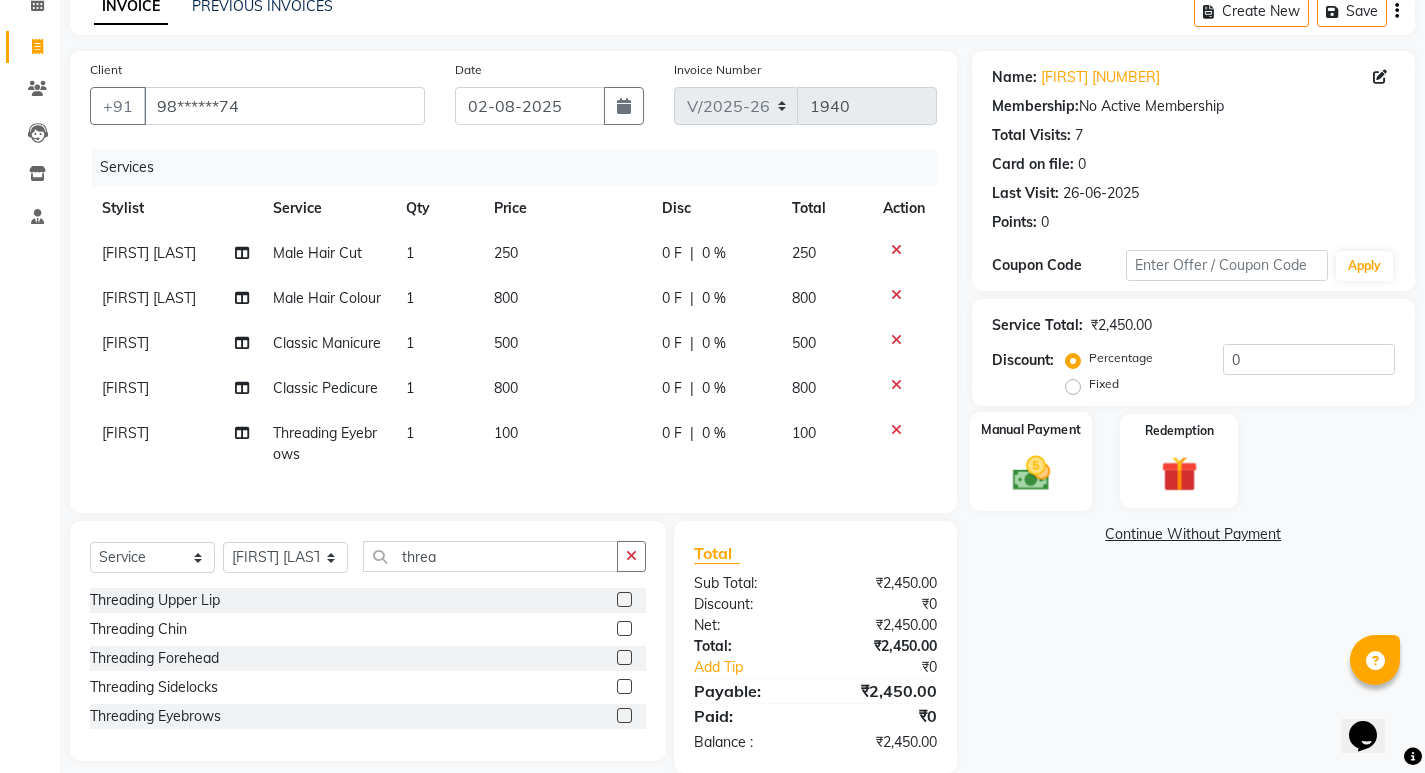 click 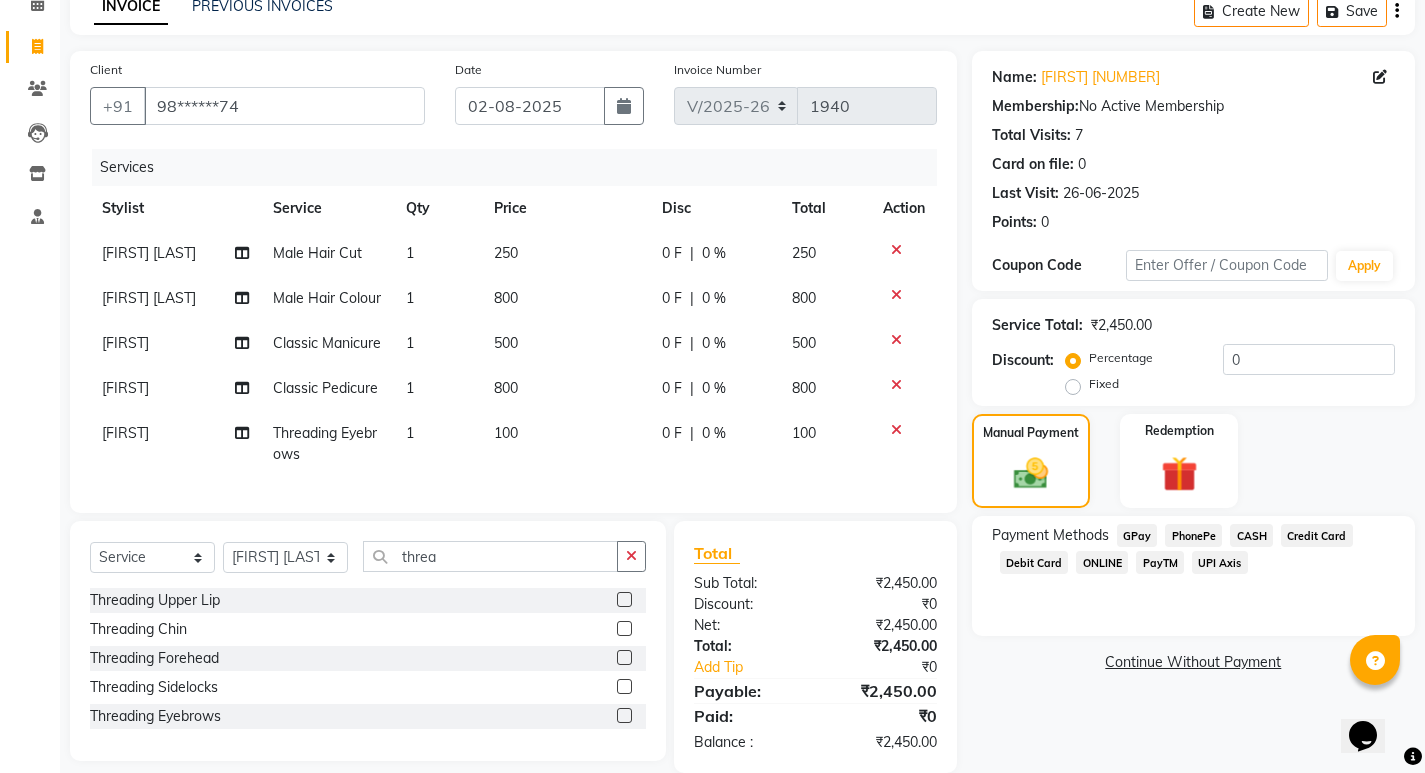 click on "Credit Card" 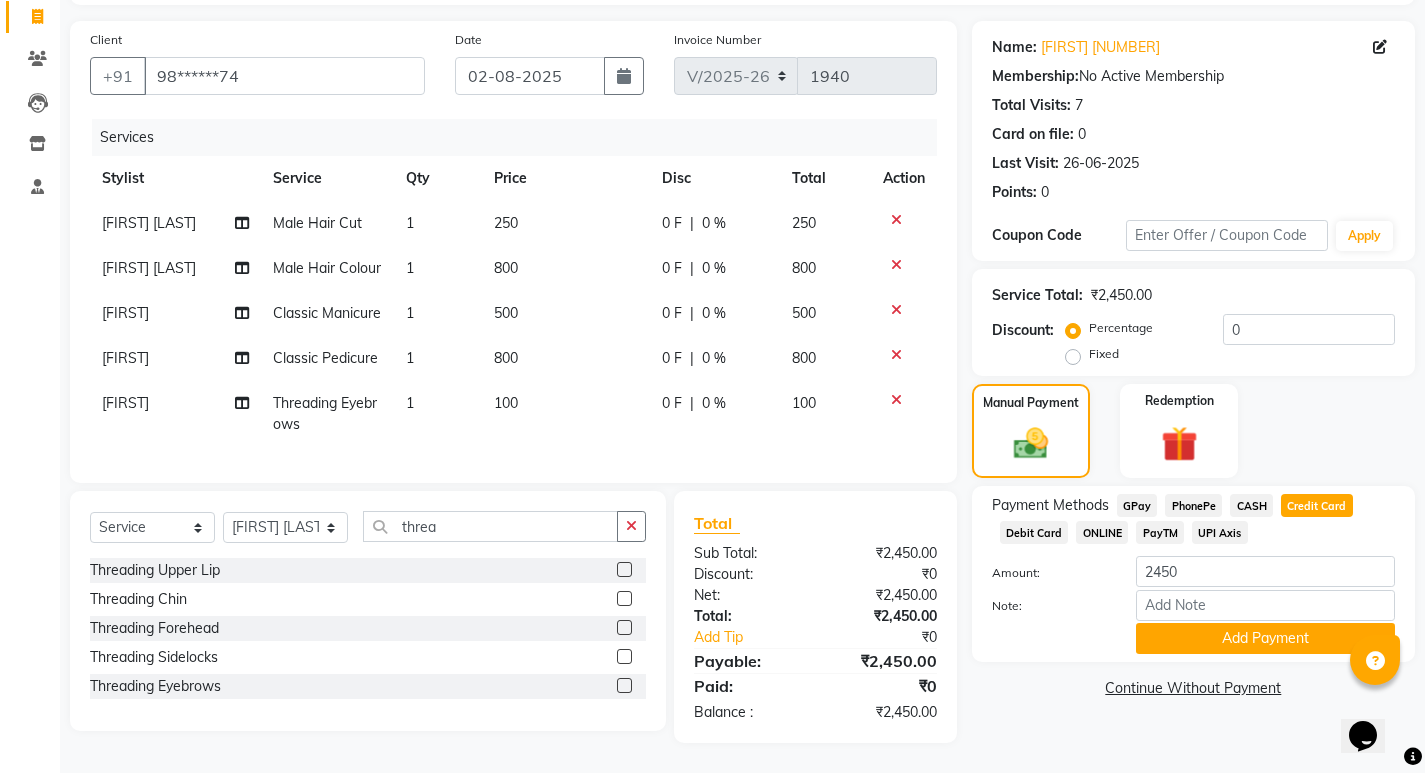 scroll, scrollTop: 165, scrollLeft: 0, axis: vertical 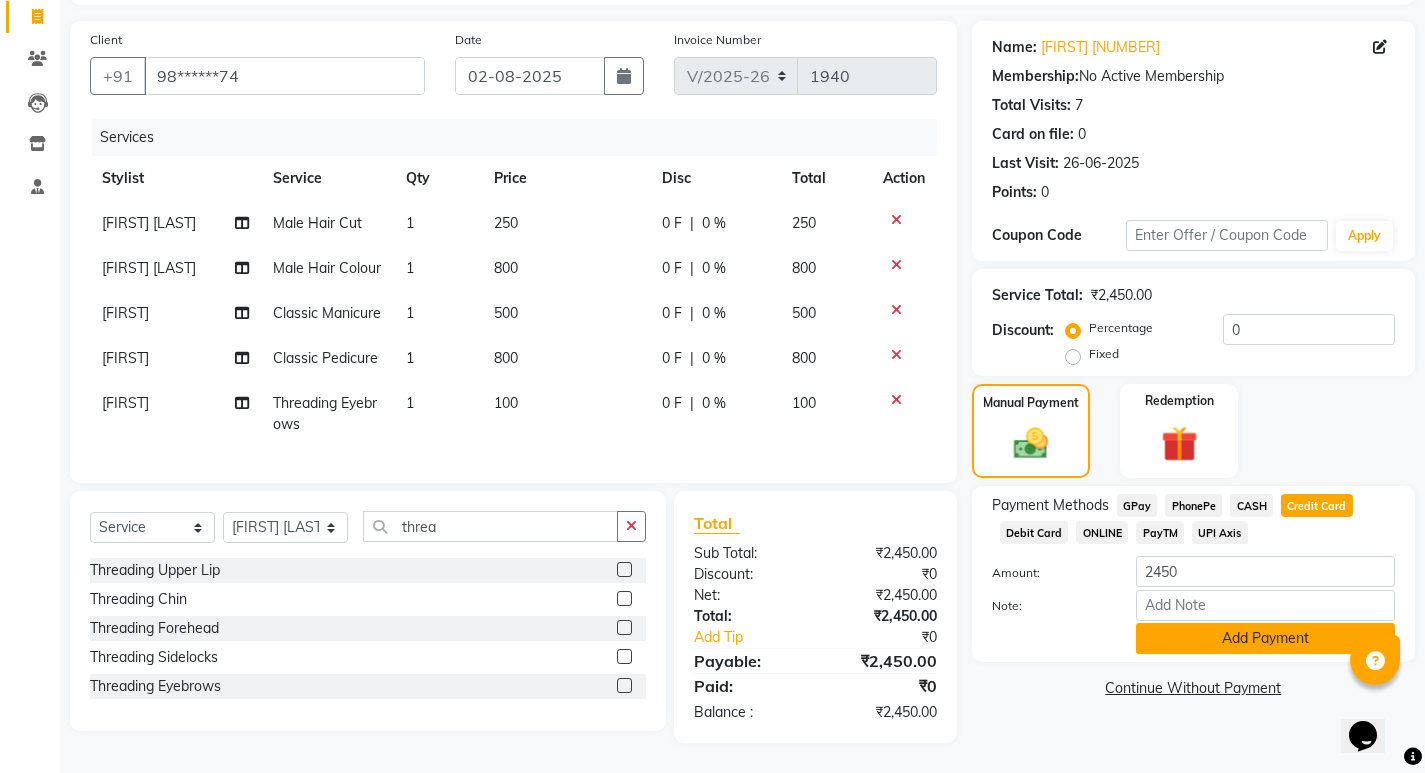 click on "Add Payment" 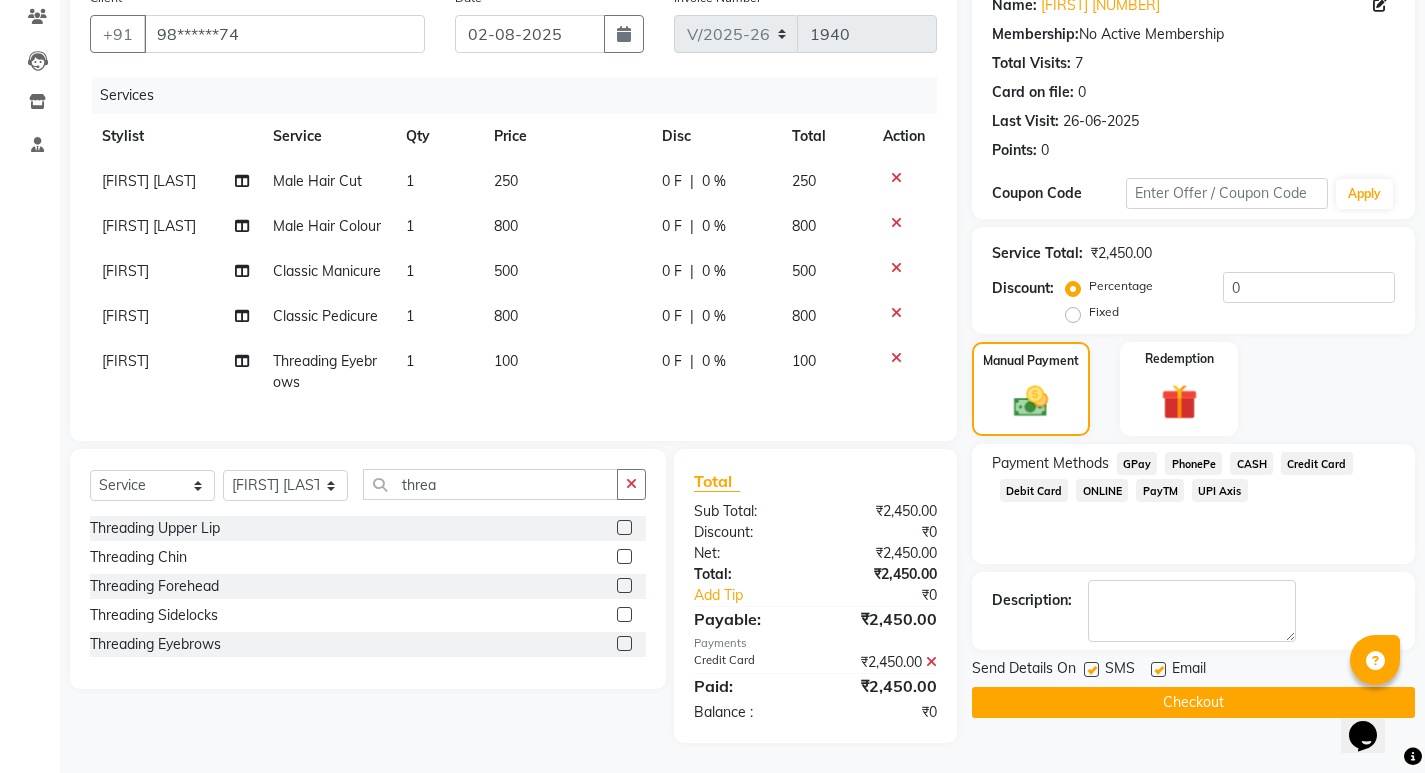 scroll, scrollTop: 207, scrollLeft: 0, axis: vertical 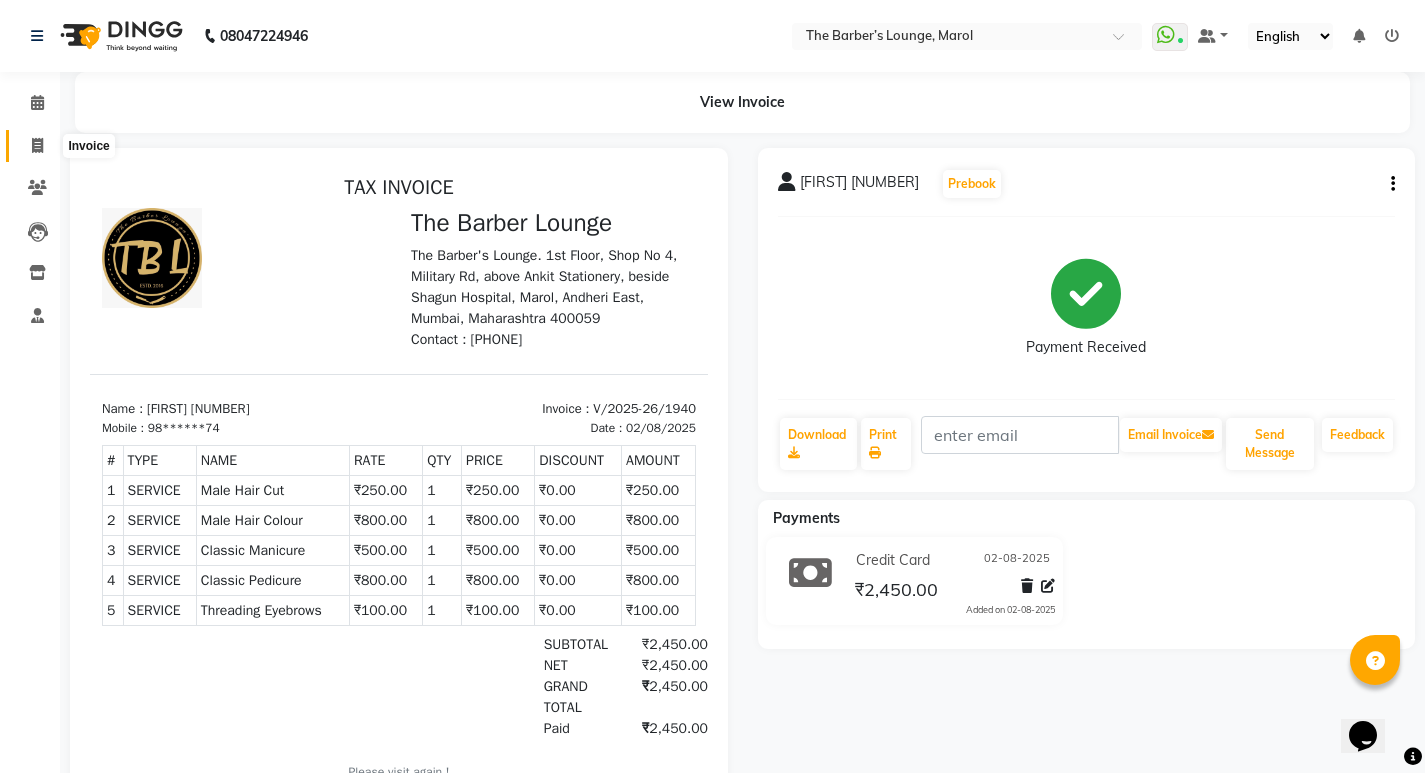 click 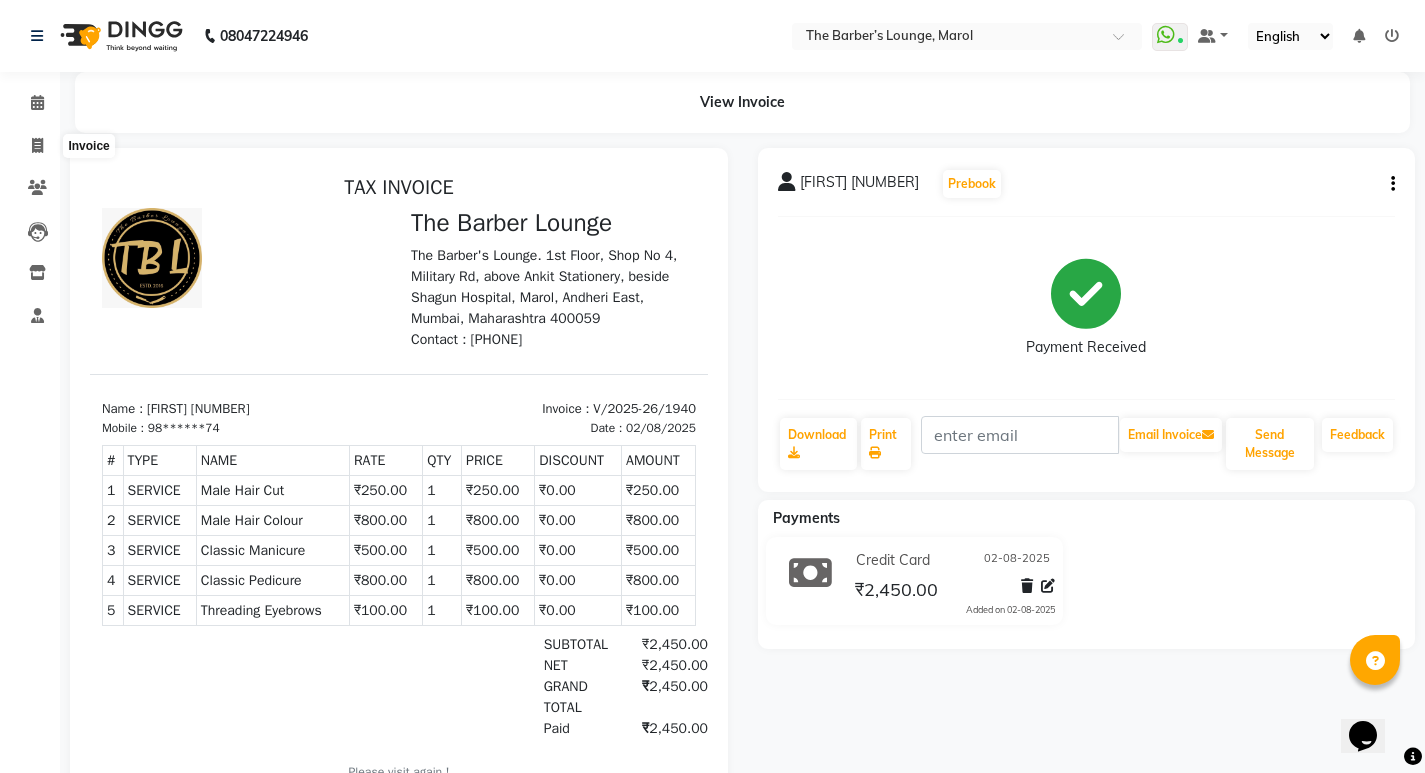 select on "7188" 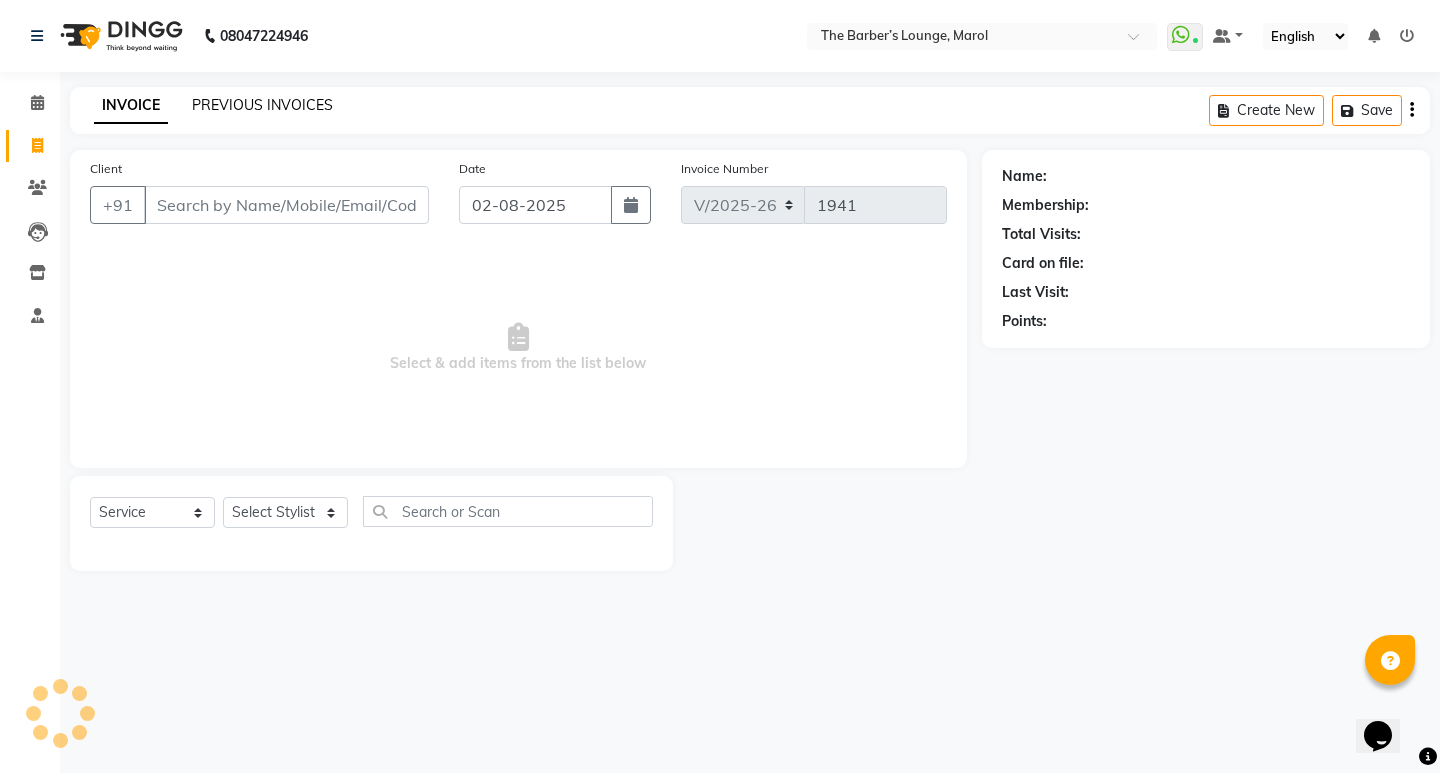 click on "PREVIOUS INVOICES" 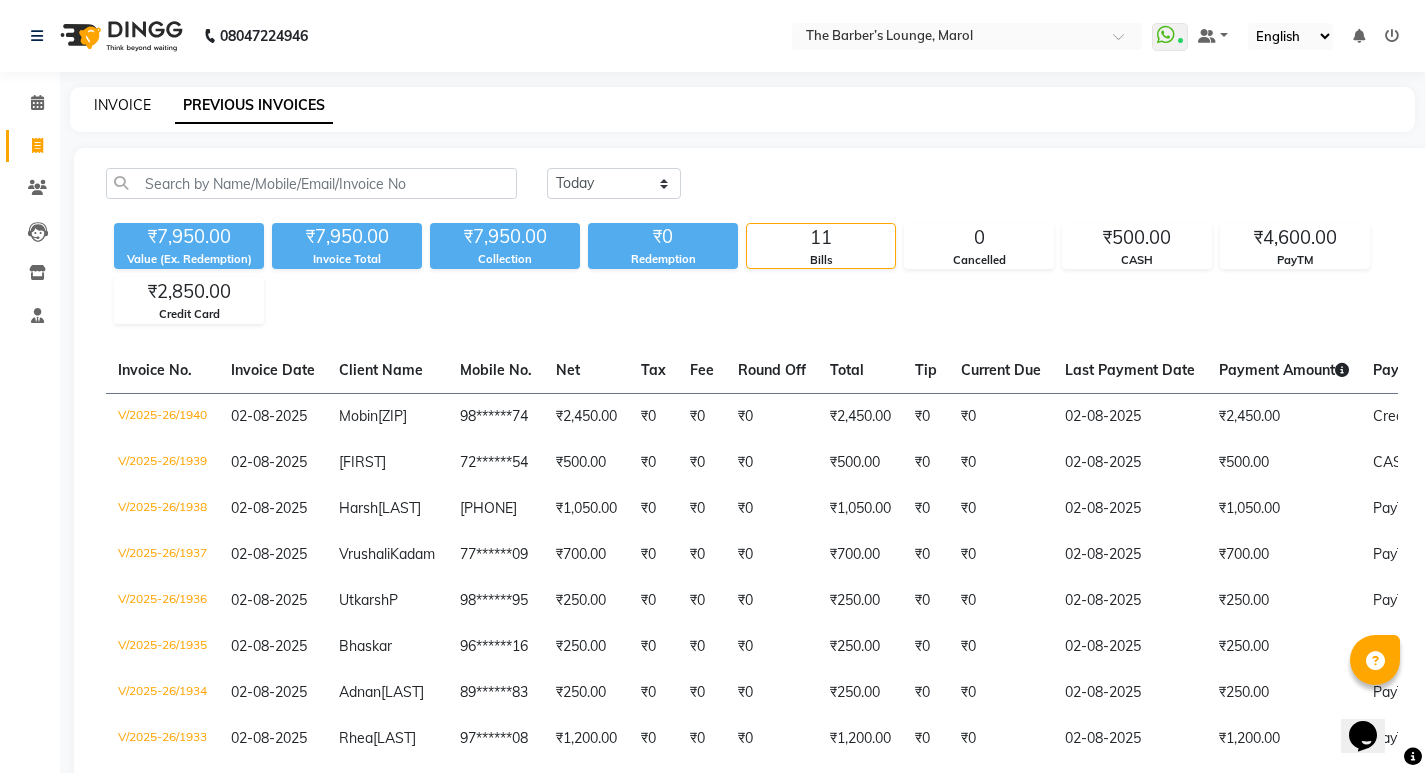 click on "INVOICE" 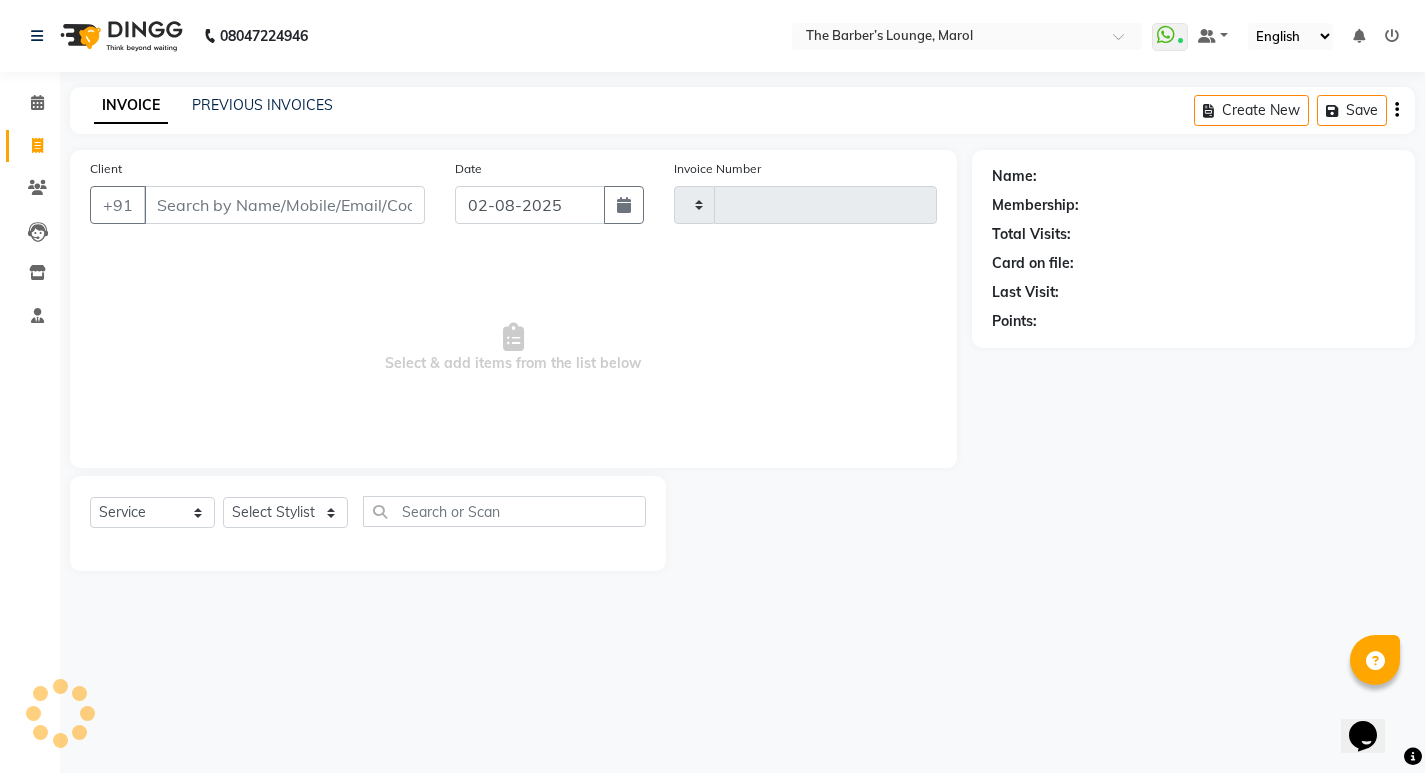 type on "1941" 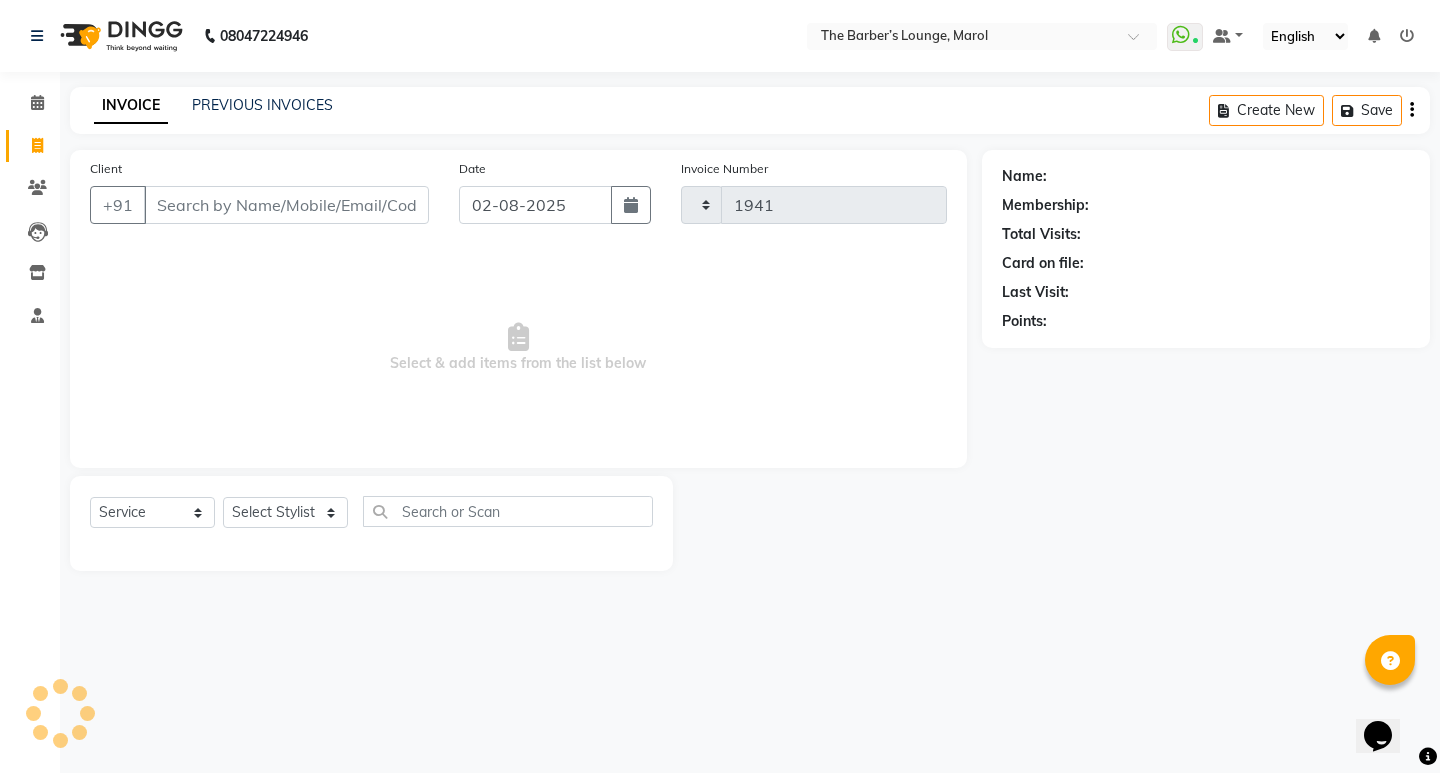 select on "7188" 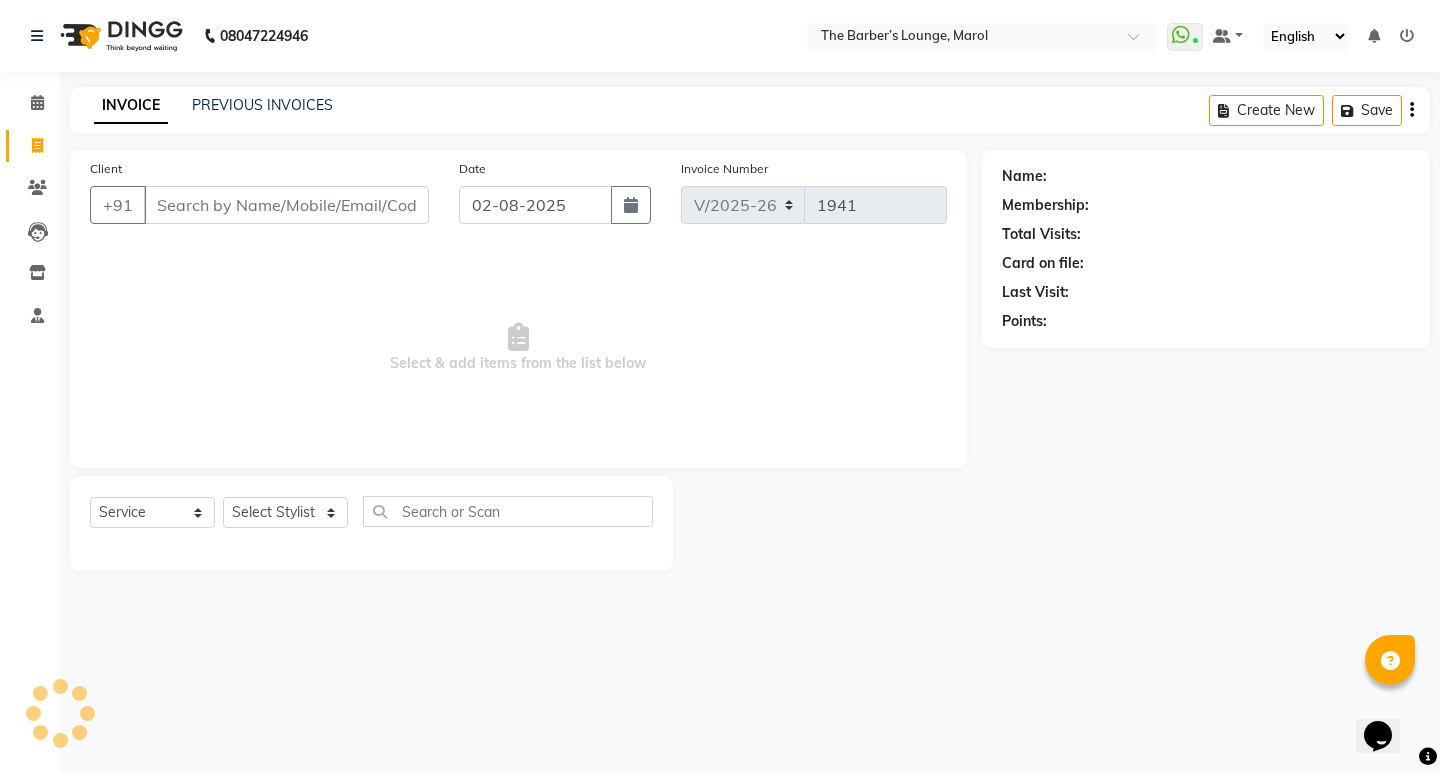 click on "Client" at bounding box center (286, 205) 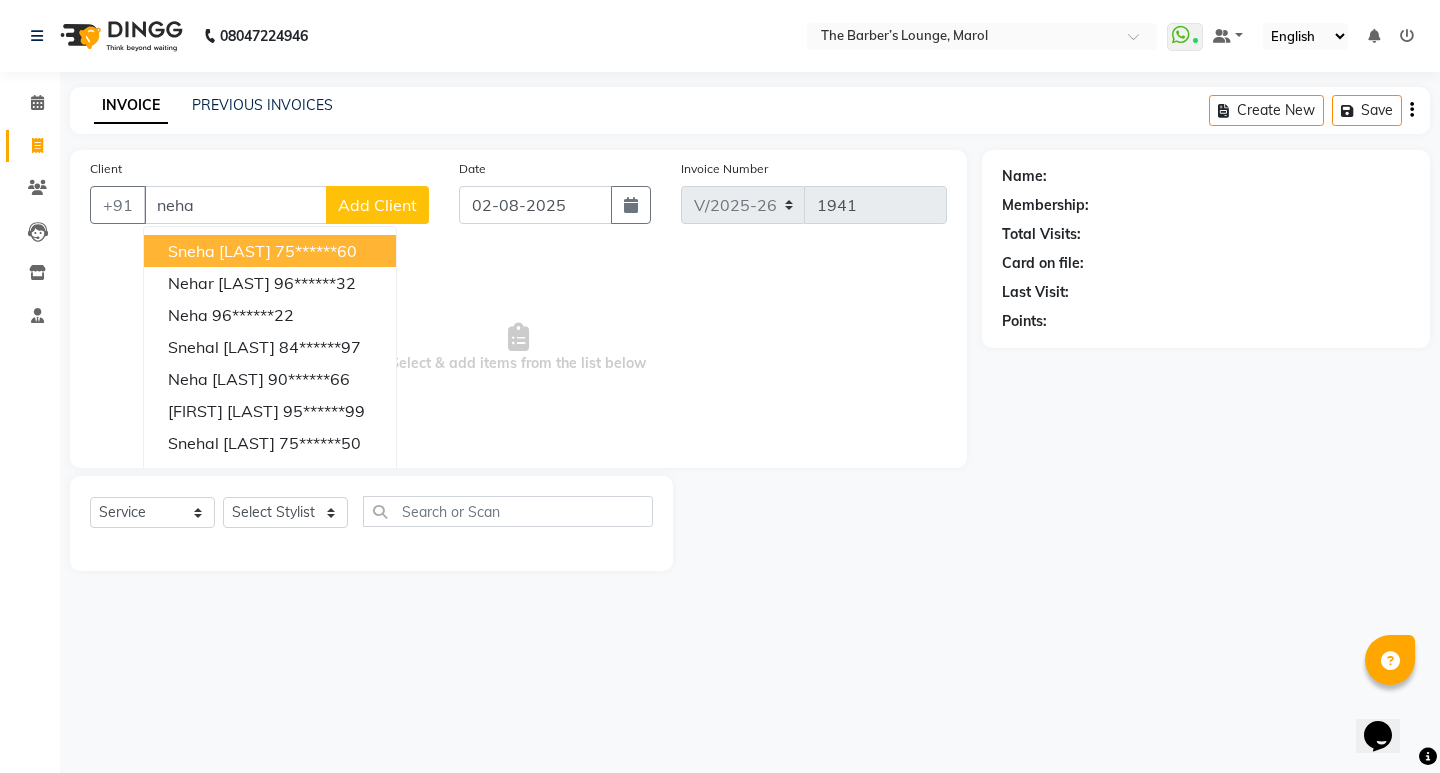 click on "75******60" at bounding box center (316, 251) 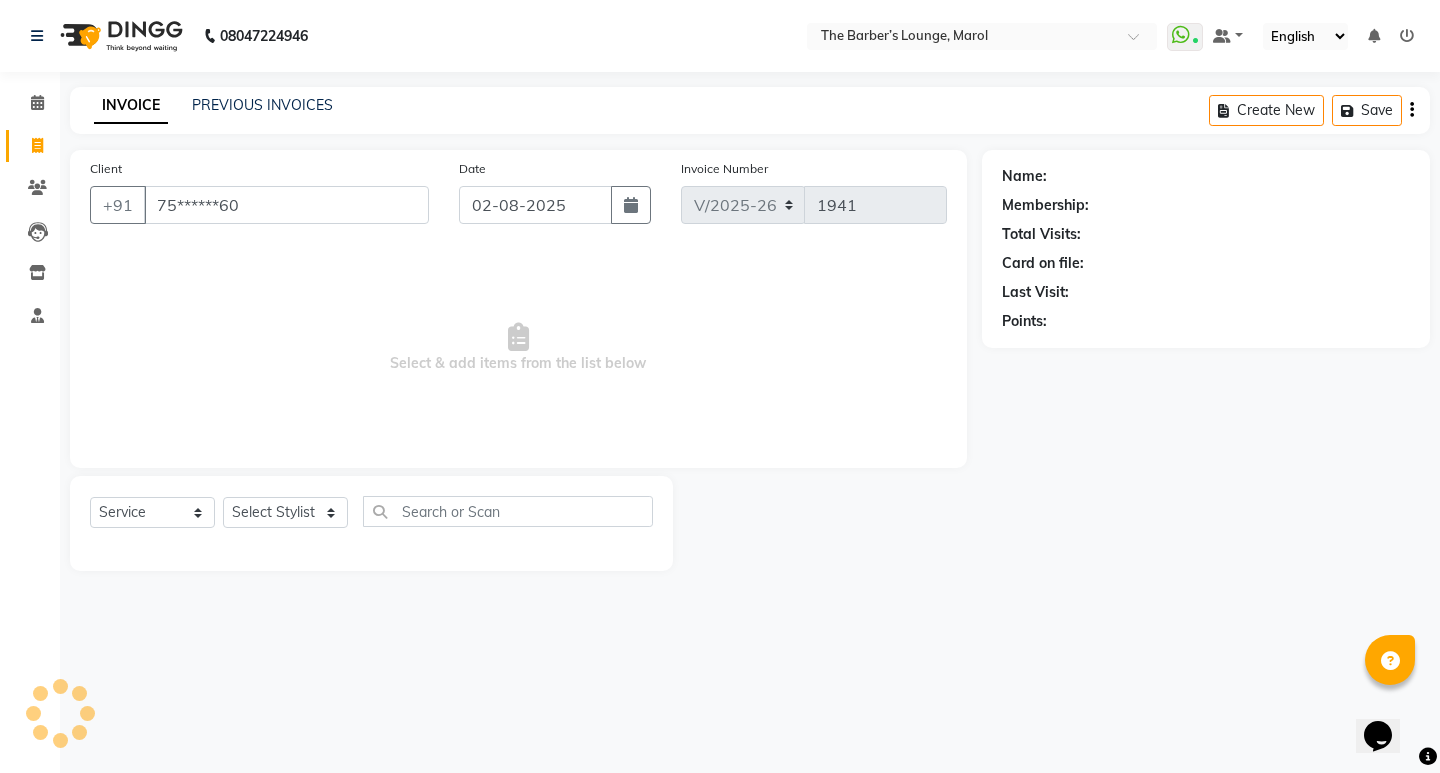 type on "75******60" 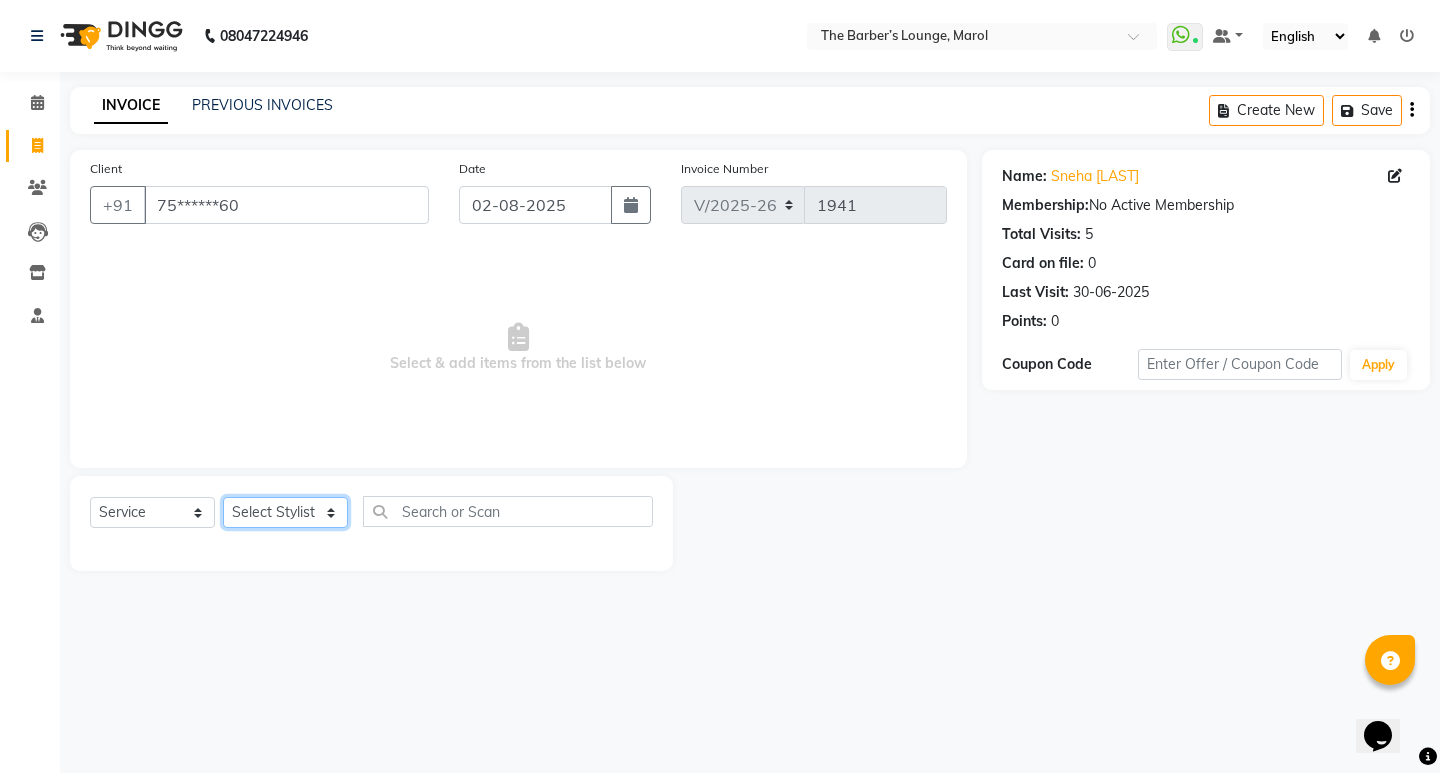 click on "Select Stylist Anjali Jafar Salmani Ketan Shinde Mohsin Akhtar Satish Tejasvi Vasundhara" 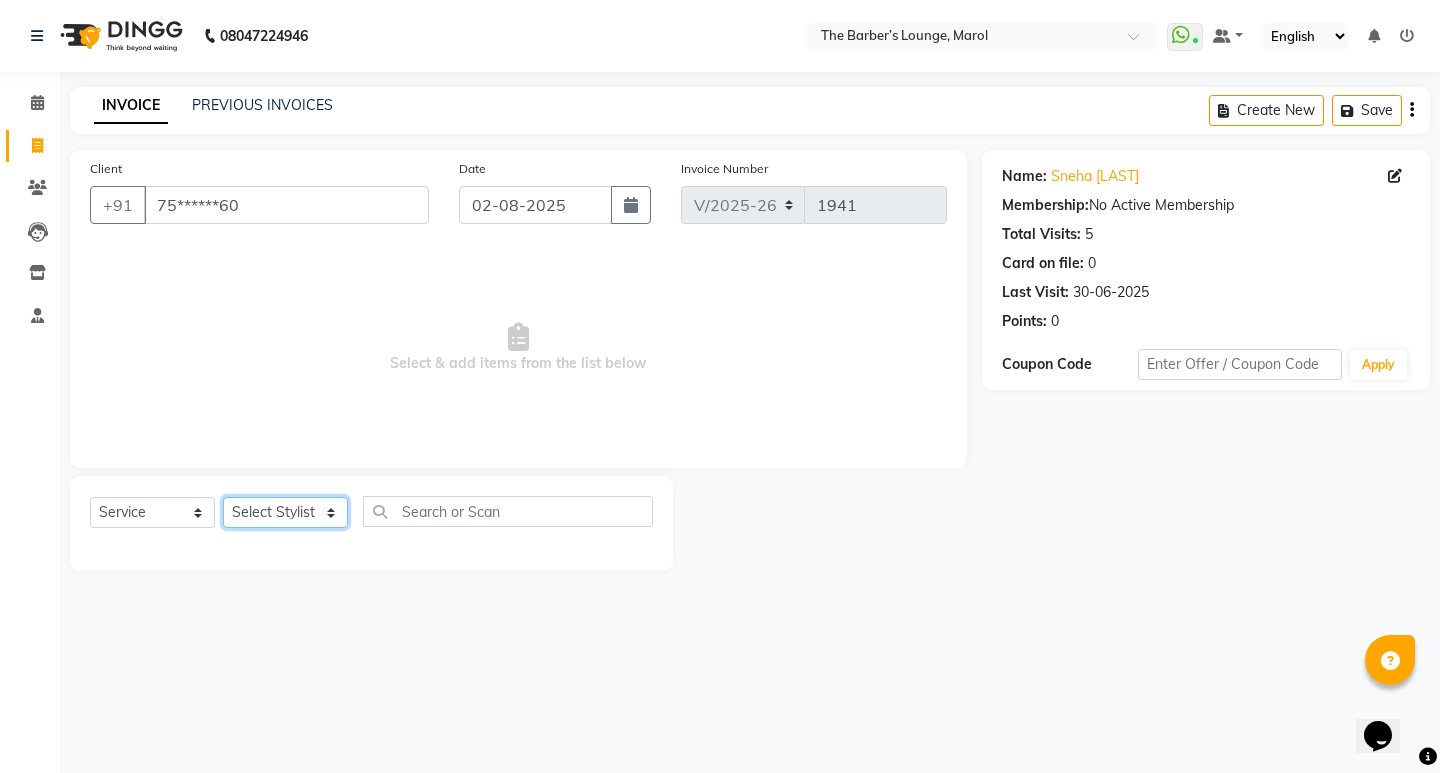click on "Select Stylist Anjali Jafar Salmani Ketan Shinde Mohsin Akhtar Satish Tejasvi Vasundhara" 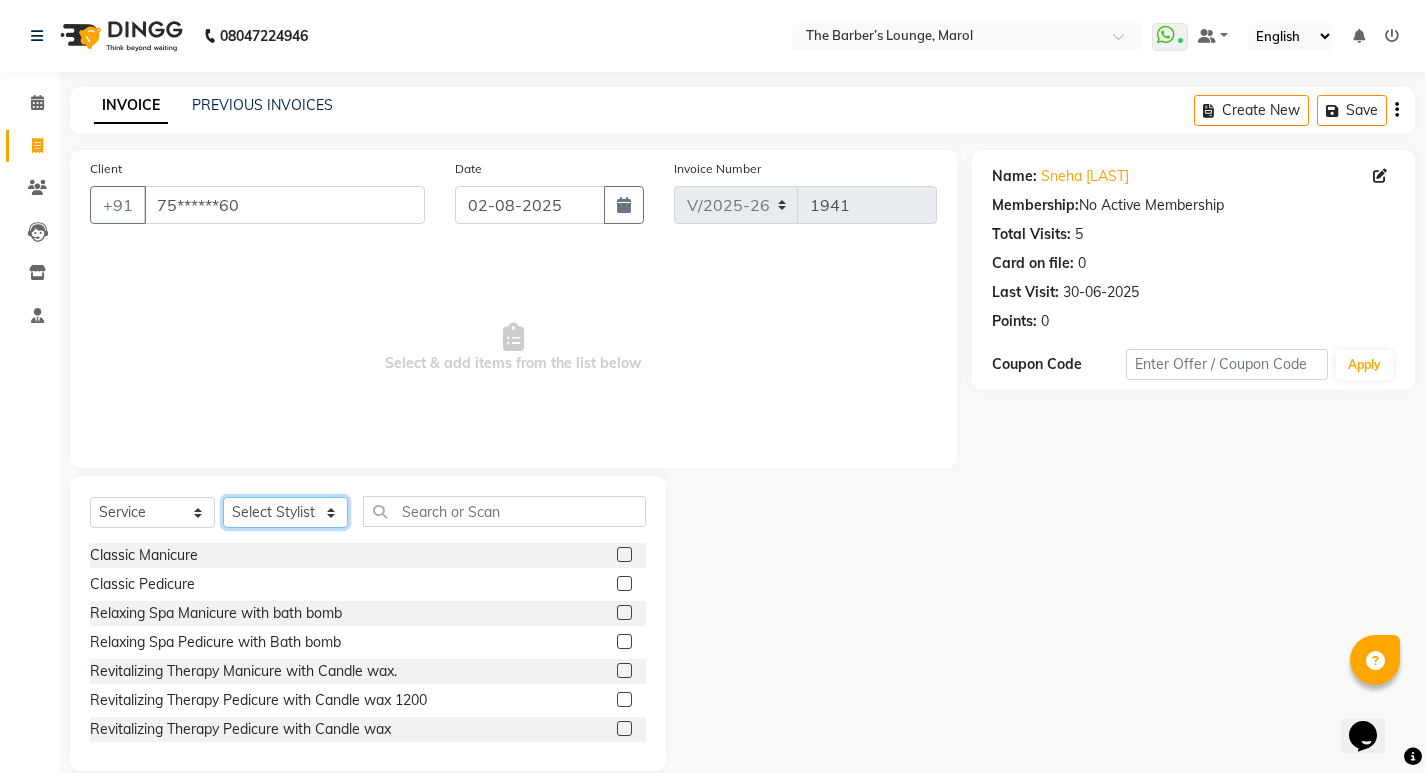 click on "Select Stylist Anjali Jafar Salmani Ketan Shinde Mohsin Akhtar Satish Tejasvi Vasundhara" 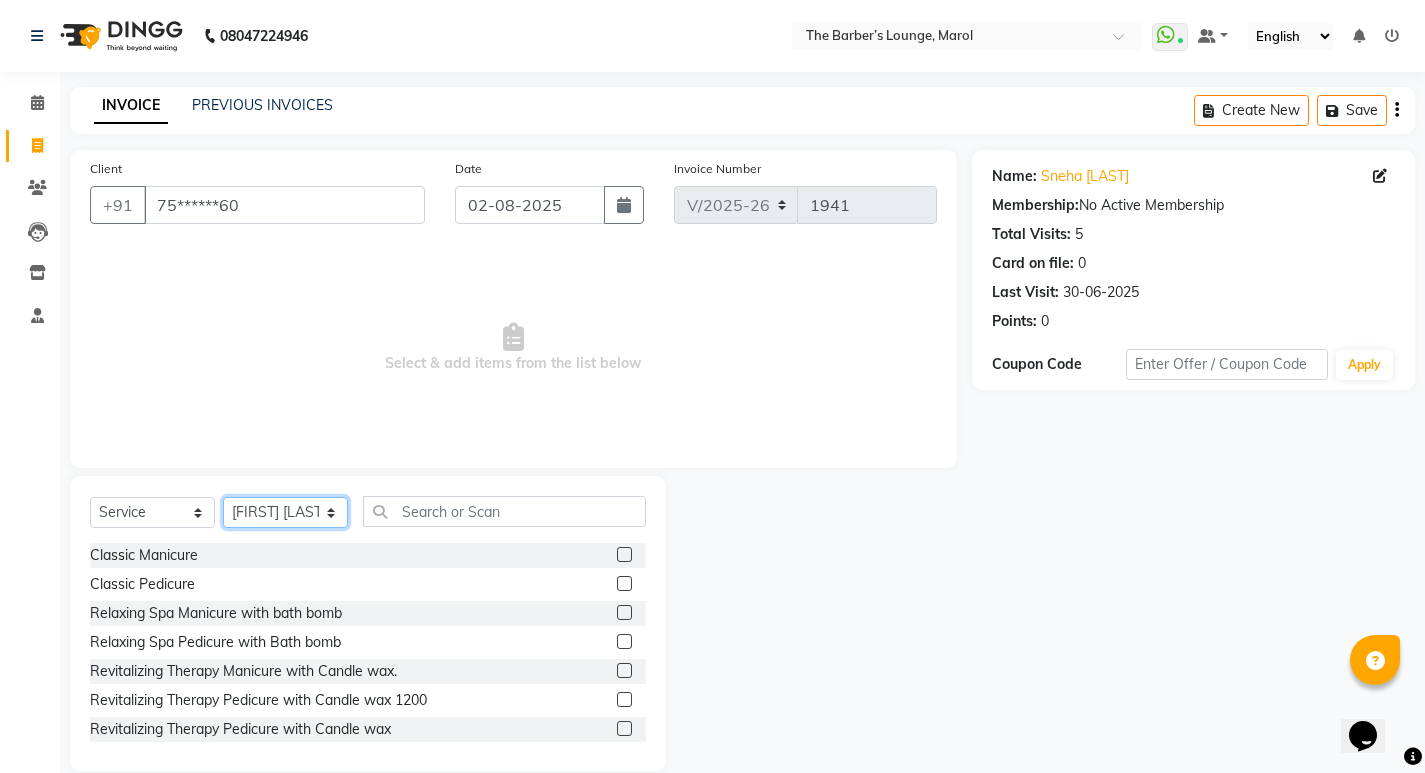 click on "Select Stylist Anjali Jafar Salmani Ketan Shinde Mohsin Akhtar Satish Tejasvi Vasundhara" 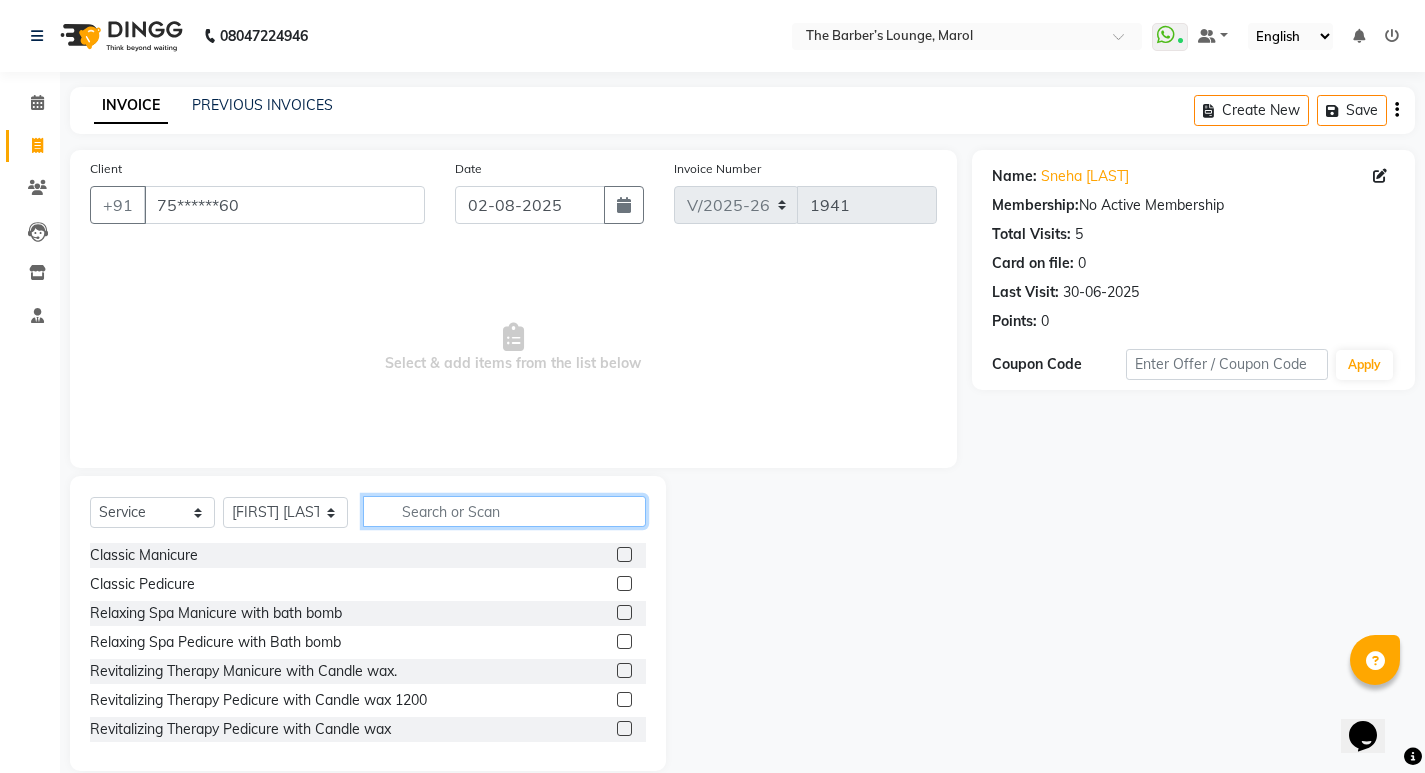 click 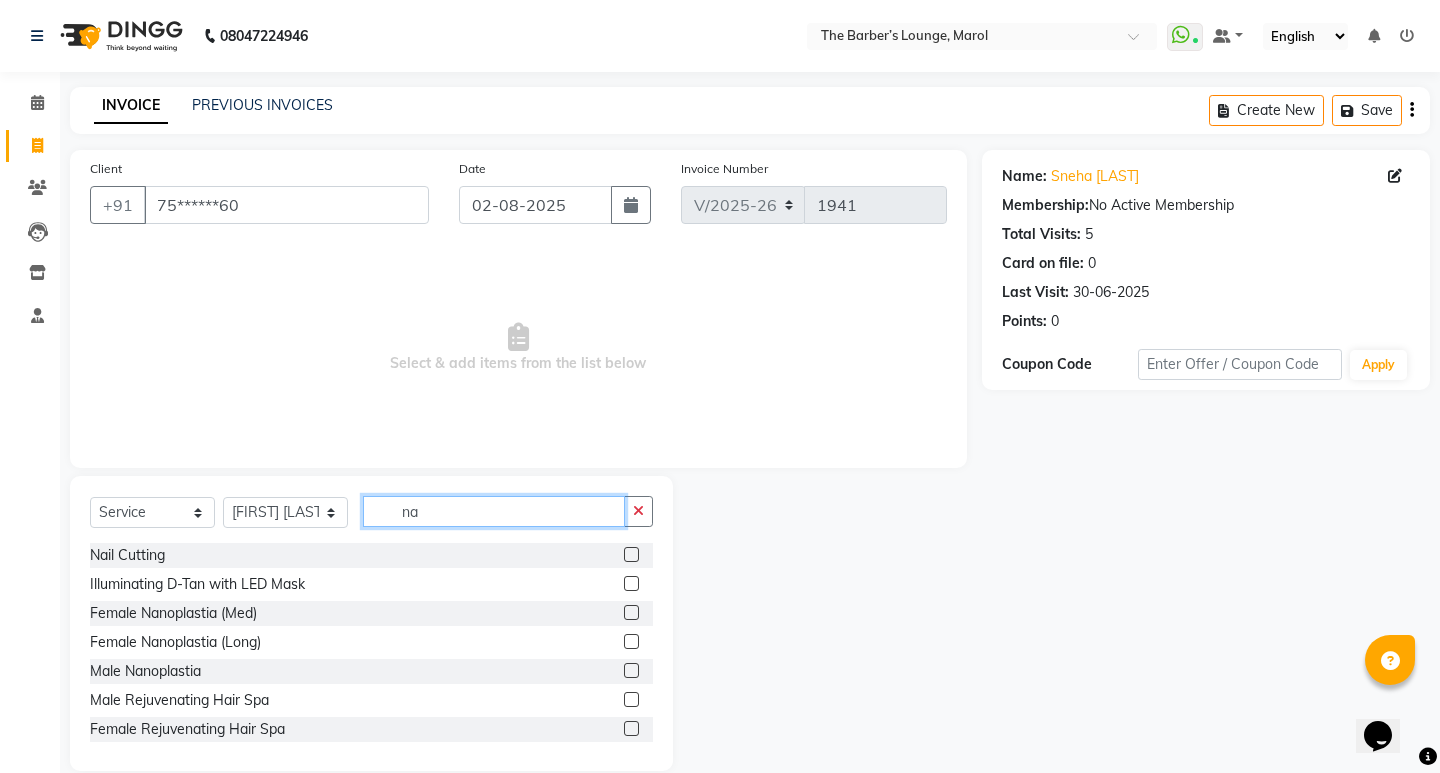 type on "n" 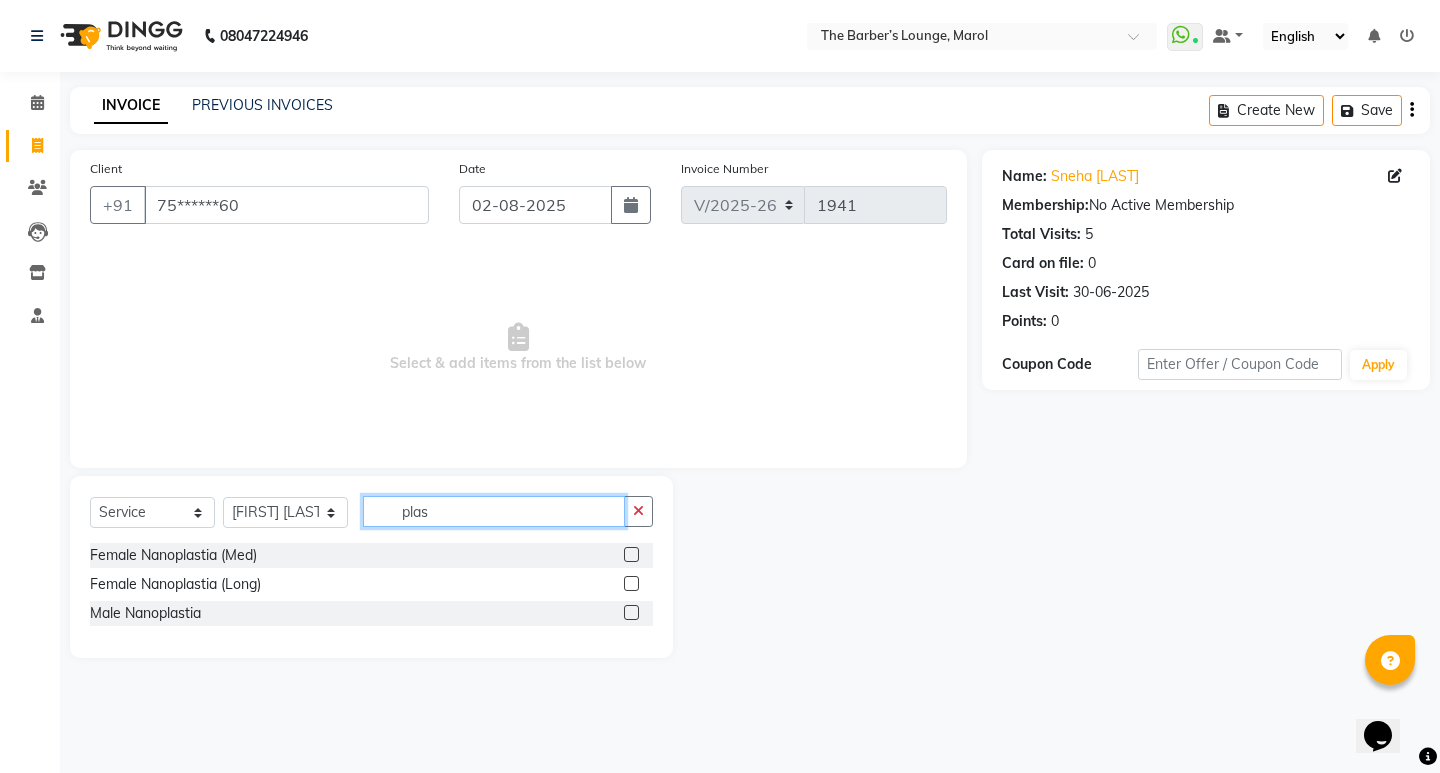 type on "plas" 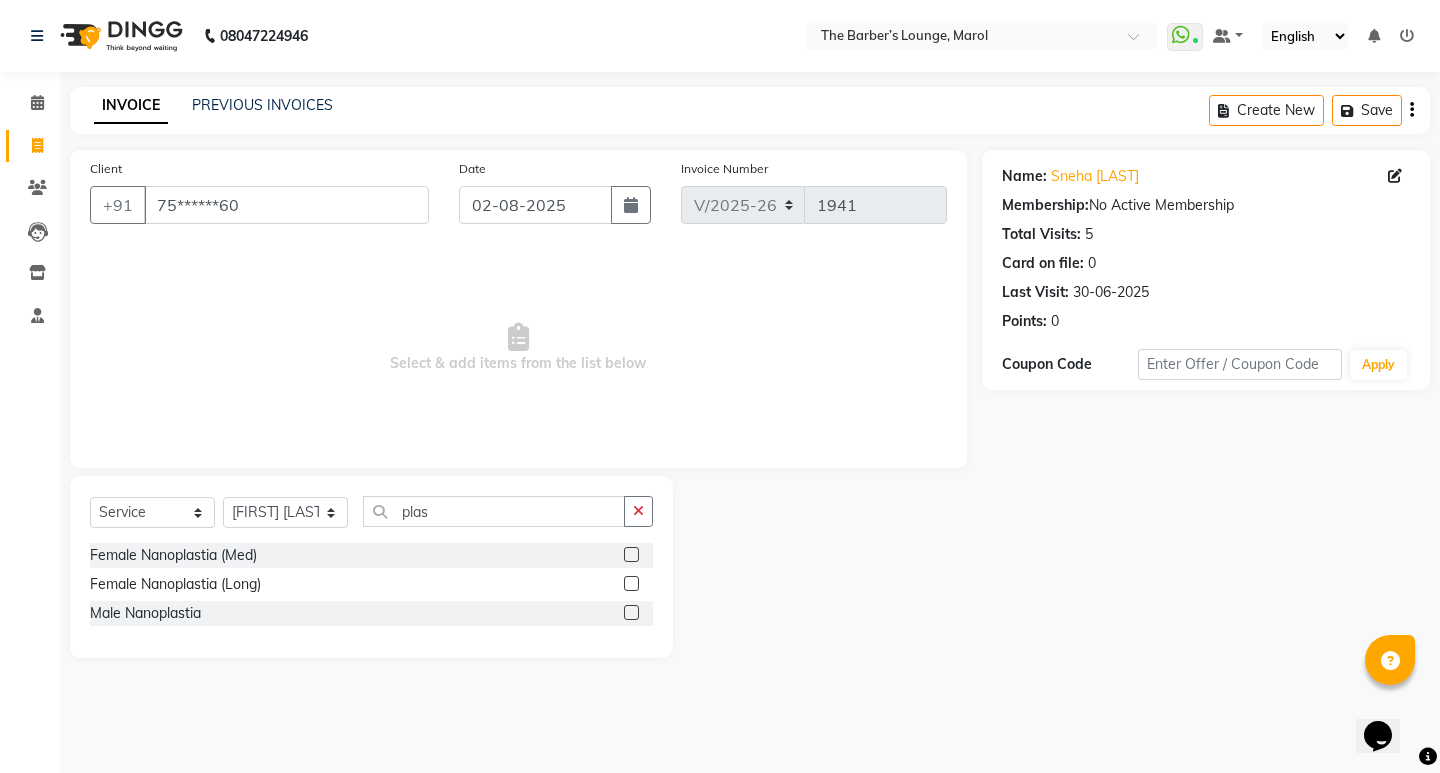 click 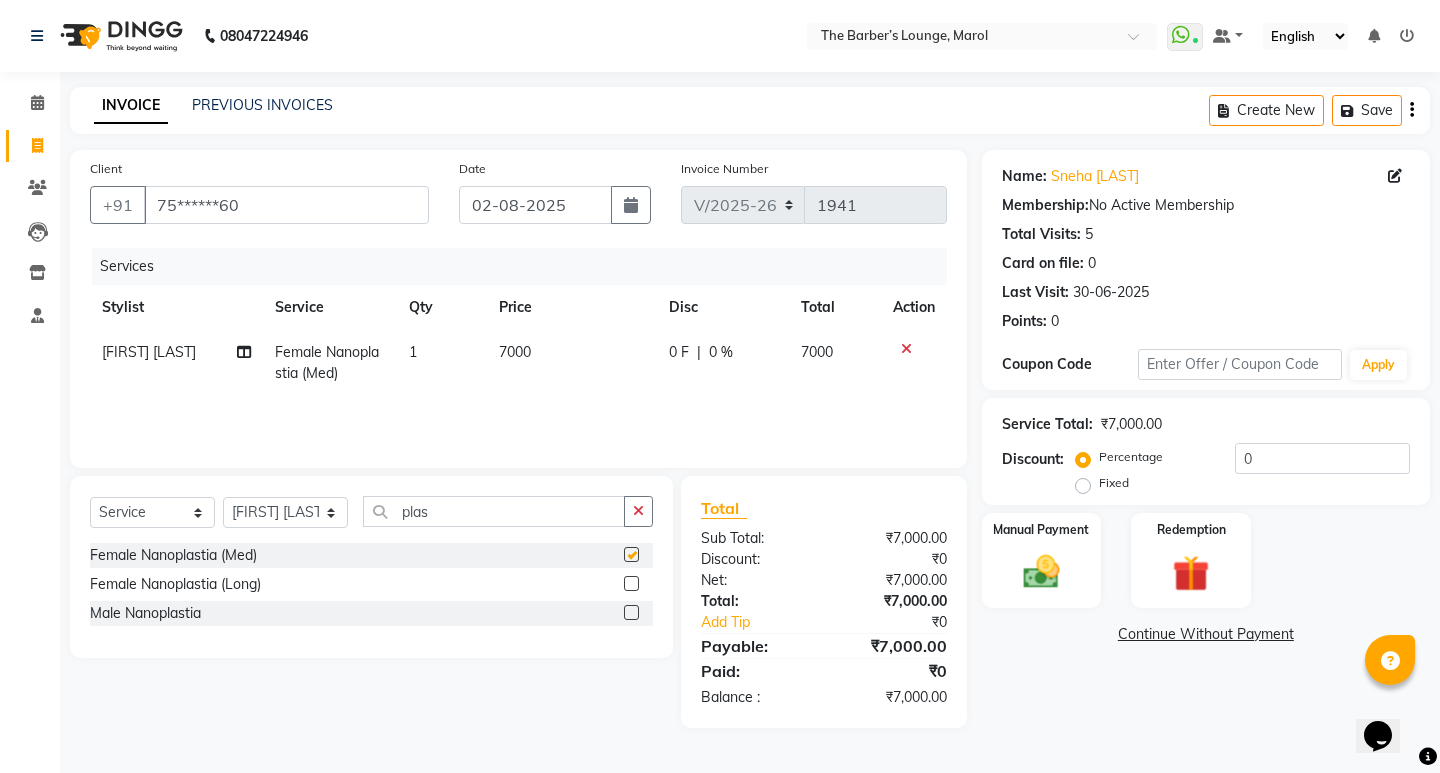 checkbox on "false" 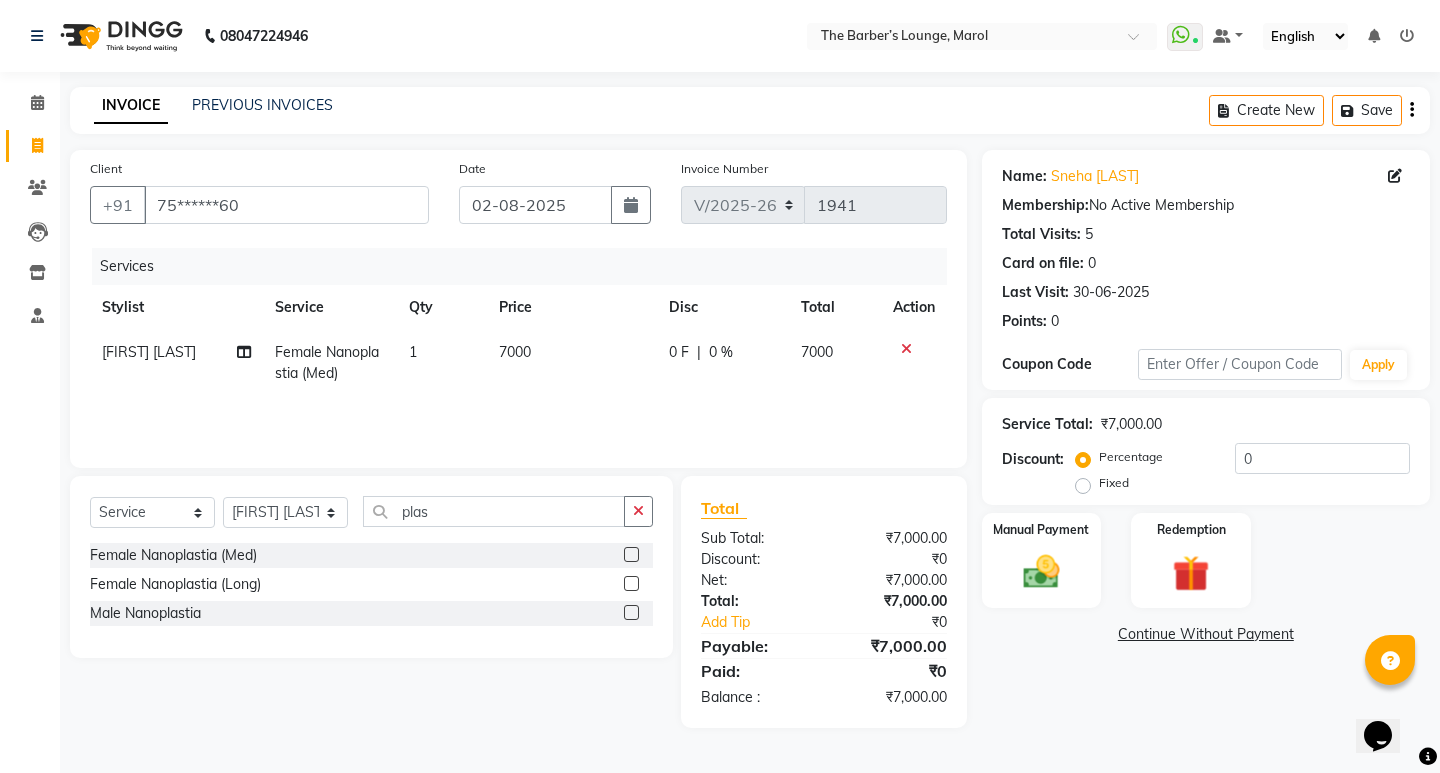 click on "7000" 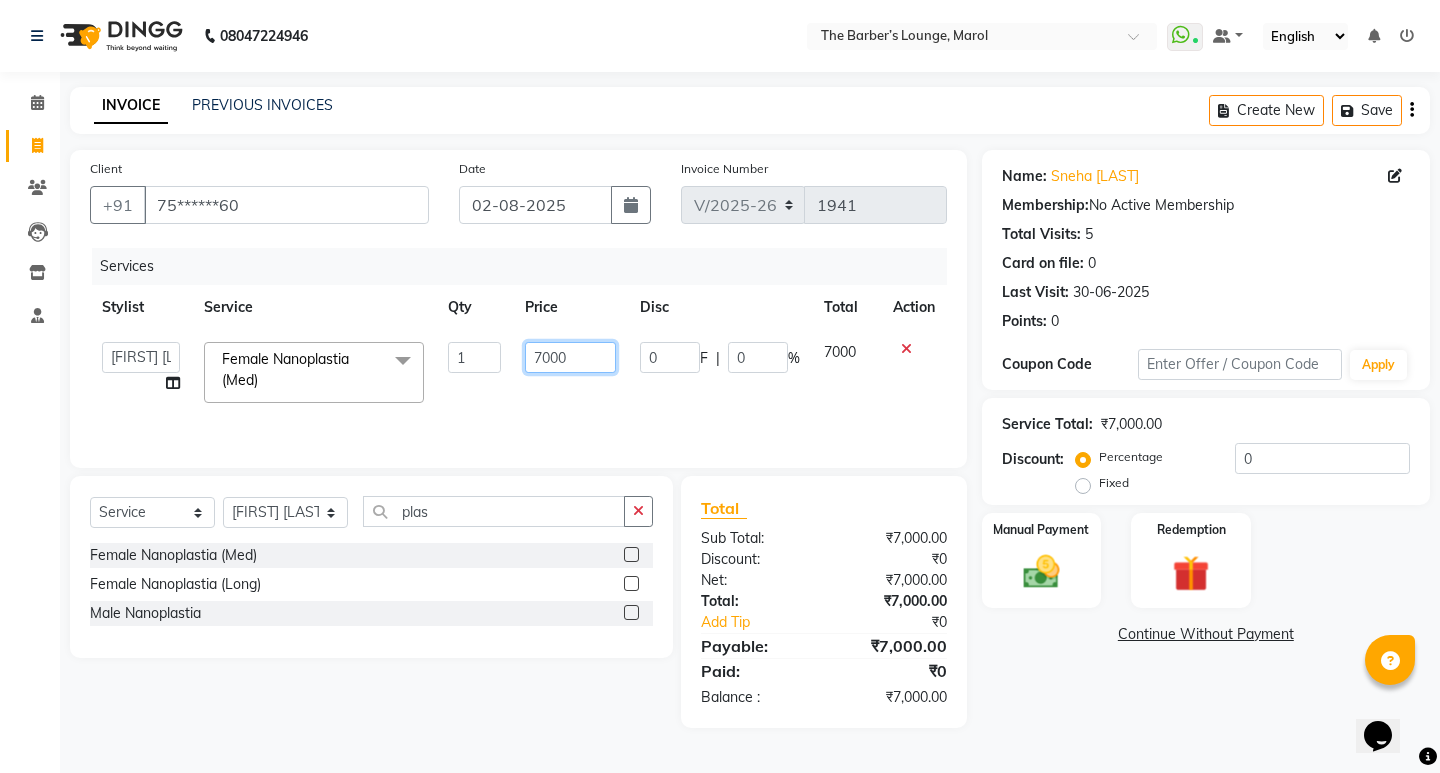 click on "7000" 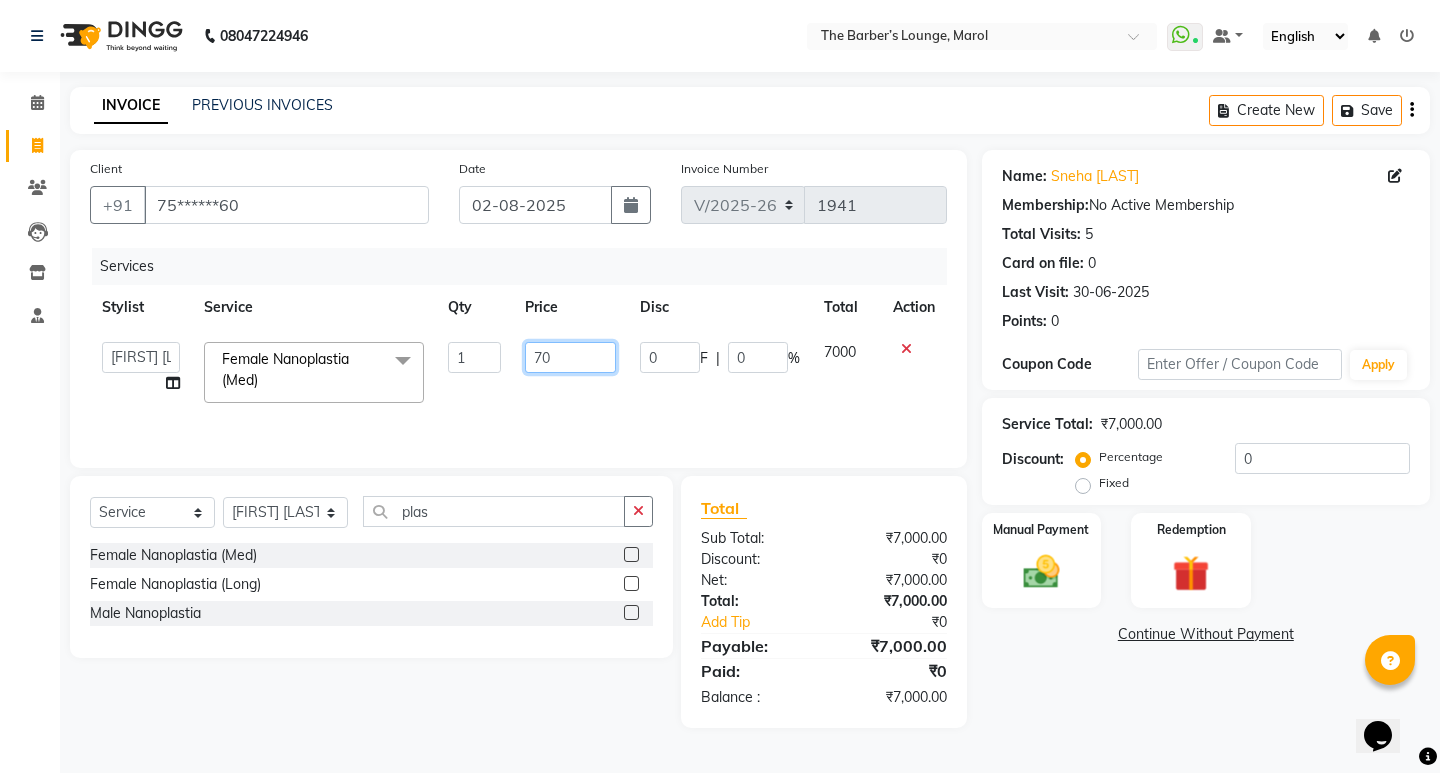 type on "7" 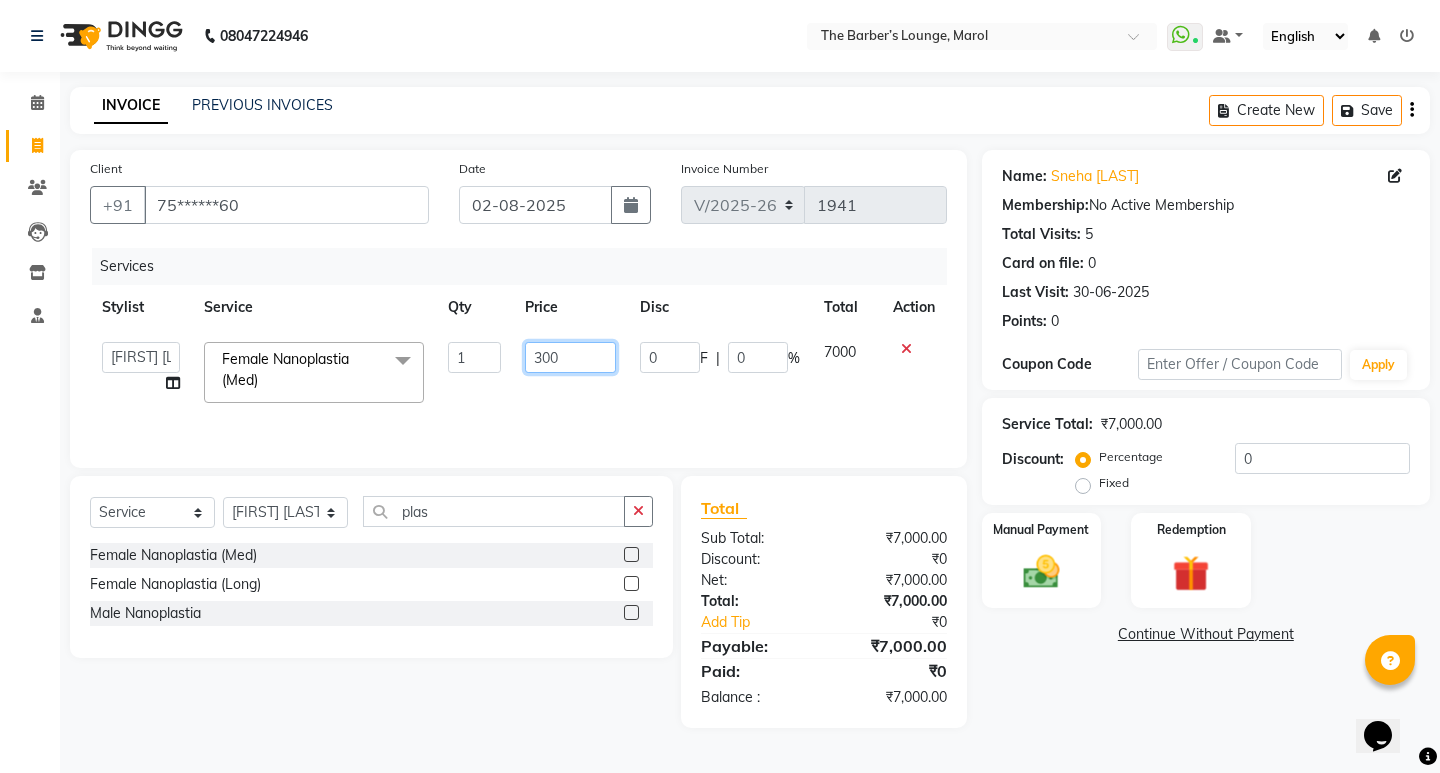 type on "3000" 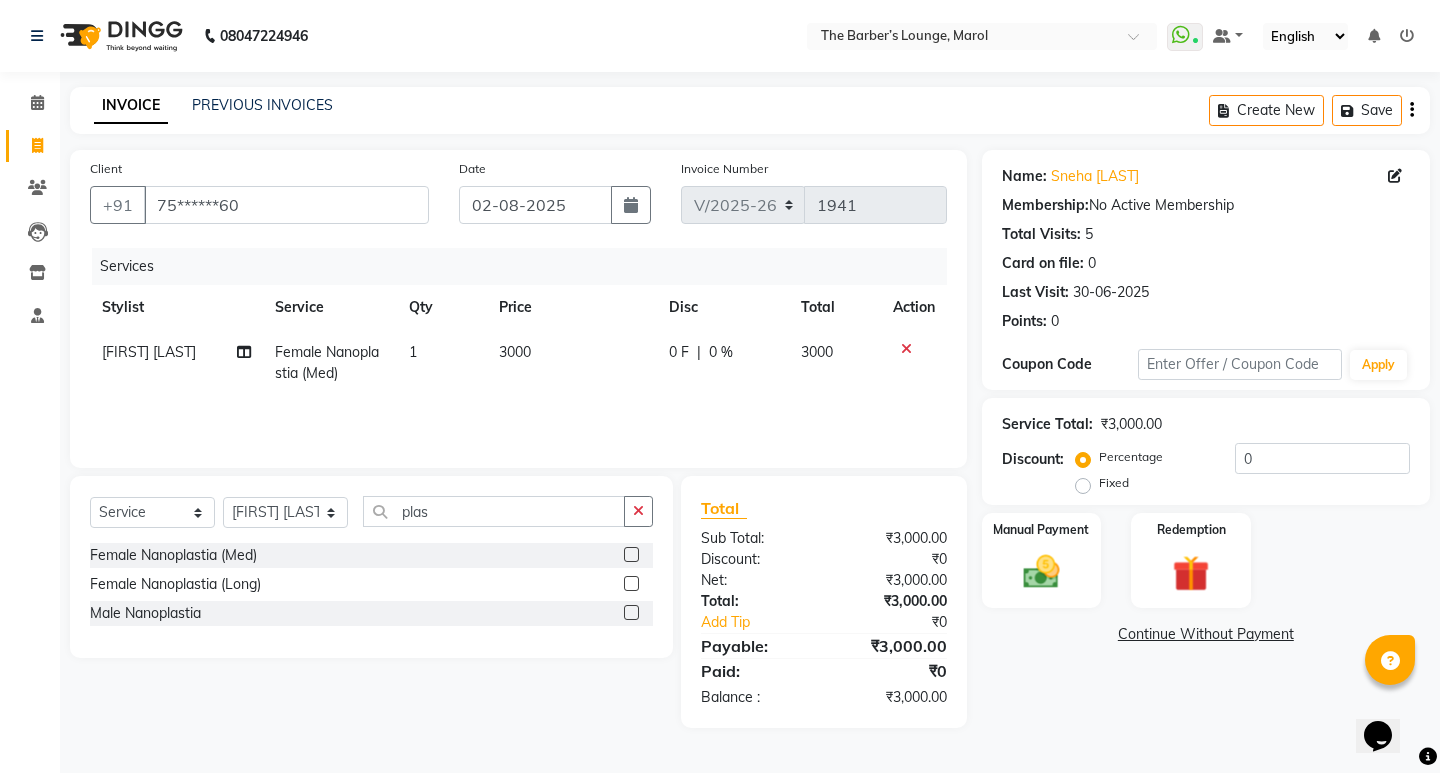 click on "[FIRST] [LAST] Membership:  No Active Membership  Total Visits:  5 Card on file:  0 Last Visit:   30-06-2025 Points:   0  Coupon Code Apply Service Total:  ₹3,000.00  Discount:  Percentage   Fixed  0 Manual Payment Redemption  Continue Without Payment" 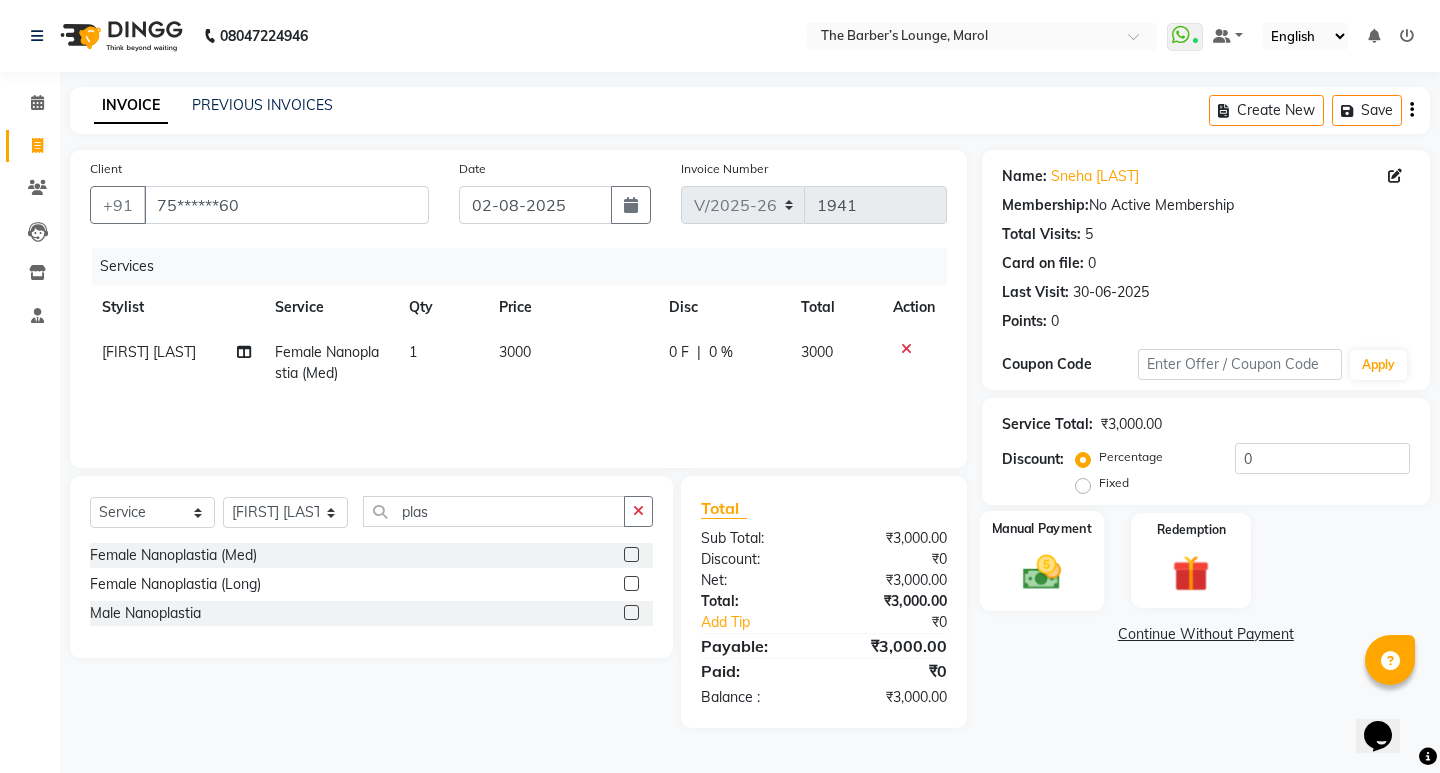 click 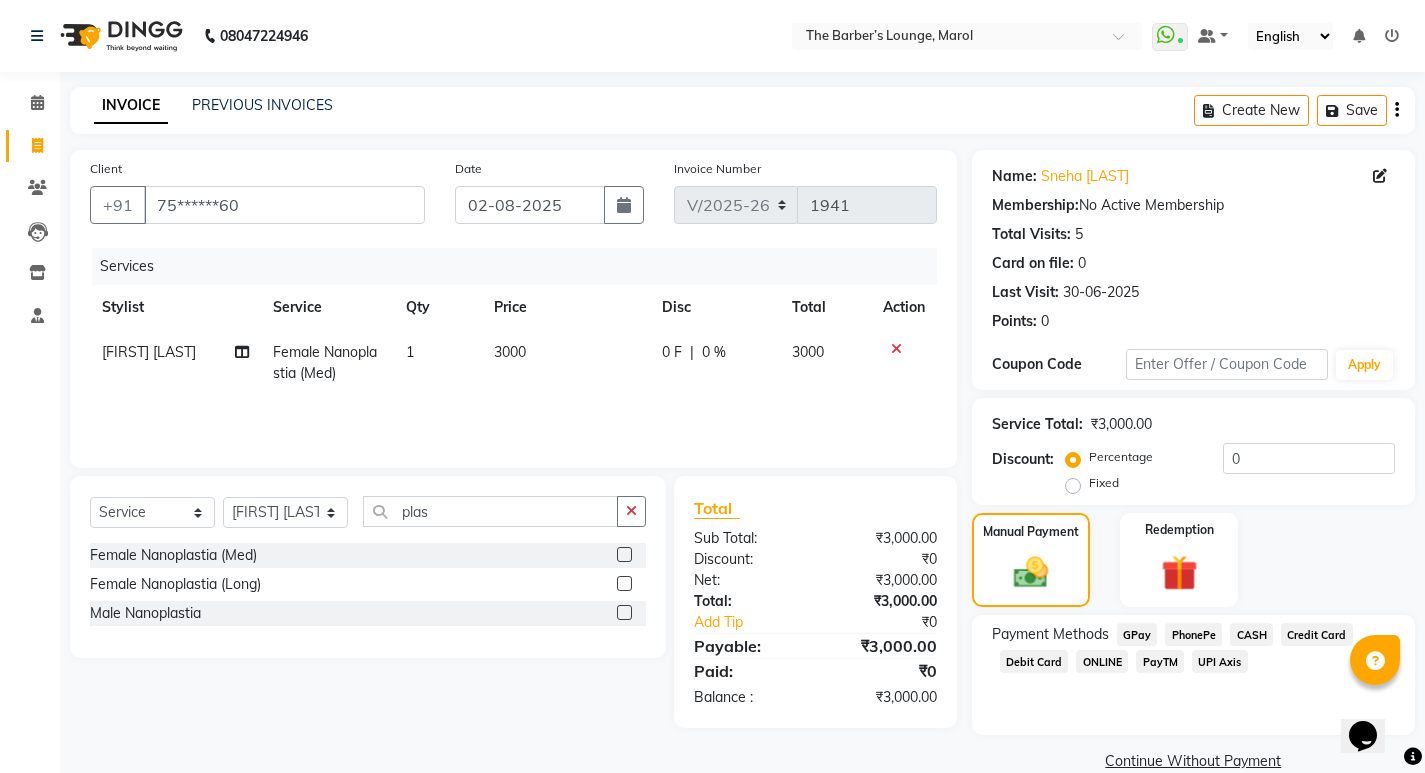 click on "Credit Card" 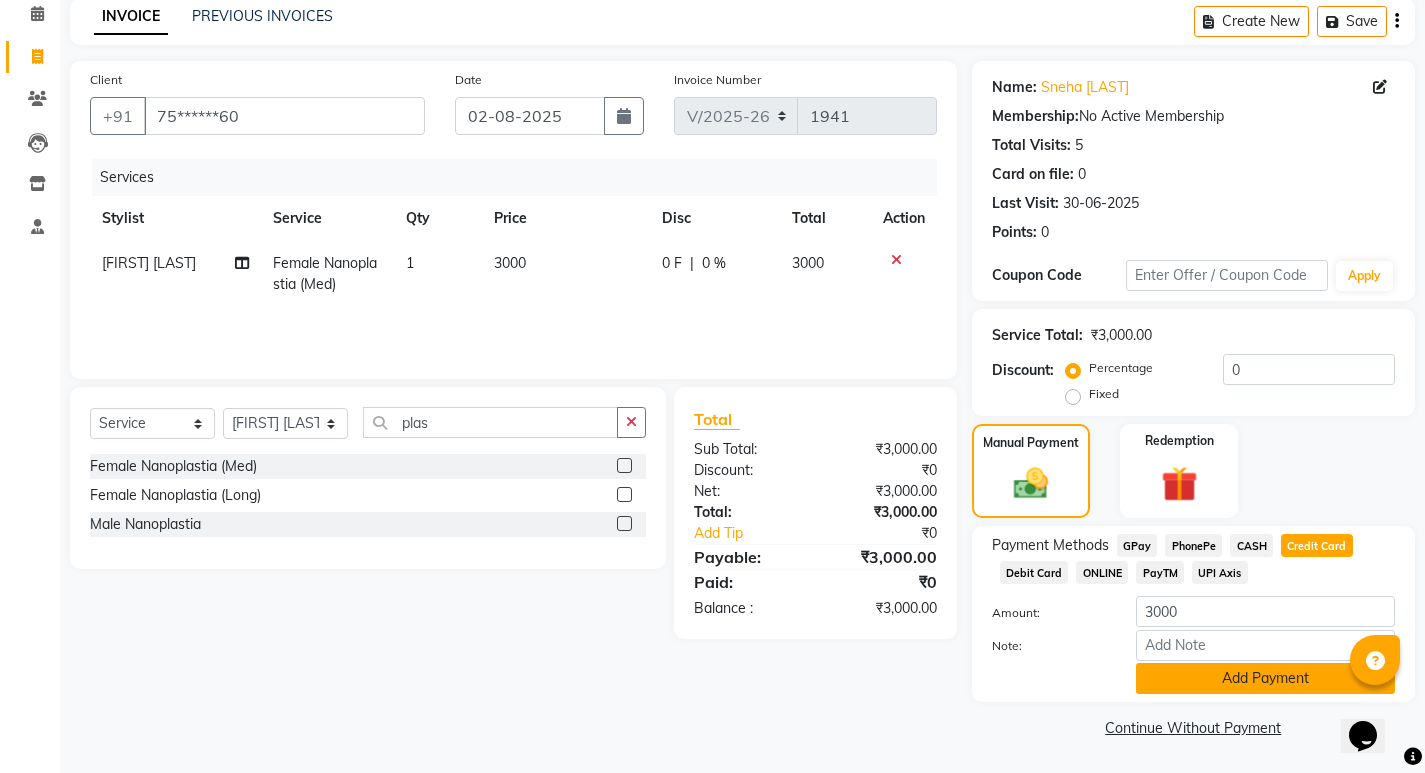 click on "Add Payment" 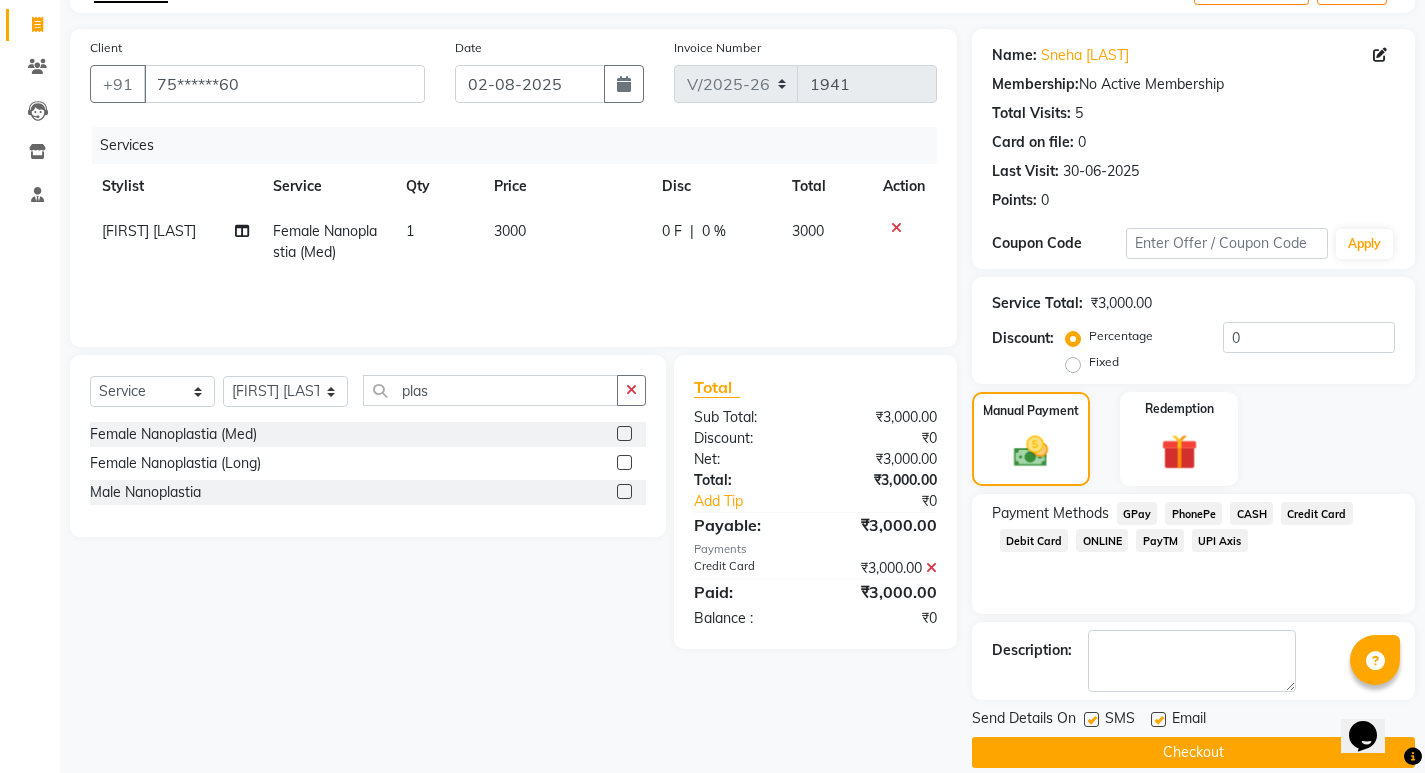 scroll, scrollTop: 146, scrollLeft: 0, axis: vertical 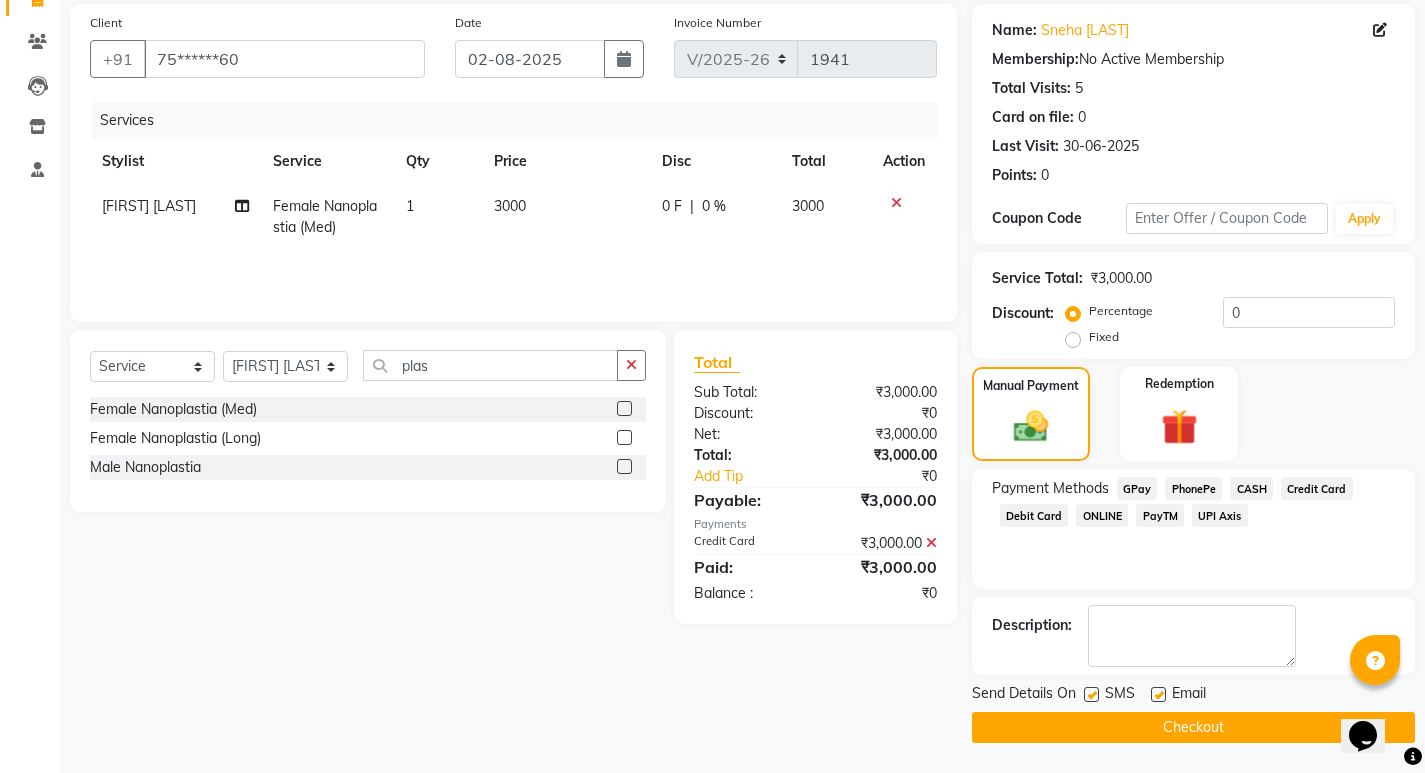 click on "Checkout" 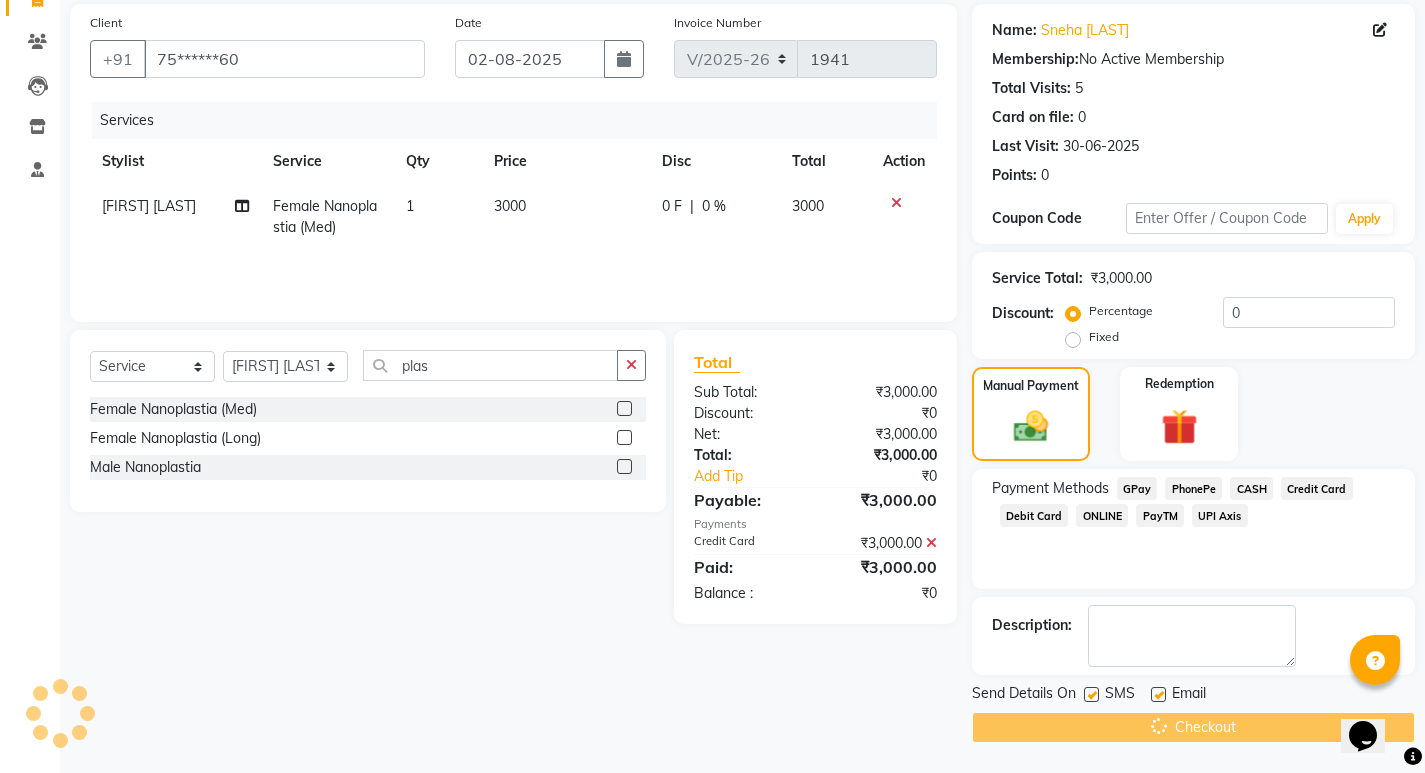 scroll, scrollTop: 94, scrollLeft: 0, axis: vertical 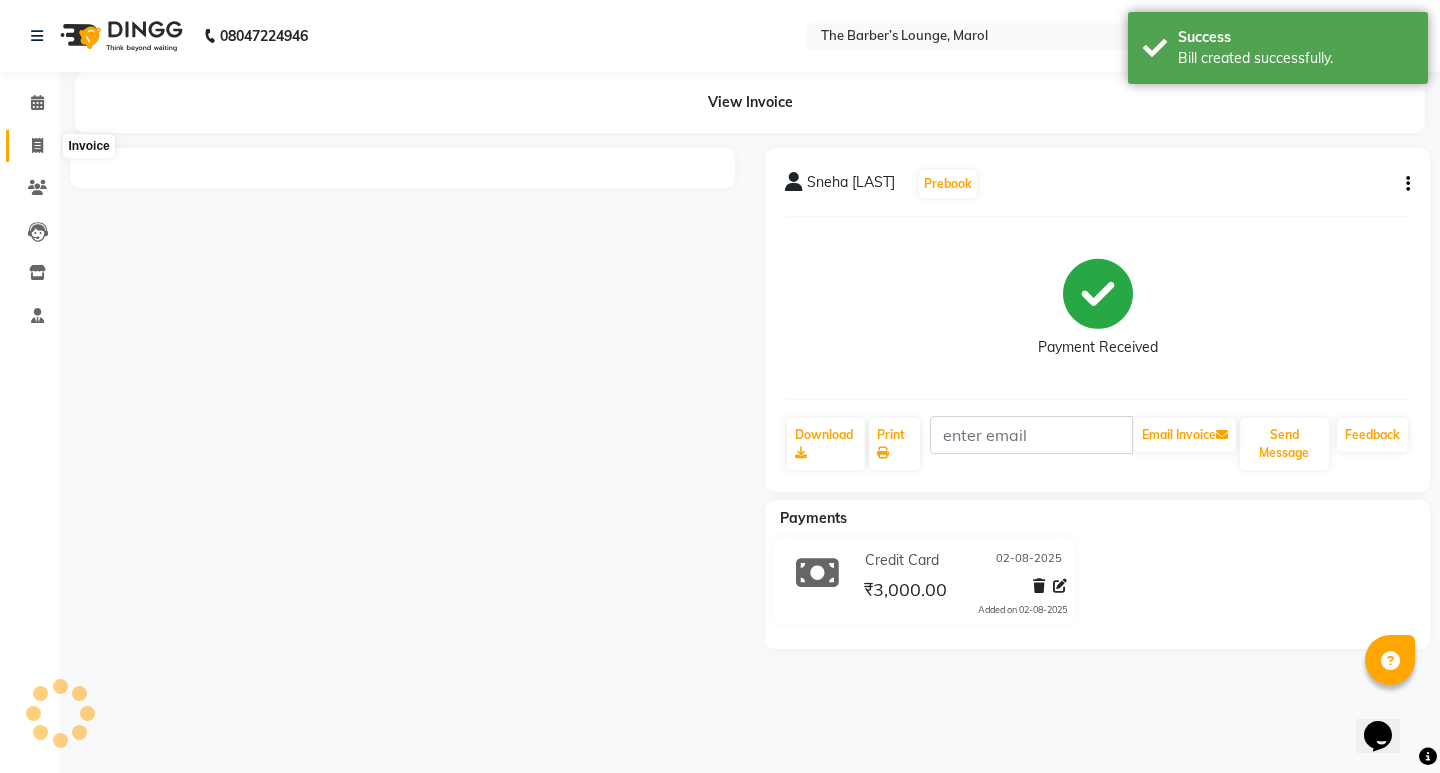 click 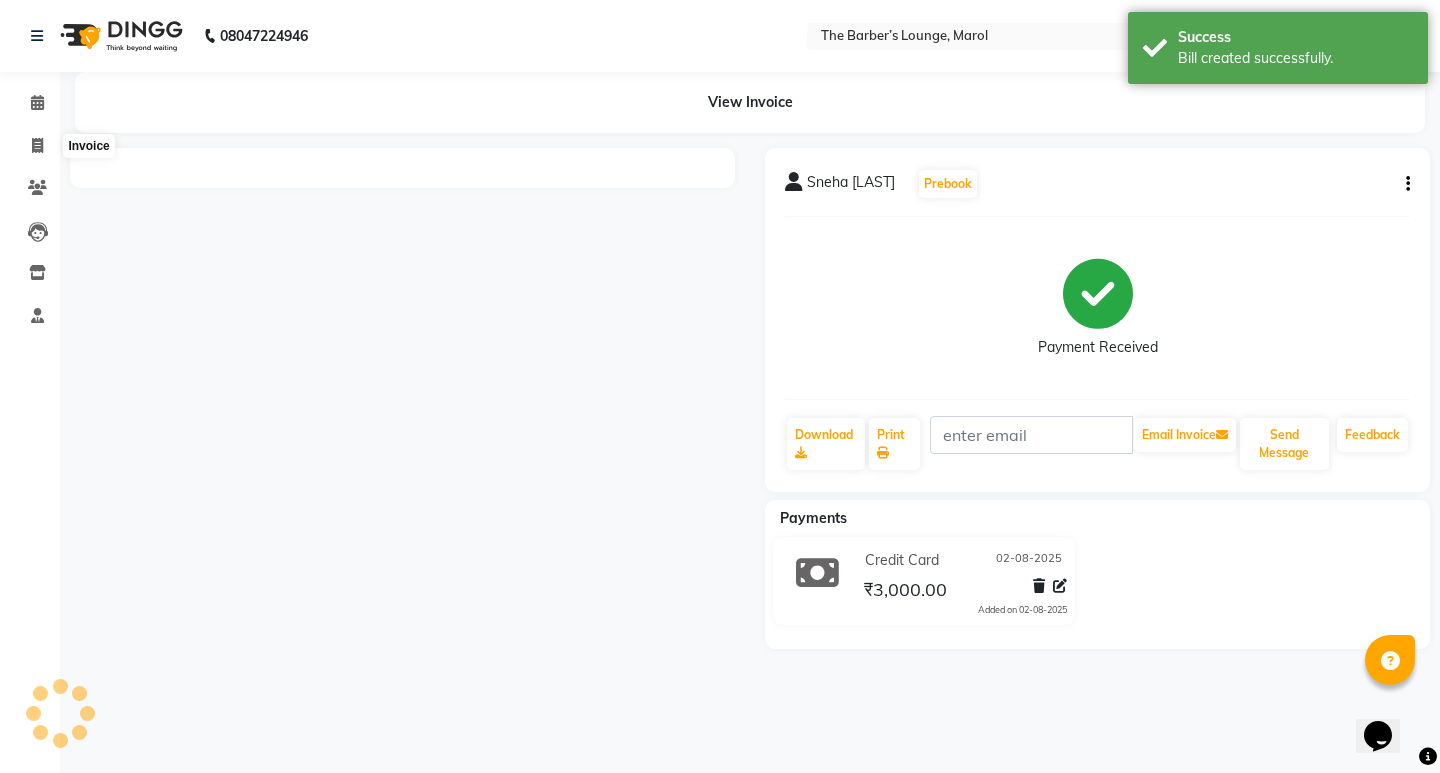 select on "service" 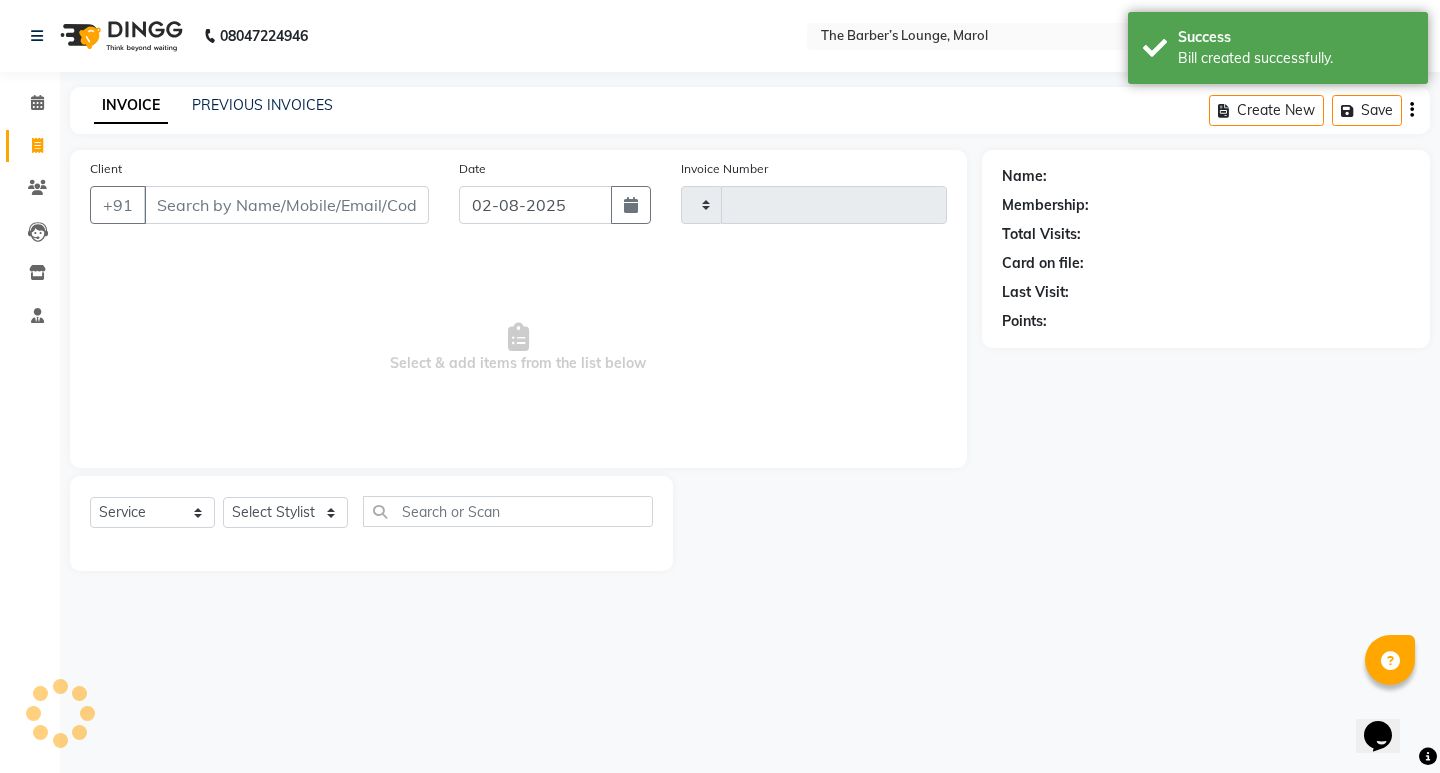 type on "1942" 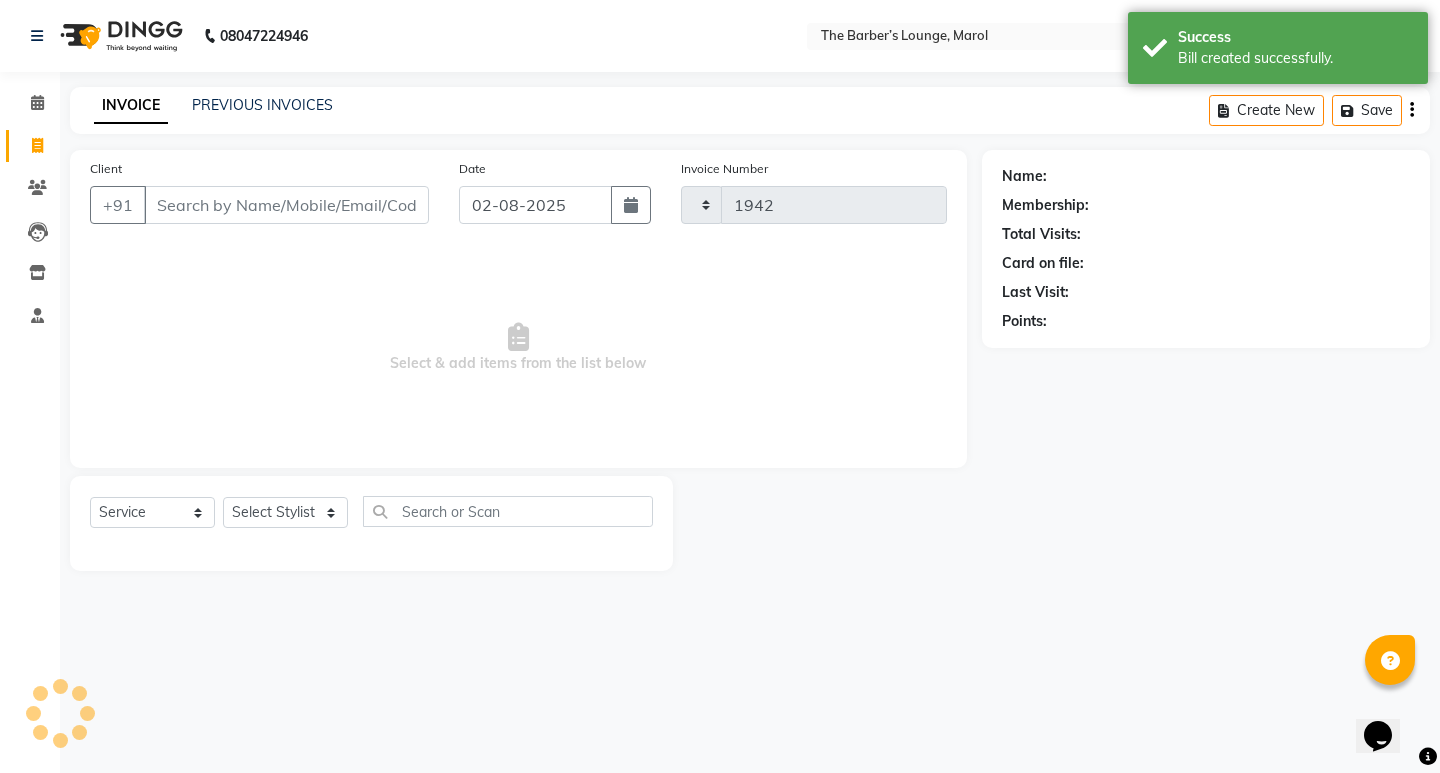 select on "7188" 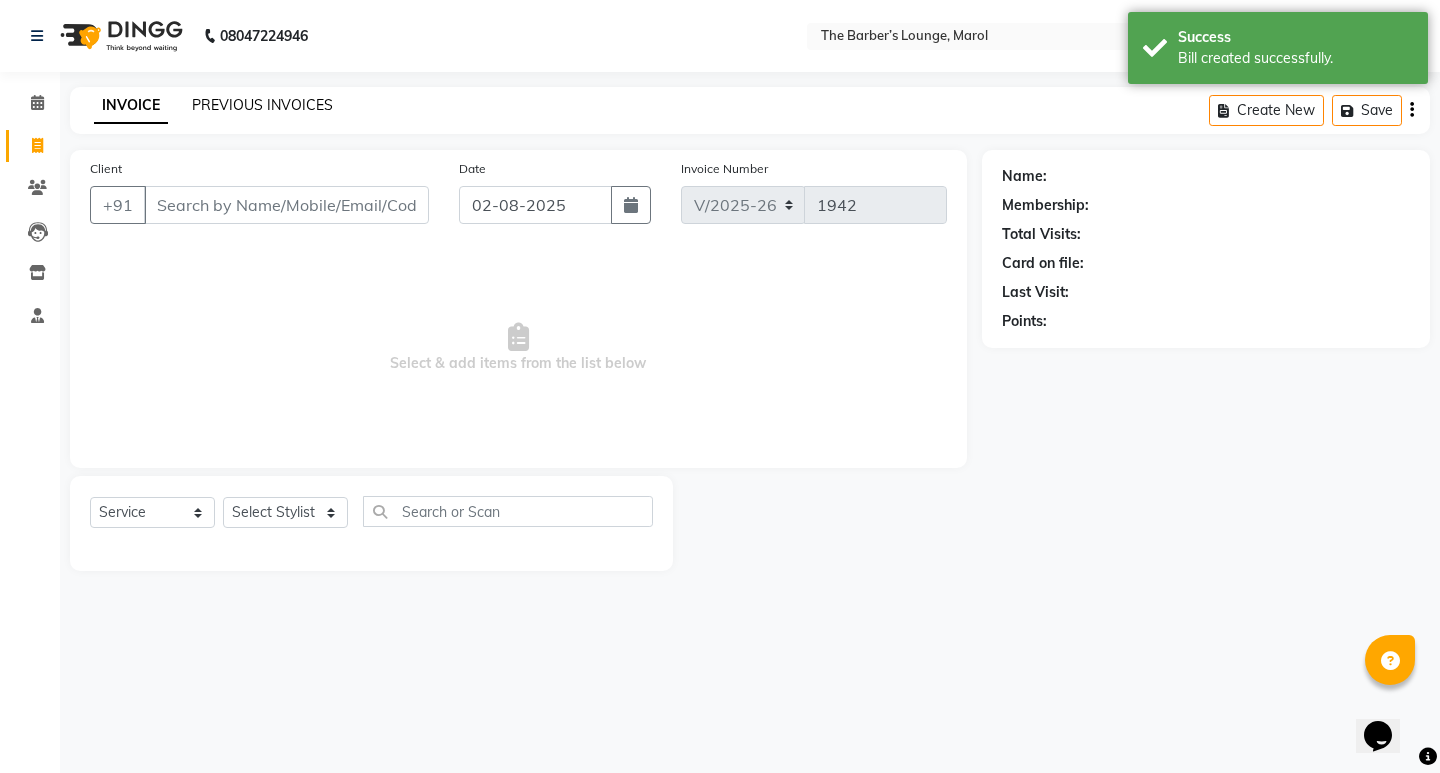 click on "PREVIOUS INVOICES" 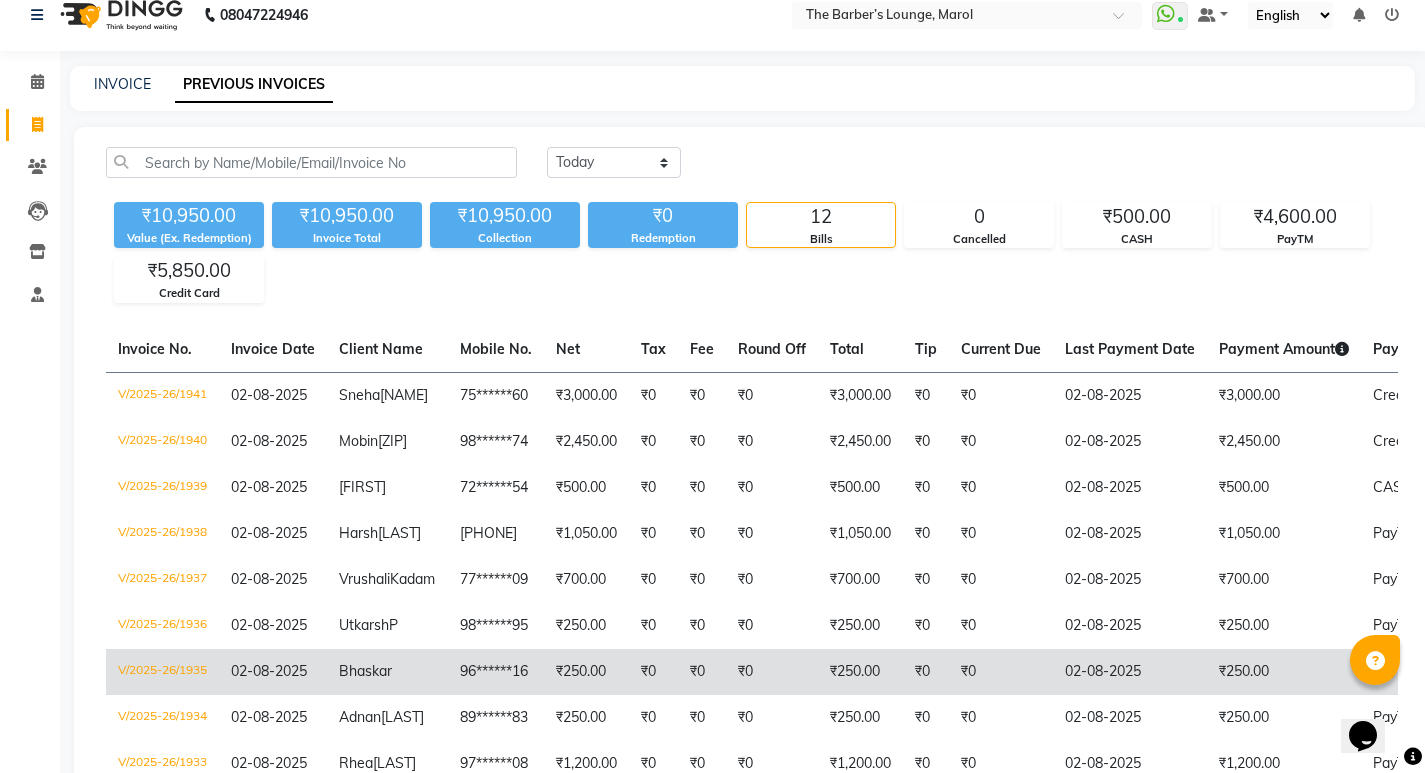 scroll, scrollTop: 0, scrollLeft: 0, axis: both 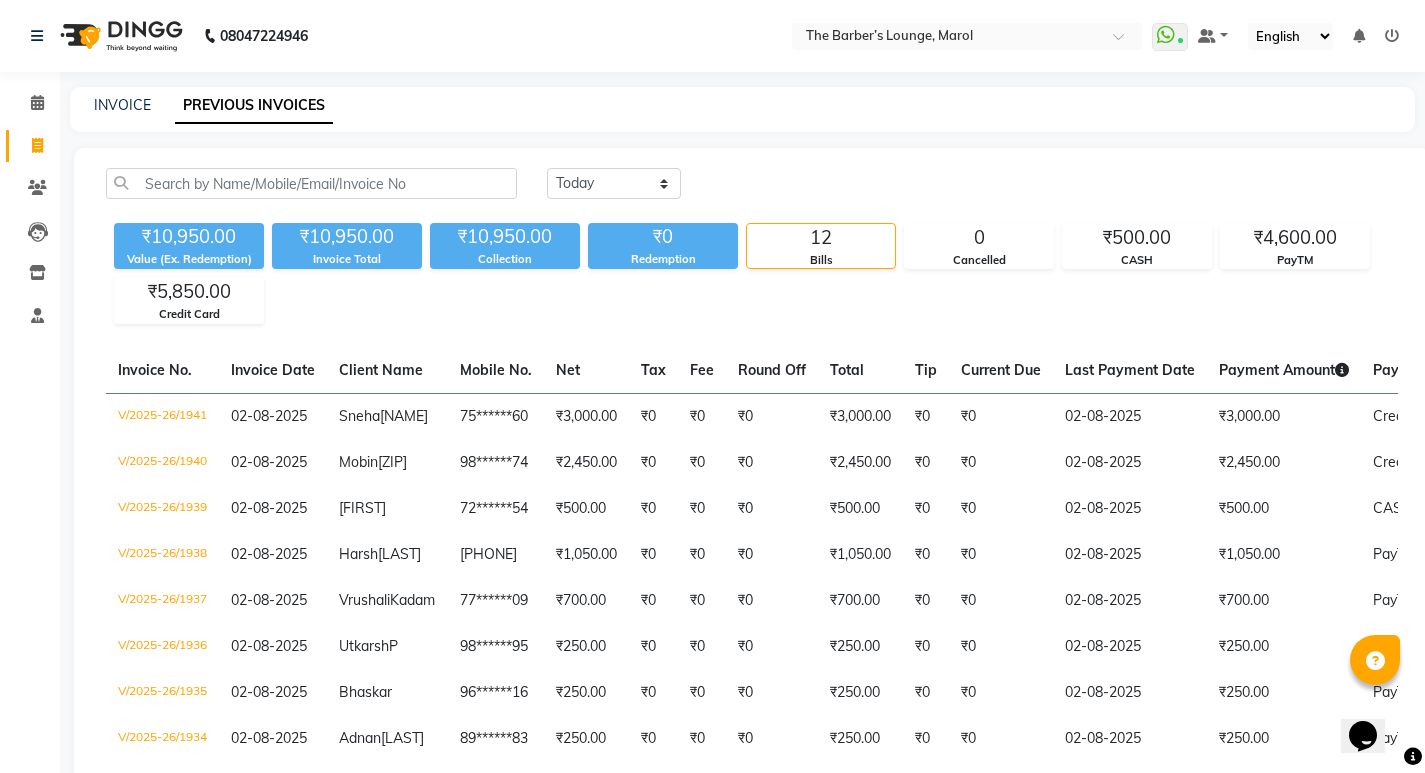 click on "[PHONE] Select Location × The Barber’s Lounge, Marol  WhatsApp Status  ✕ Status:  Connected Most Recent Message: 02-08-2025     03:19 PM Recent Service Activity: 02-08-2025     05:12 PM Default Panel My Panel English ENGLISH Español العربية मराठी हिंदी ગુજરાતી தமிழ் 中文 Notifications nothing to show ☀ The Barber’s Lounge, Marol  Calendar  Invoice  Clients  Leads   Inventory  Staff Completed InProgress Upcoming Dropped Tentative Check-In Confirm Bookings Segments Page Builder INVOICE PREVIOUS INVOICES Today Yesterday Custom Range ₹10,950.00 Value (Ex. Redemption) ₹10,950.00 Invoice Total  ₹10,950.00 Collection ₹0 Redemption 12 Bills 0 Cancelled ₹500.00 CASH ₹4,600.00 PayTM ₹5,850.00 Credit Card  Invoice No.   Invoice Date   Client Name   Mobile No.   Net   Tax   Fee   Round Off   Total   Tip   Current Due   Last Payment Date   Payment Amount   Payment Methods   Cancel Reason   Status   V/2025-26/1941  02-08-2025 [FIRST] - -" at bounding box center (712, 527) 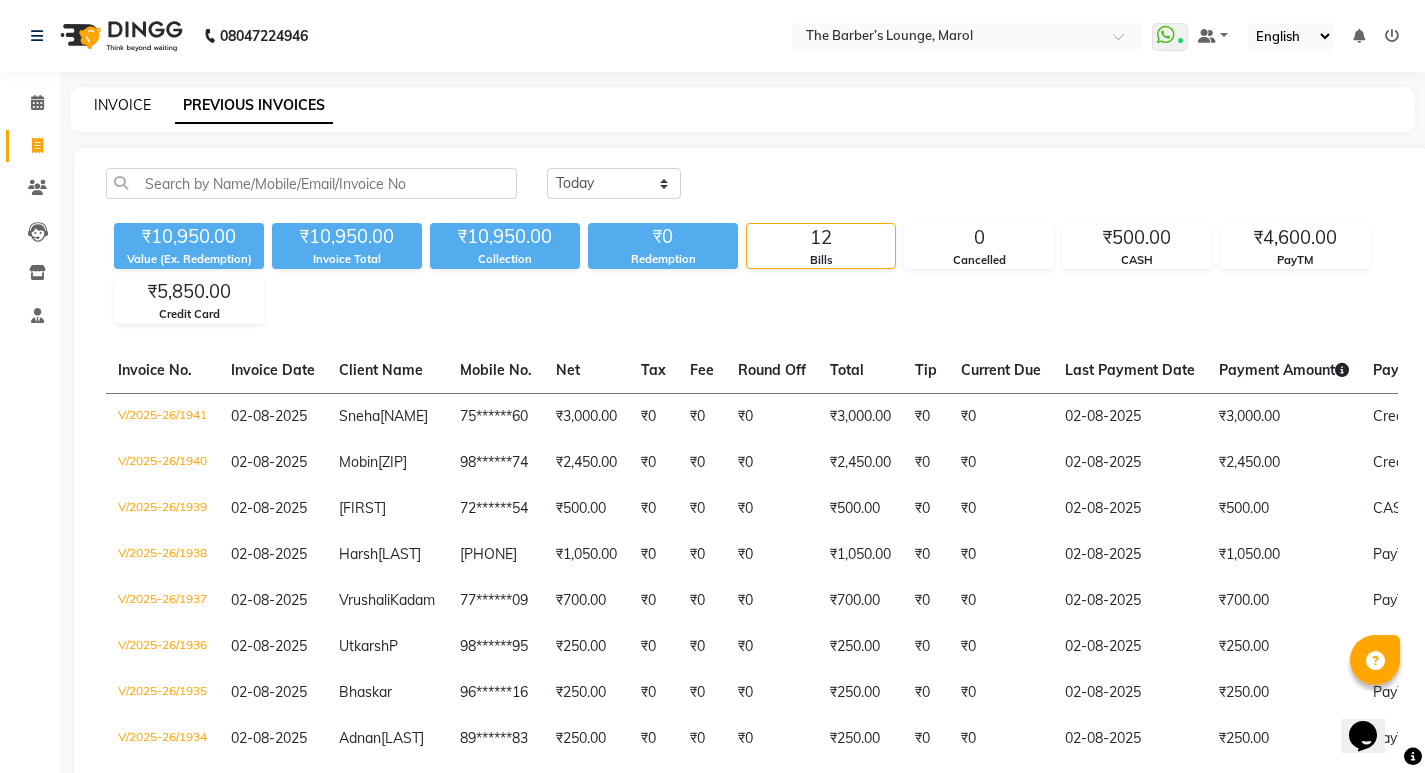 click on "INVOICE" 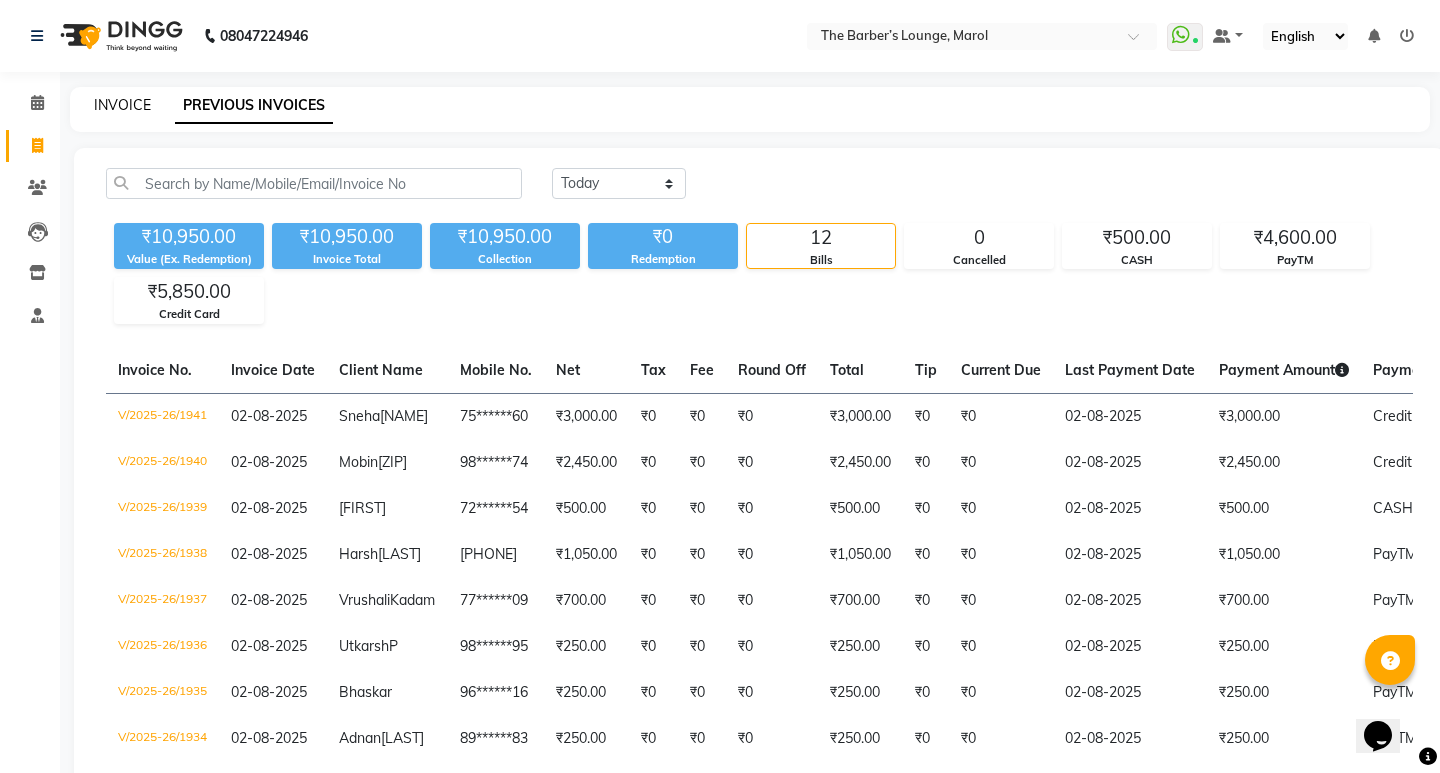 select on "7188" 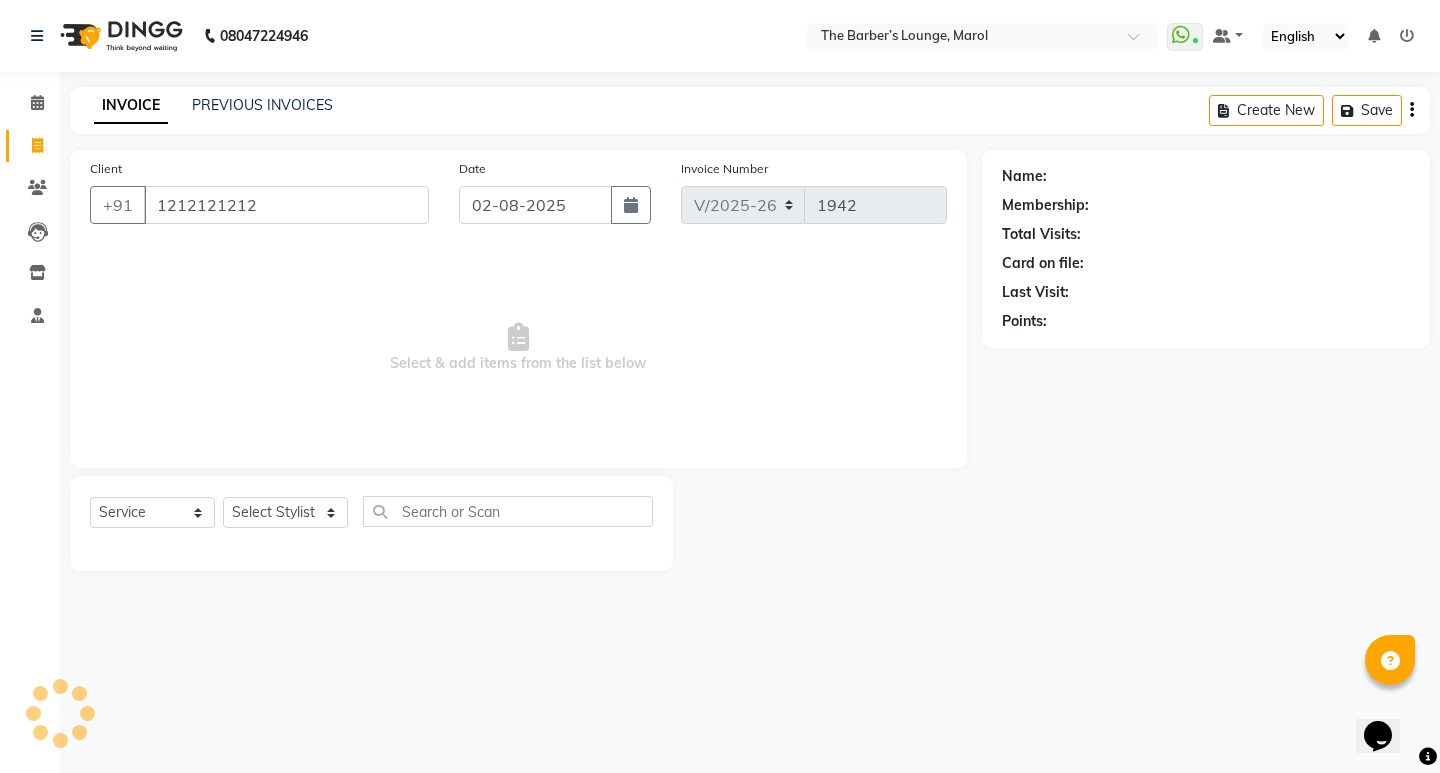 type on "1212121212" 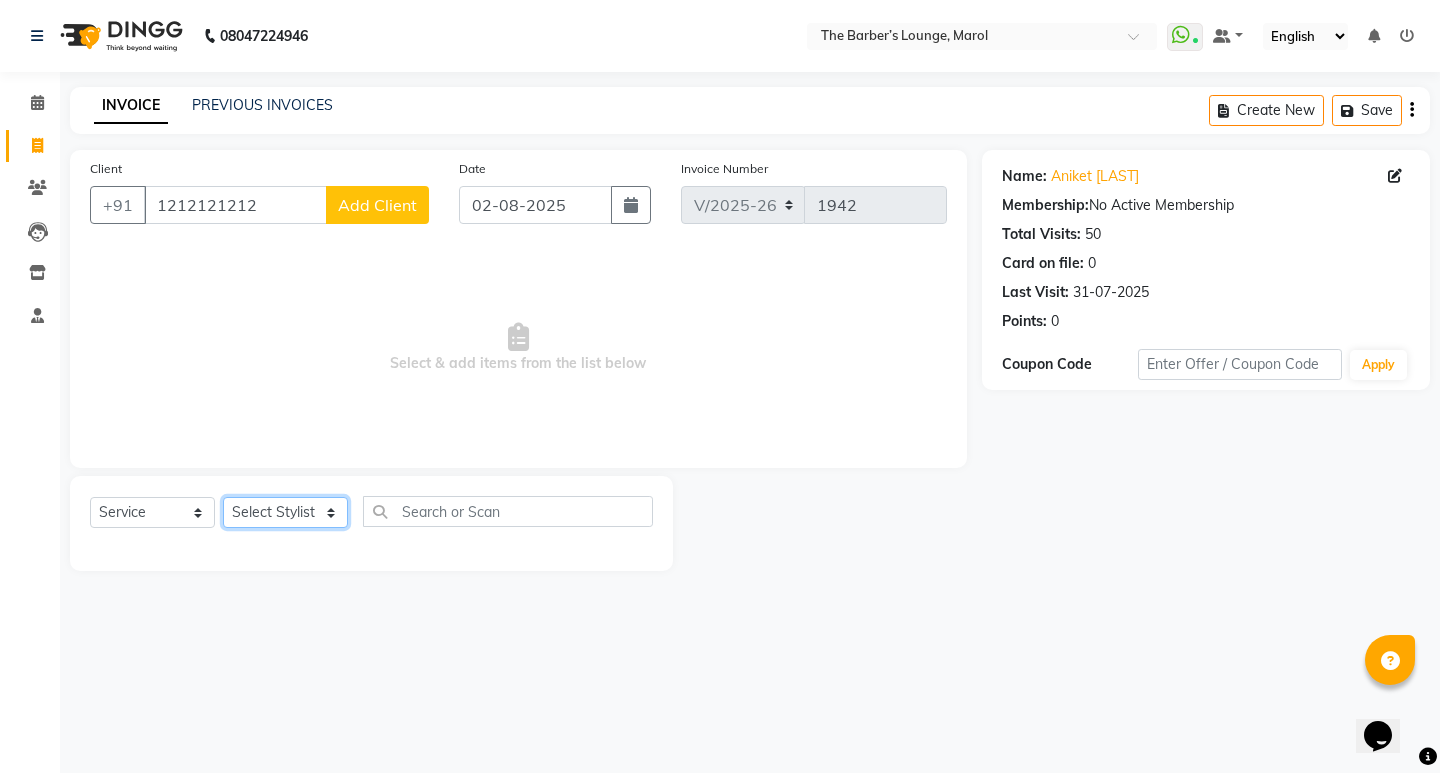 click on "Select Stylist Anjali Jafar Salmani Ketan Shinde Mohsin Akhtar Satish Tejasvi Vasundhara" 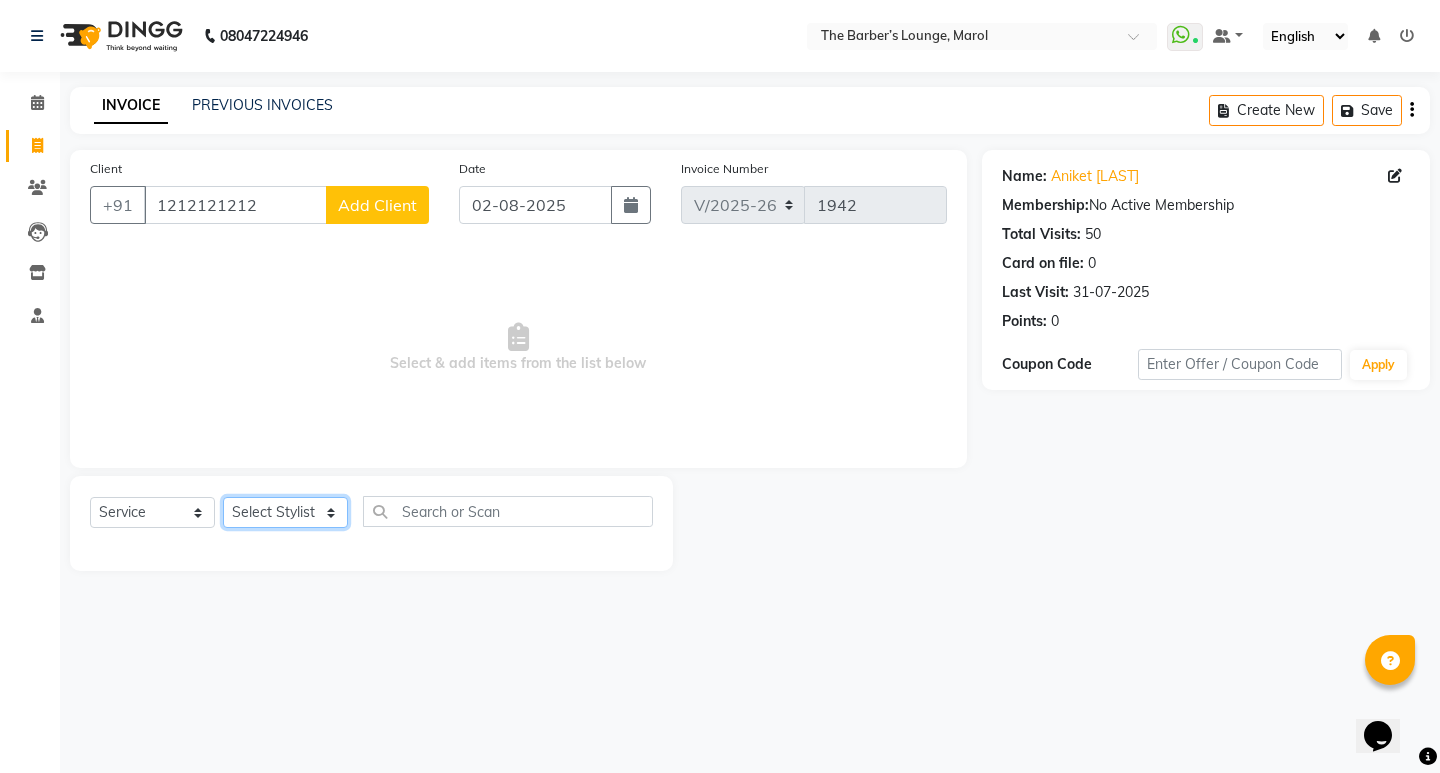 select on "62819" 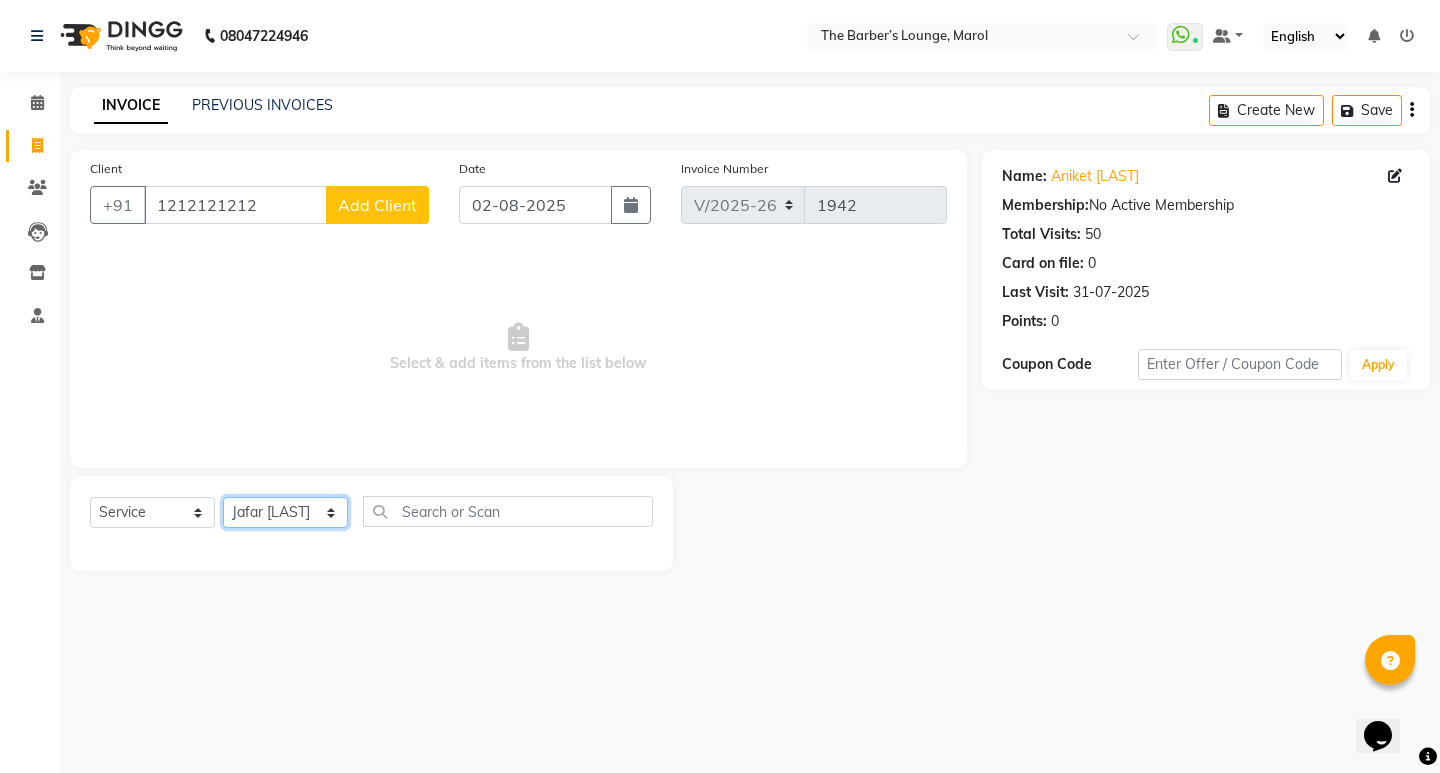 click on "Select Stylist Anjali Jafar Salmani Ketan Shinde Mohsin Akhtar Satish Tejasvi Vasundhara" 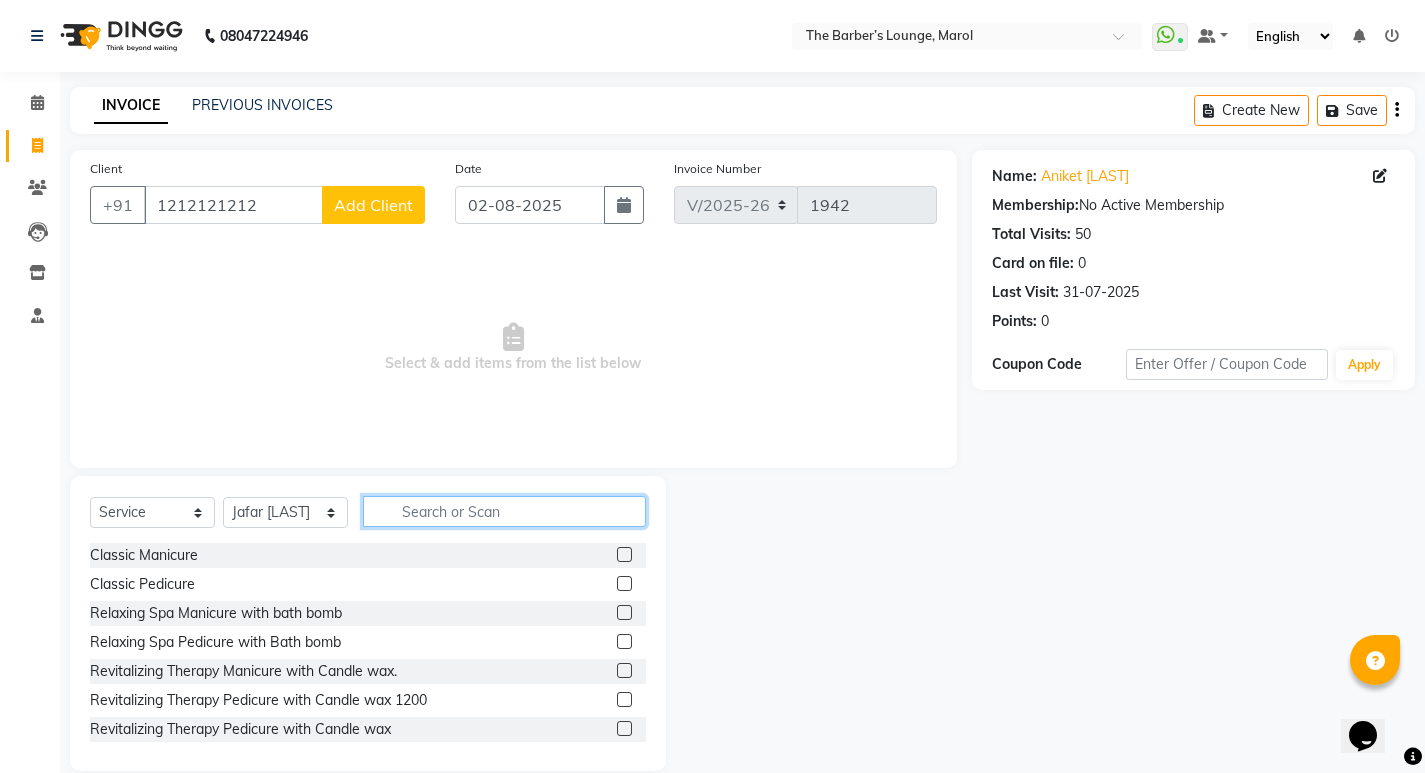 click 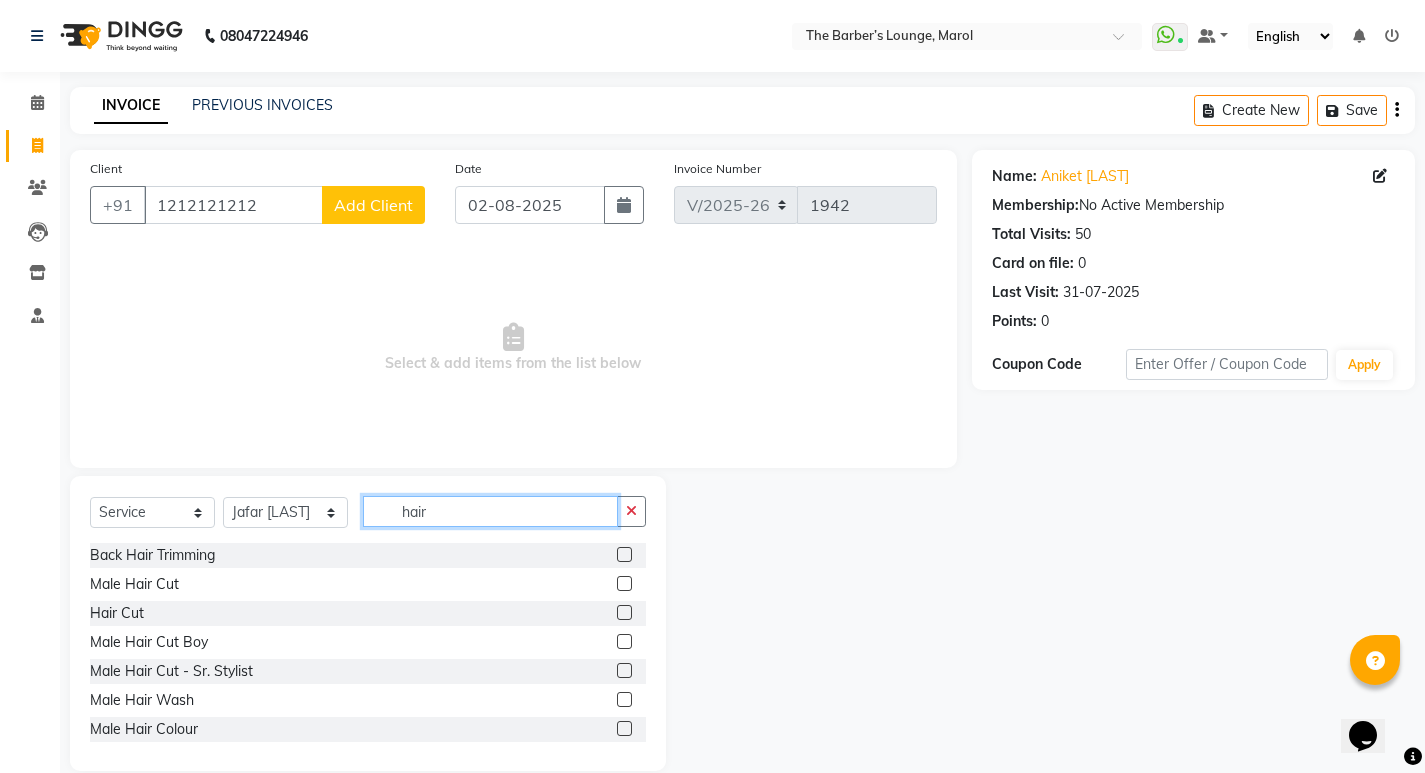 type on "hair" 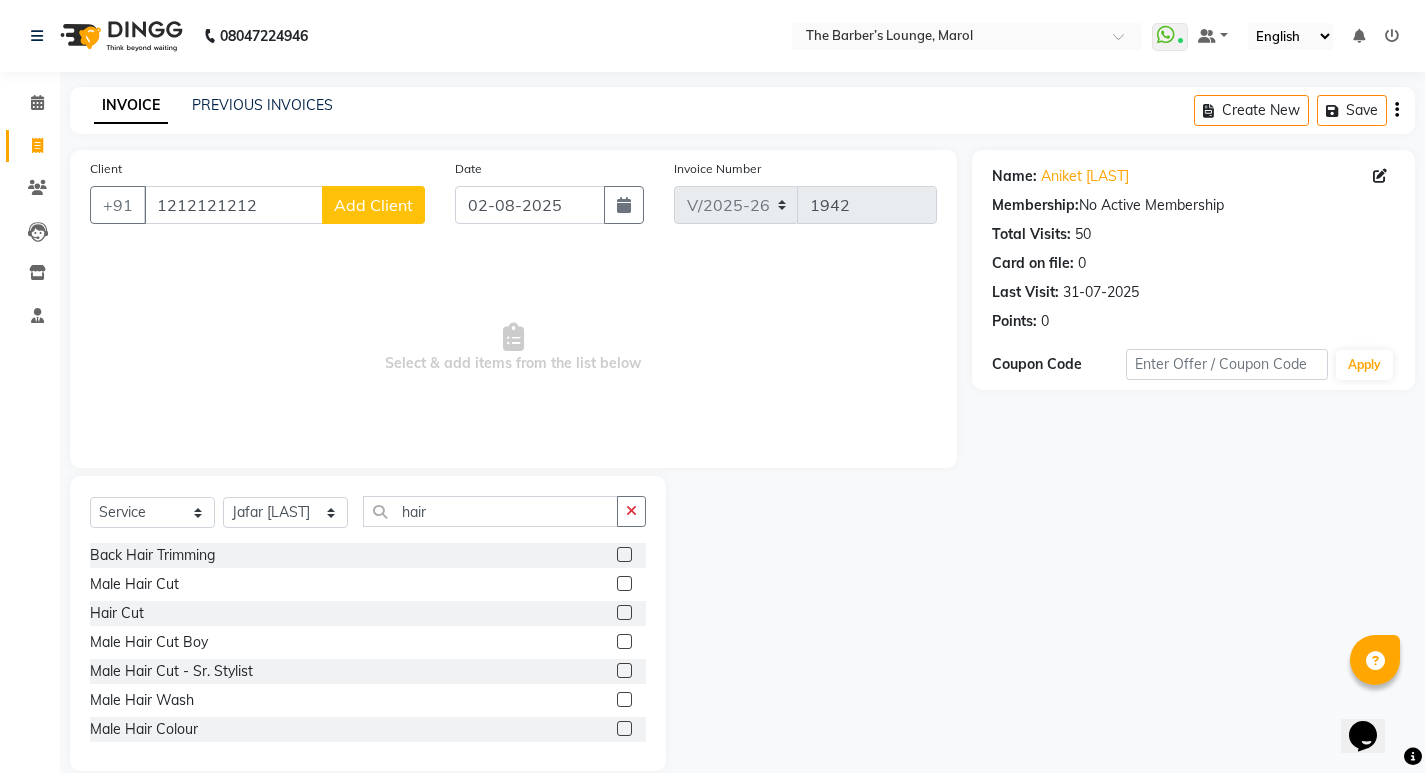 click 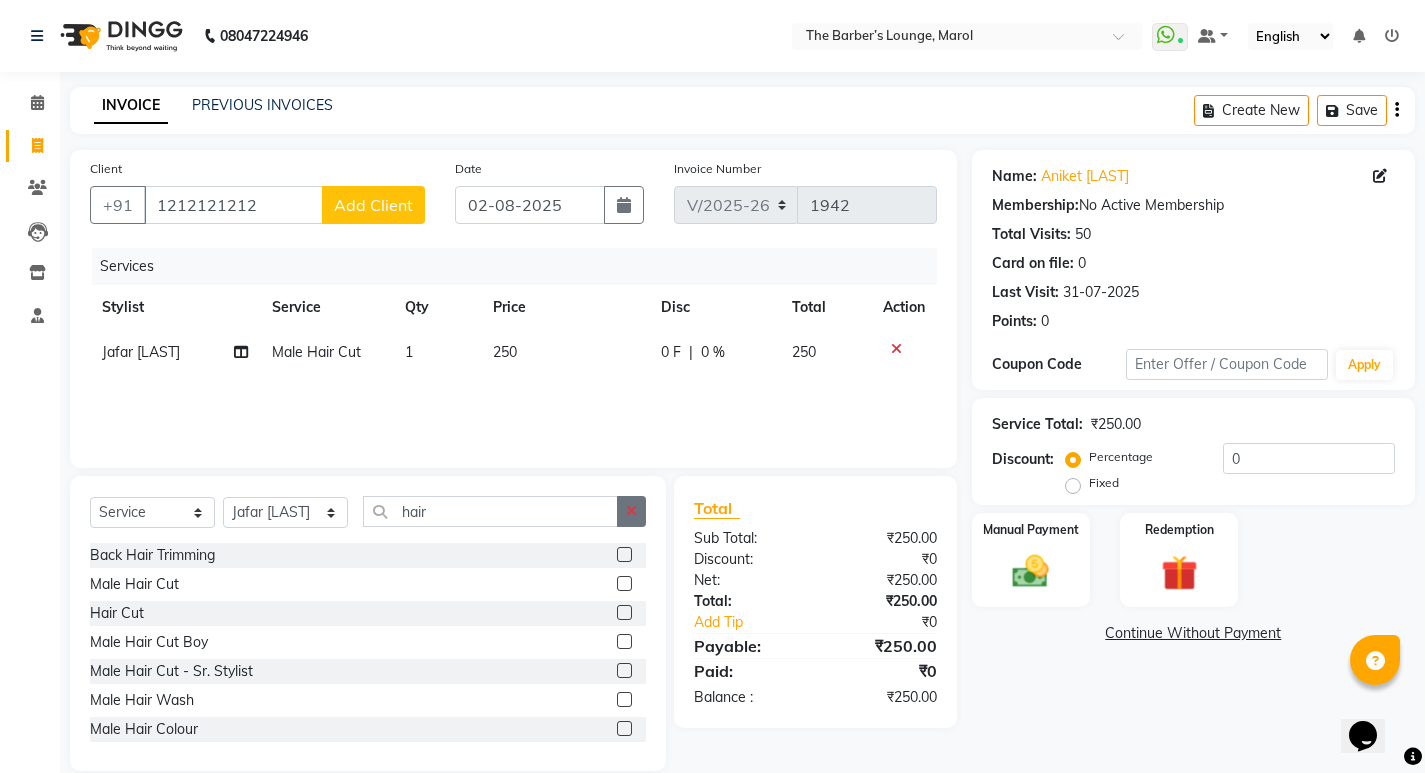 checkbox on "false" 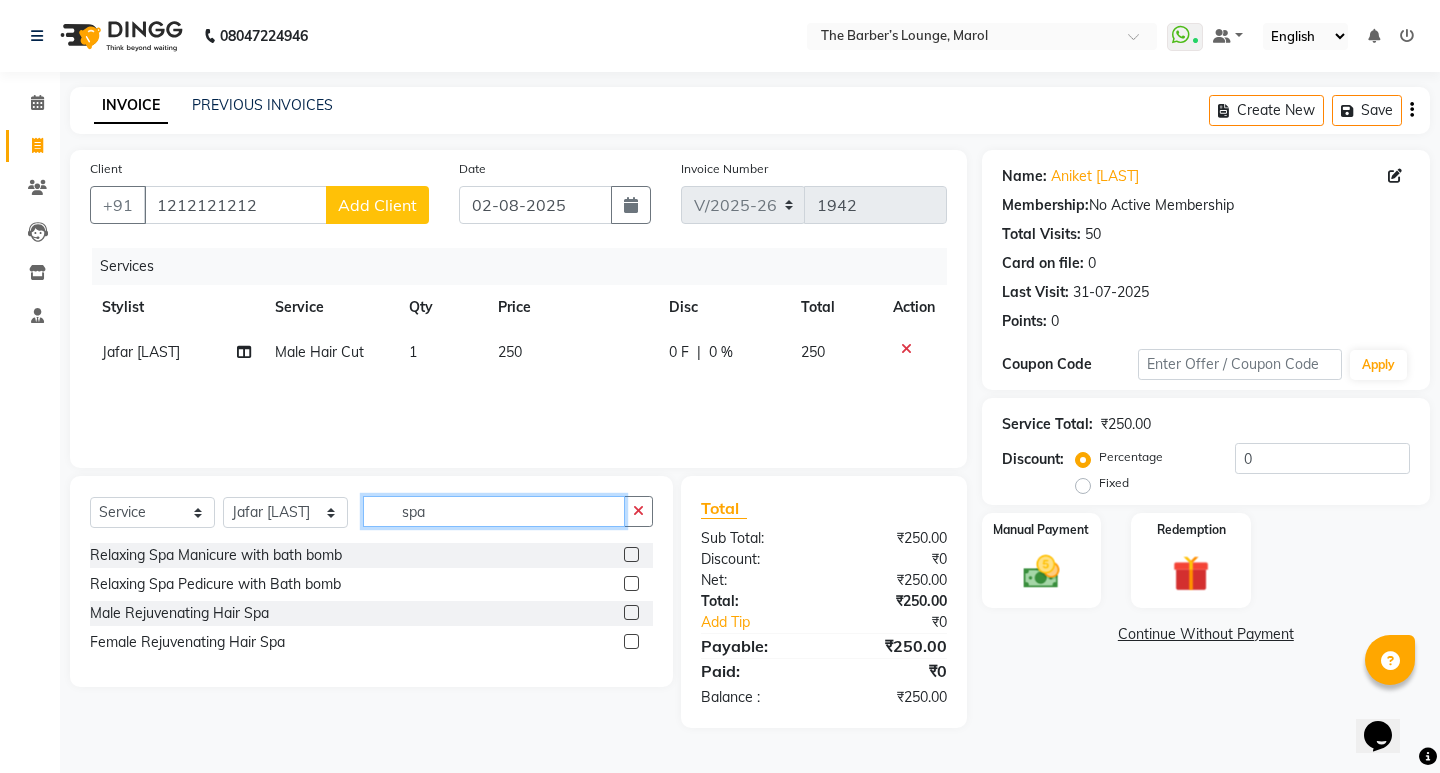 type on "spa" 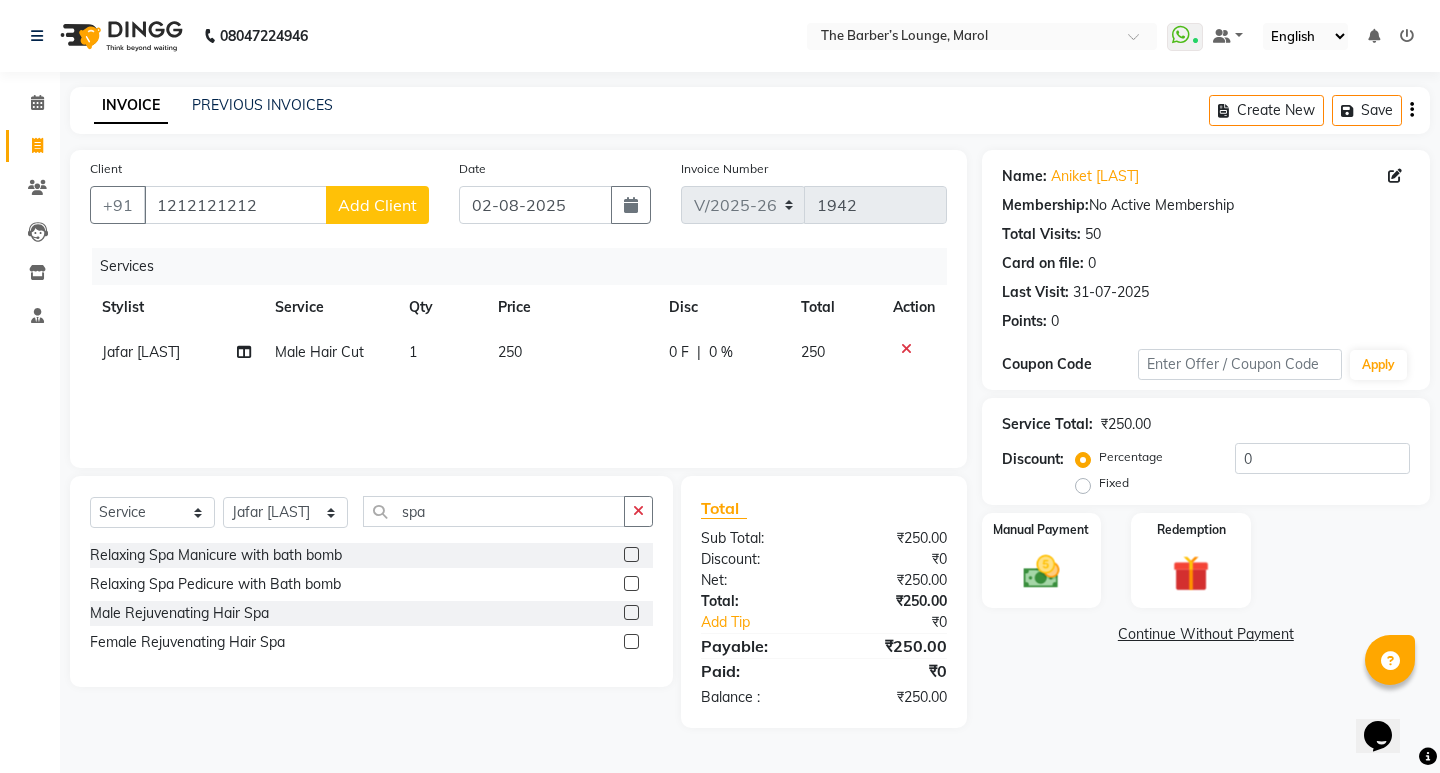 click 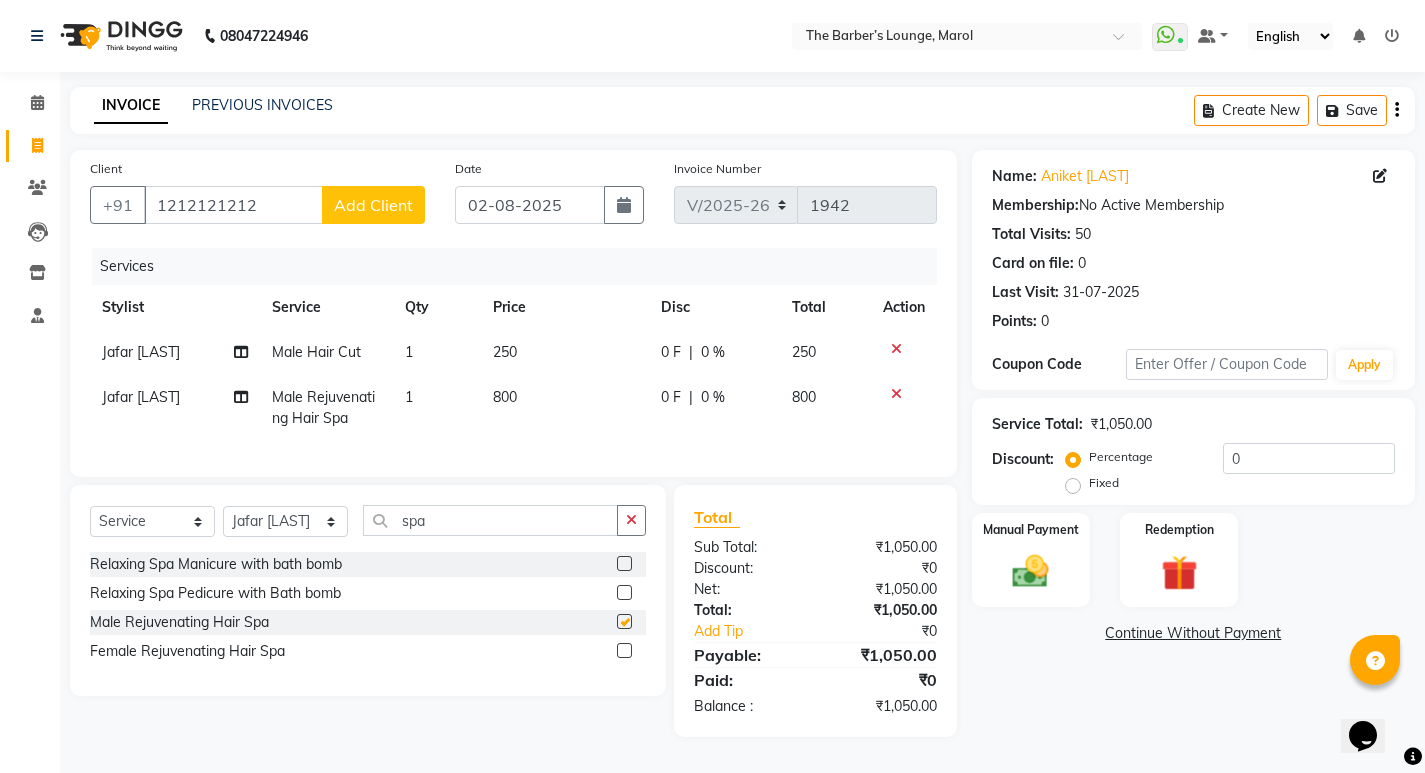checkbox on "false" 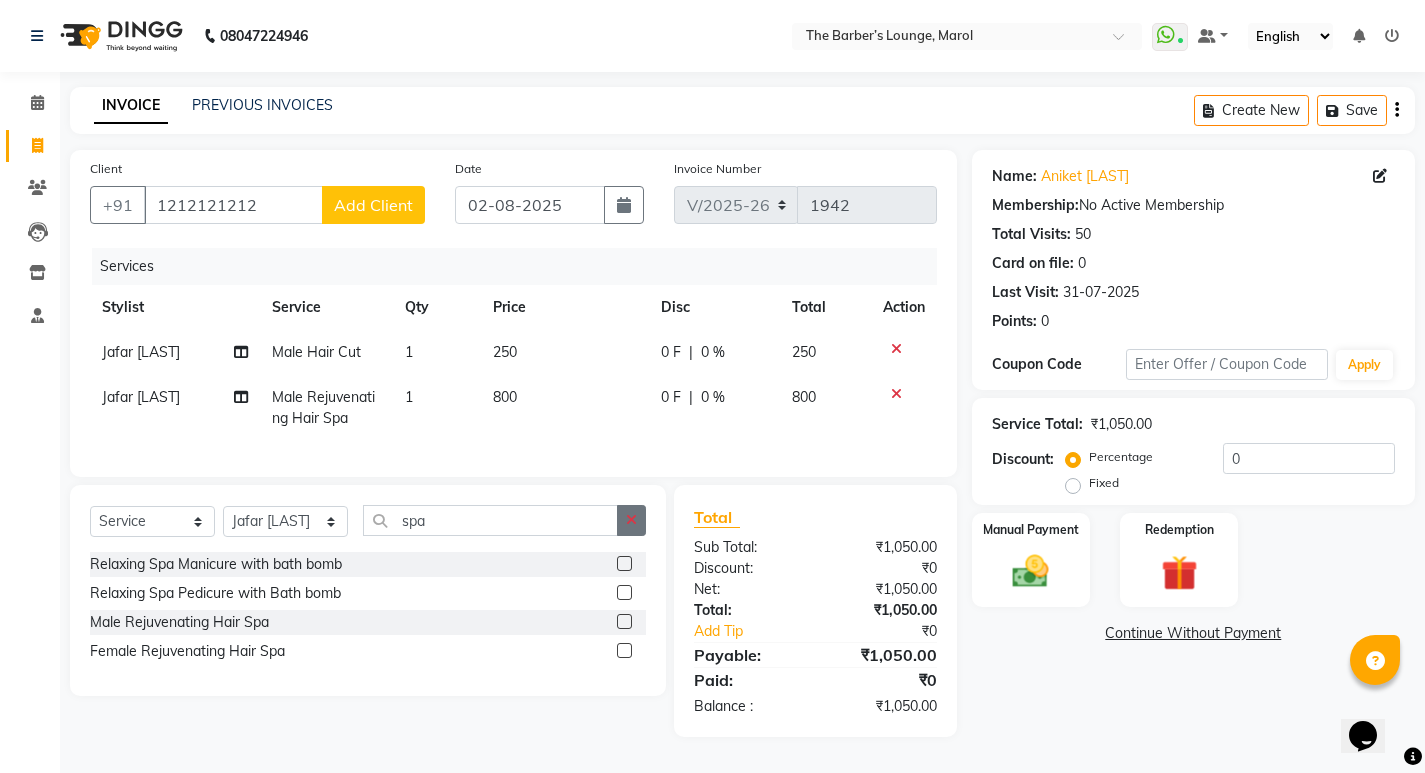click 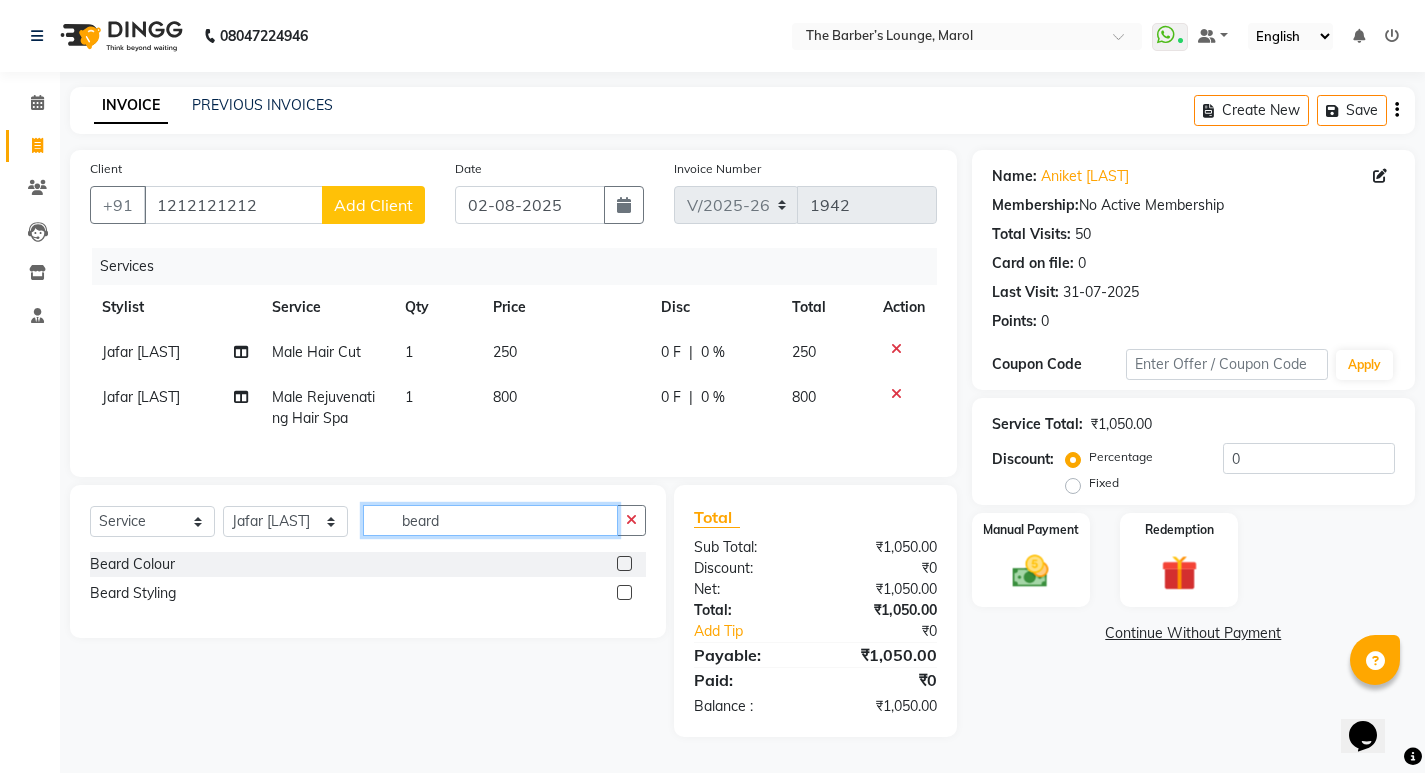 type on "beard" 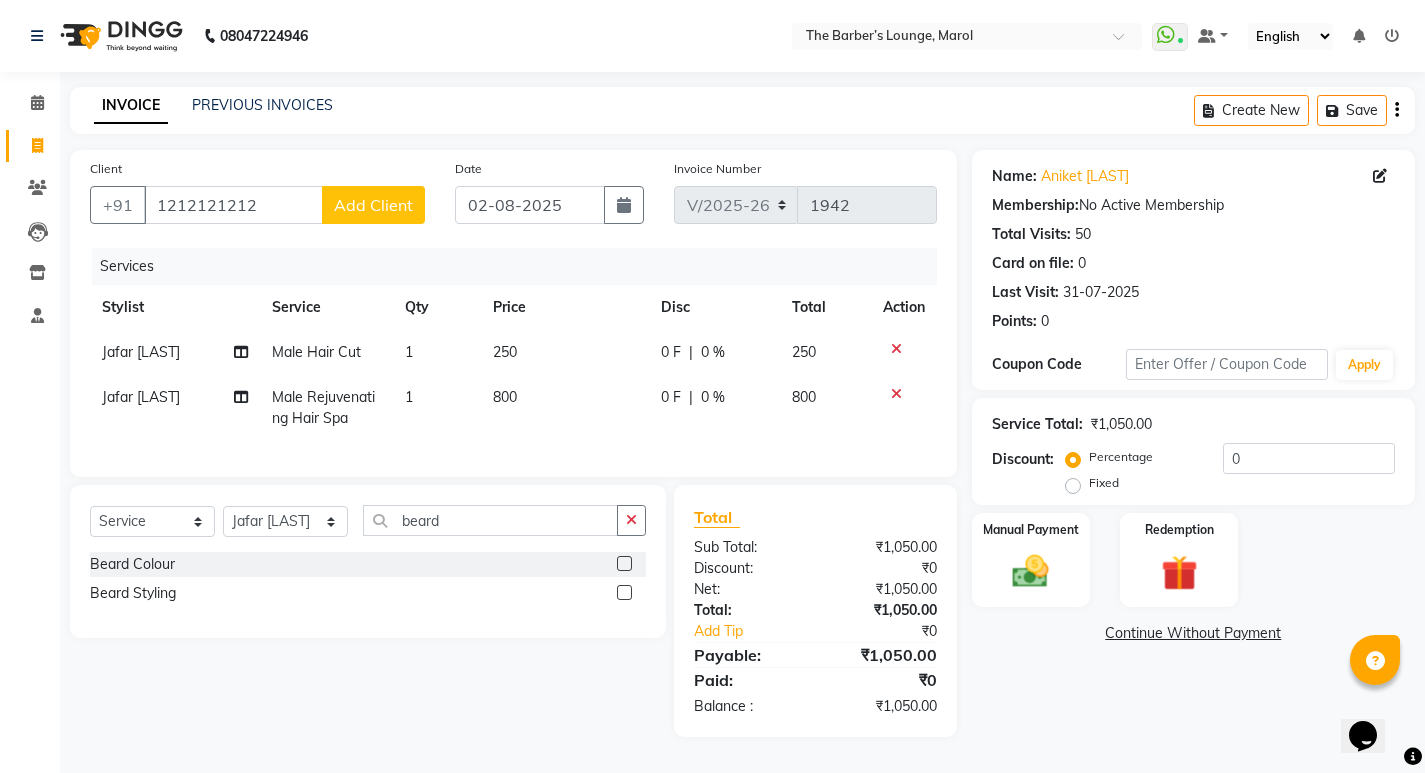 click 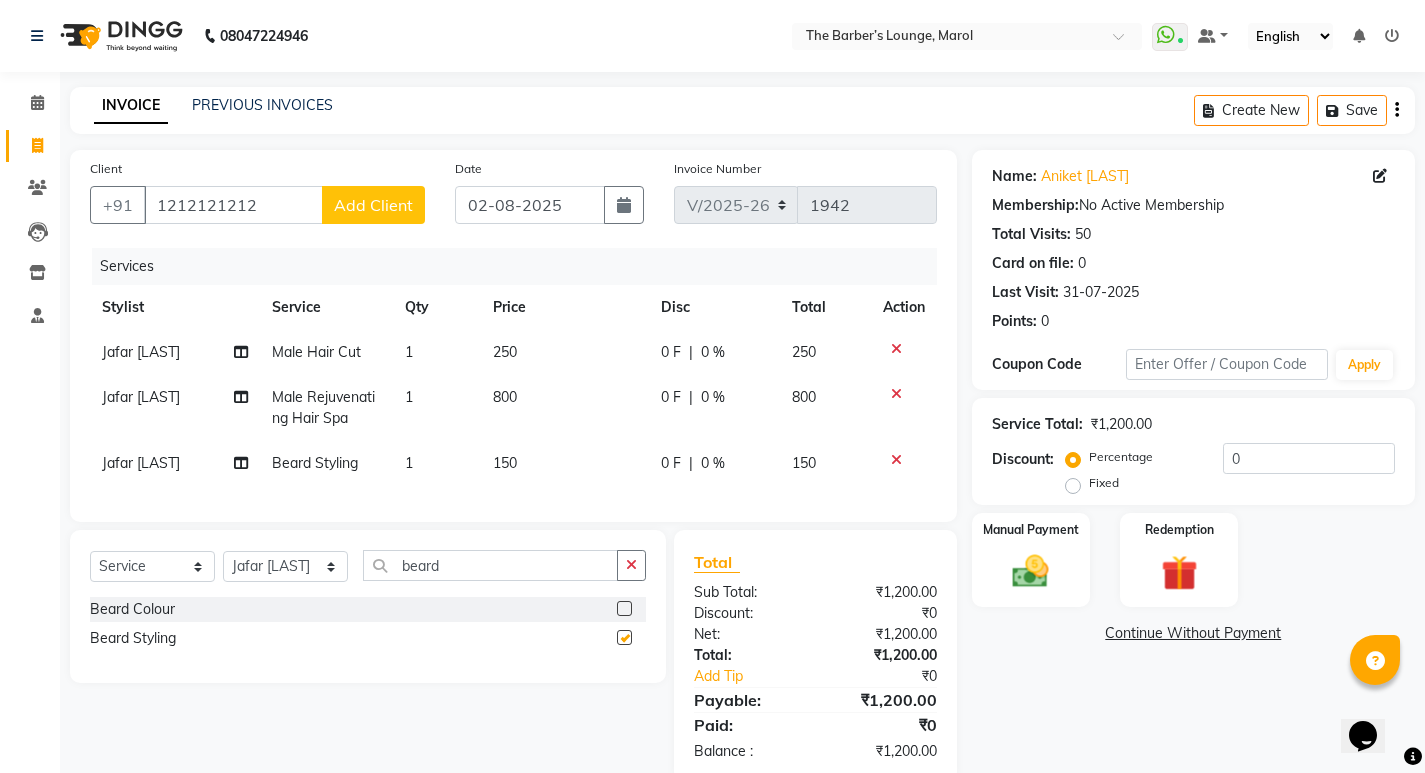 checkbox on "false" 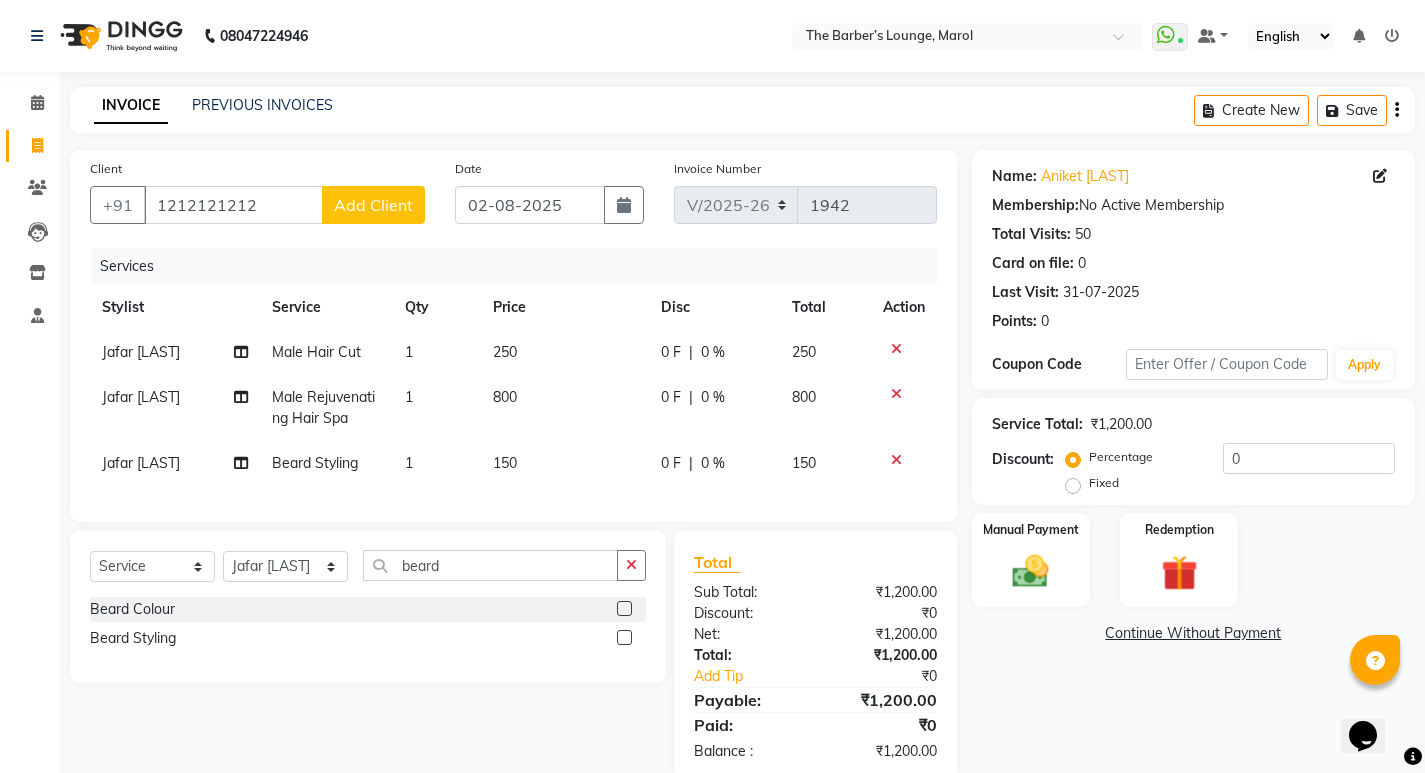 click on "250" 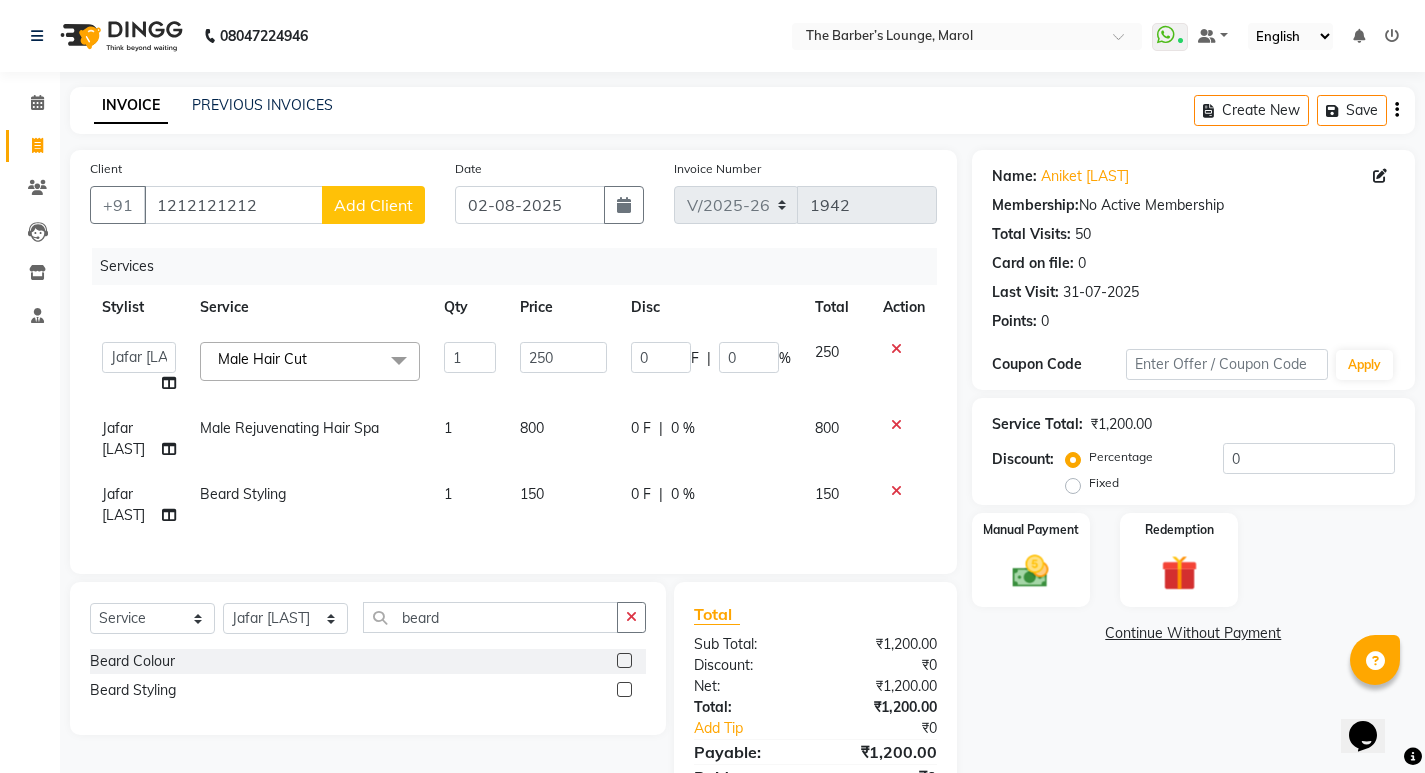click on "800" 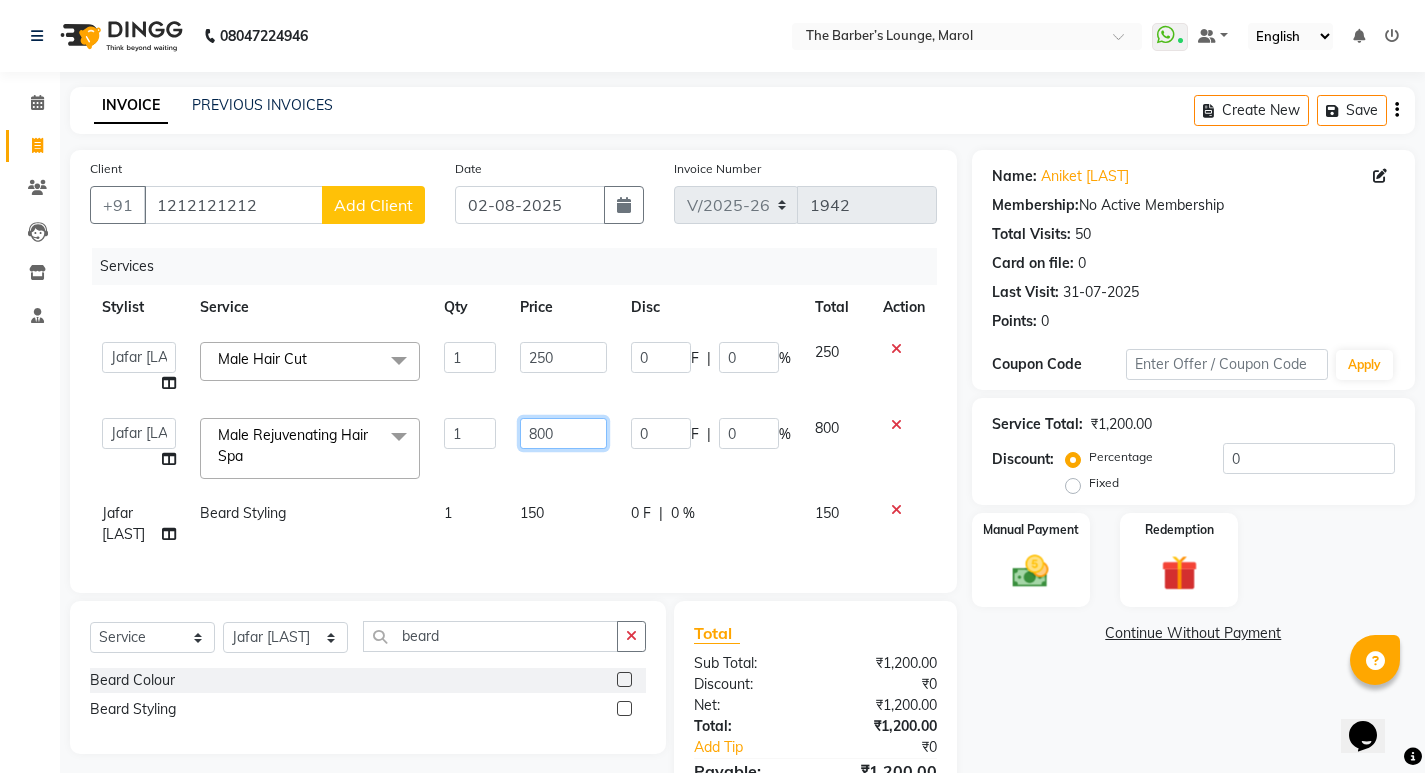 click on "800" 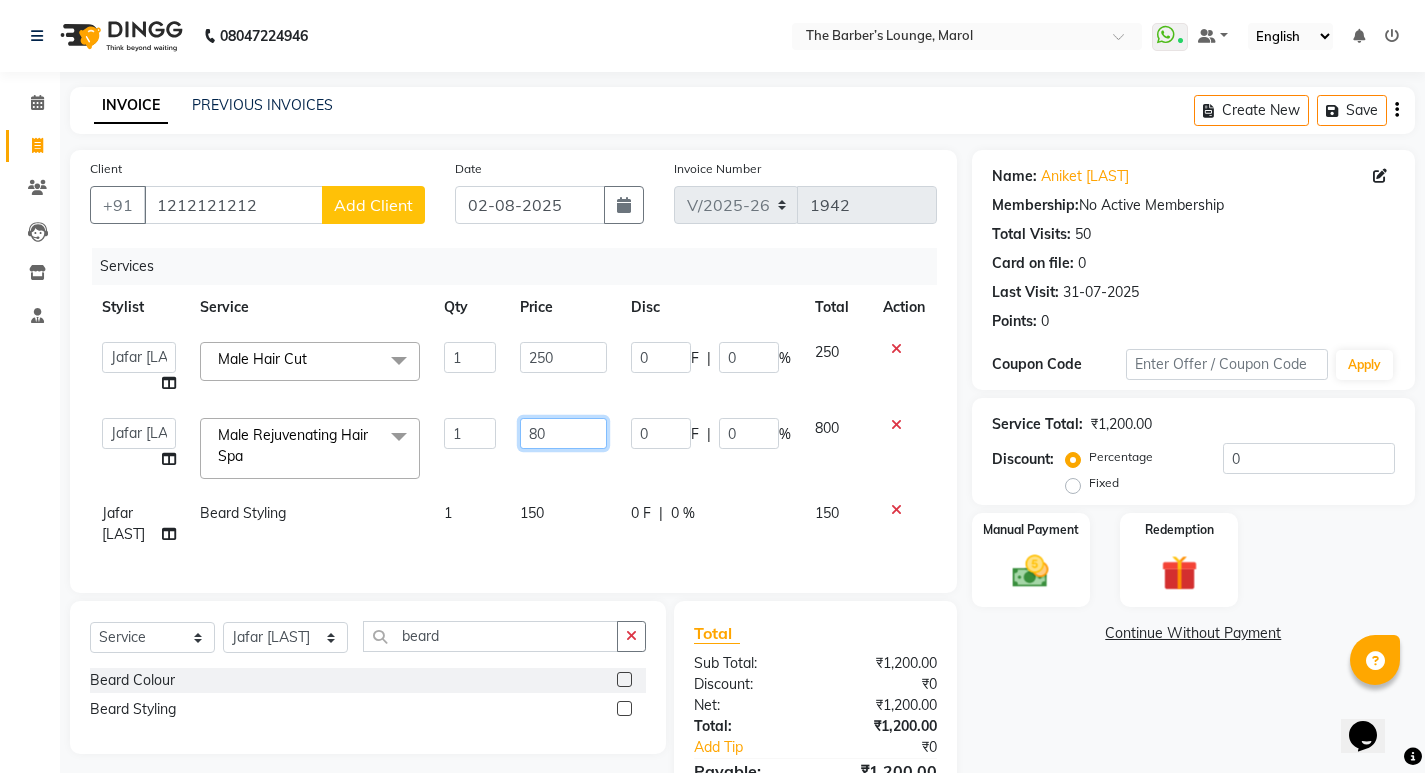 type on "8" 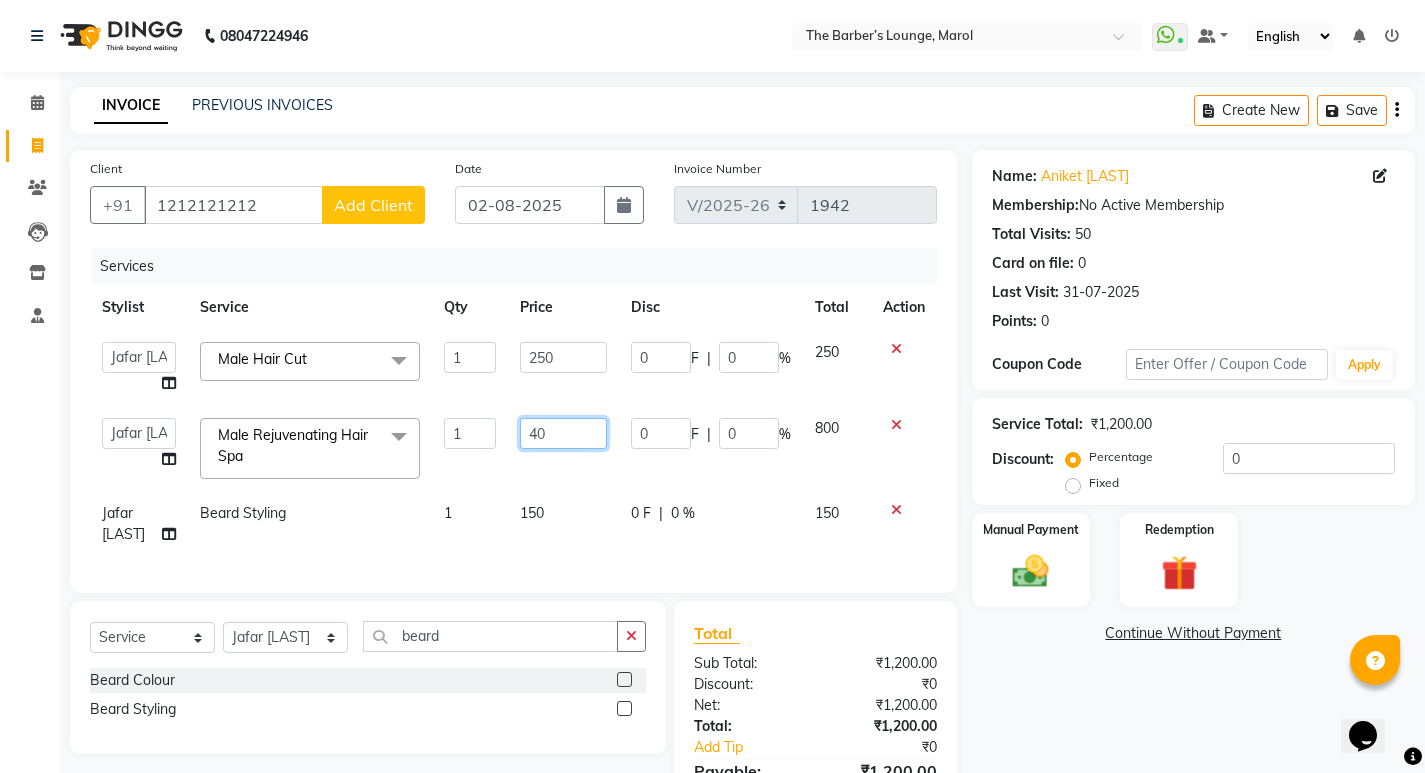 type on "400" 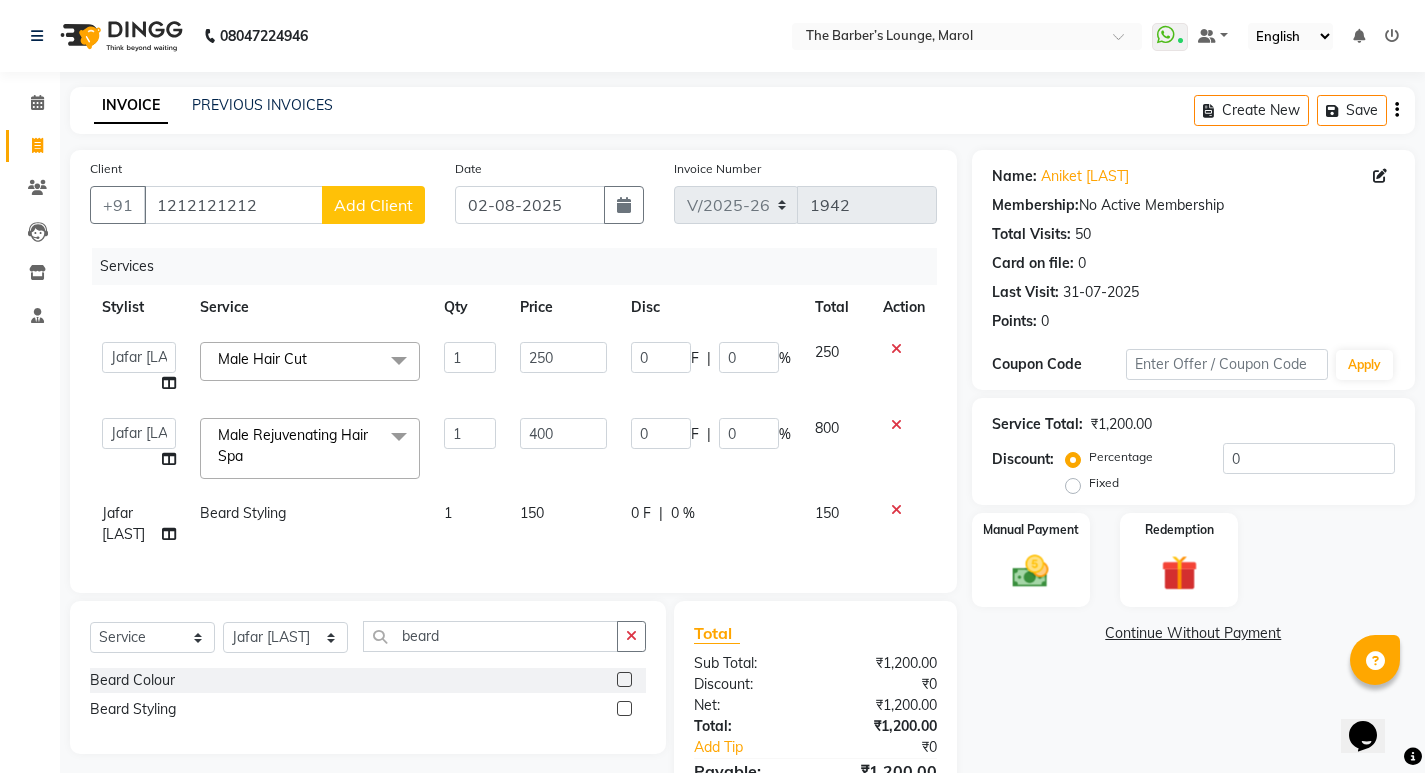 click on "Name: Aniket [LAST] Membership:  No Active Membership  Total Visits:  50 Card on file:  0 Last Visit:   31-07-2025 Points:   0  Coupon Code Apply Service Total:  ₹1,200.00  Discount:  Percentage   Fixed  0 Manual Payment Redemption  Continue Without Payment" 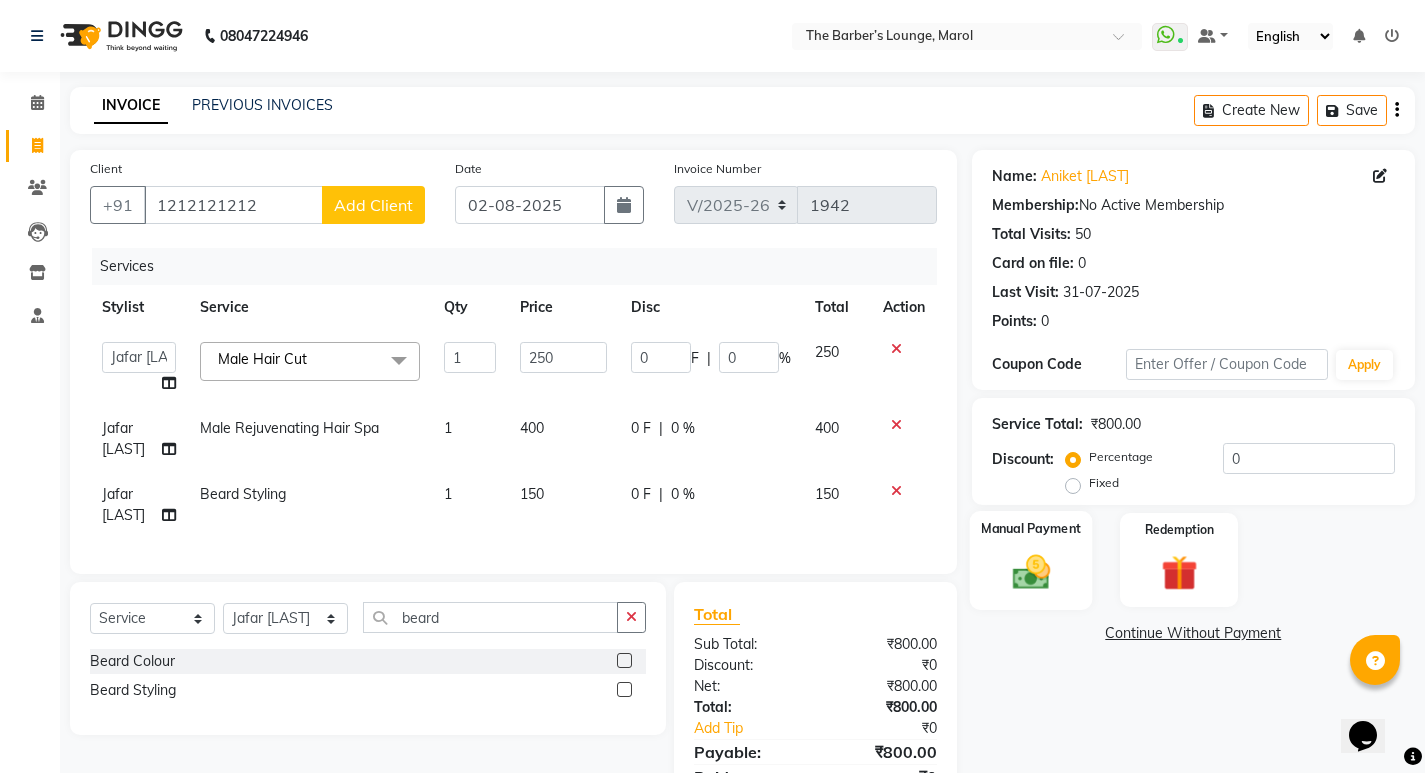 click 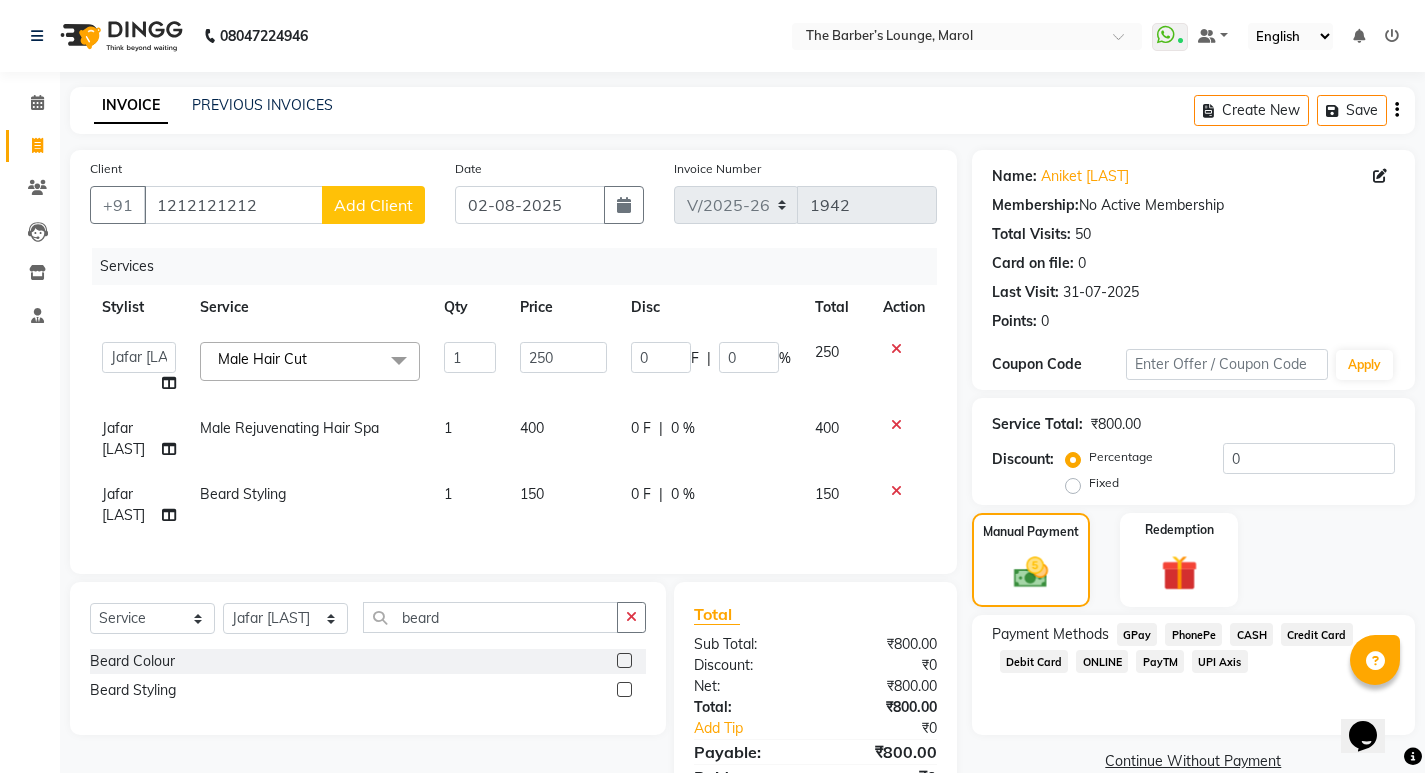 click on "PayTM" 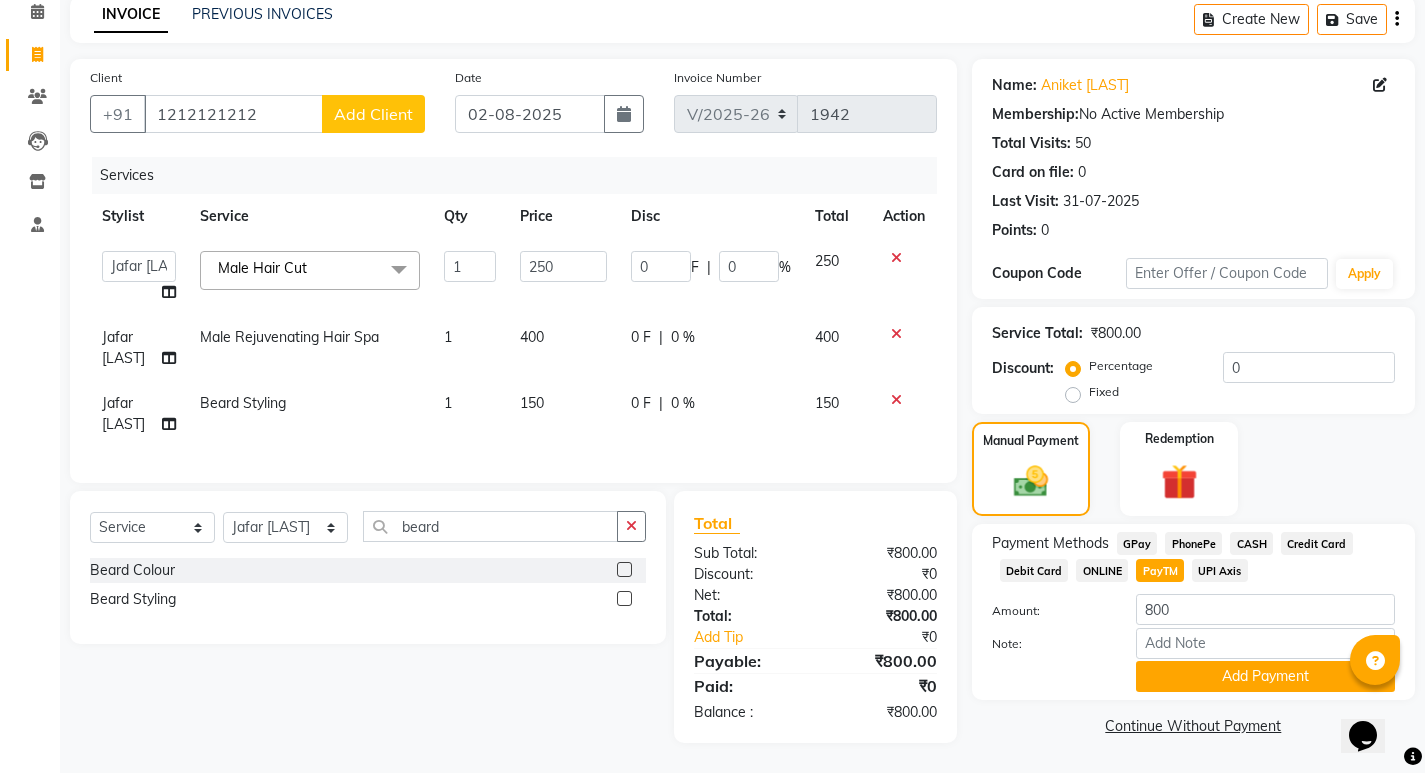 click on "Add Payment" 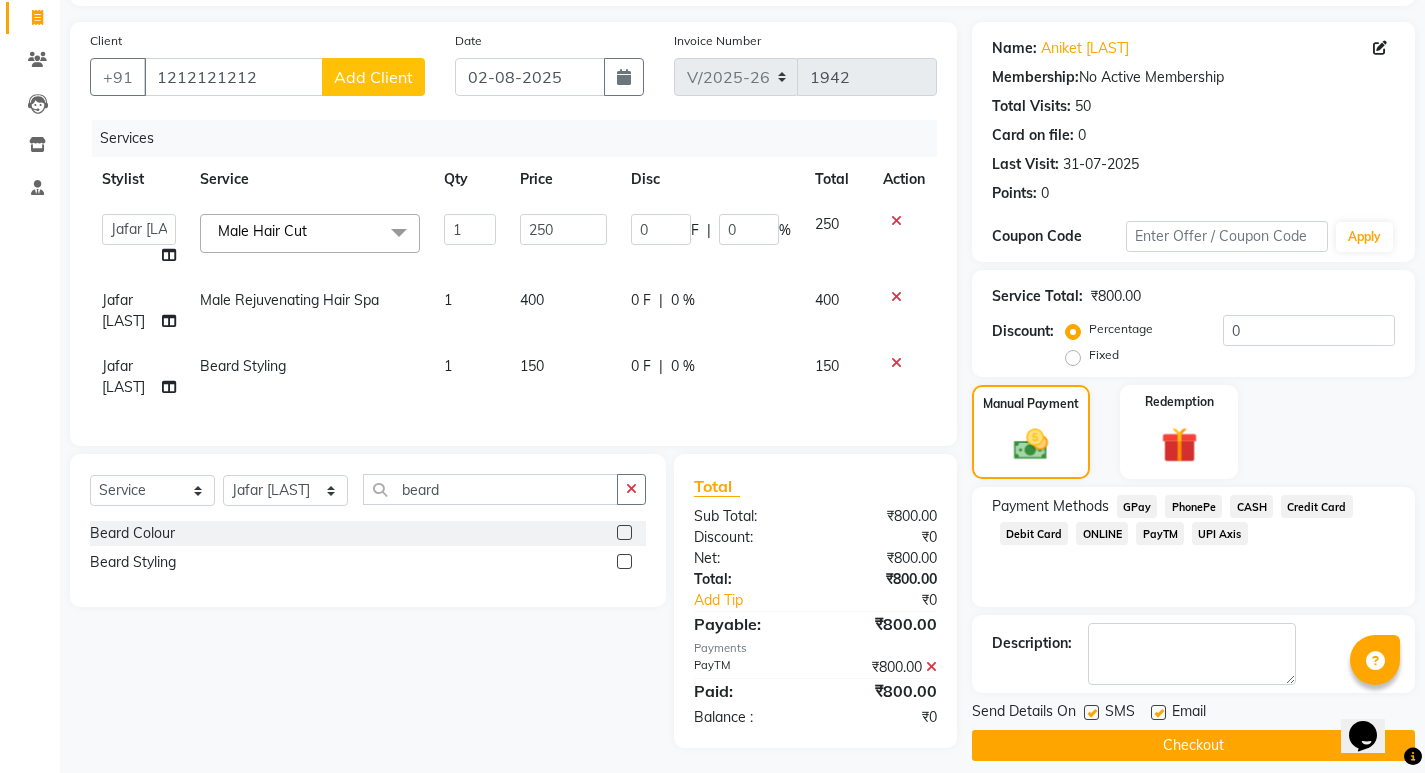 scroll, scrollTop: 148, scrollLeft: 0, axis: vertical 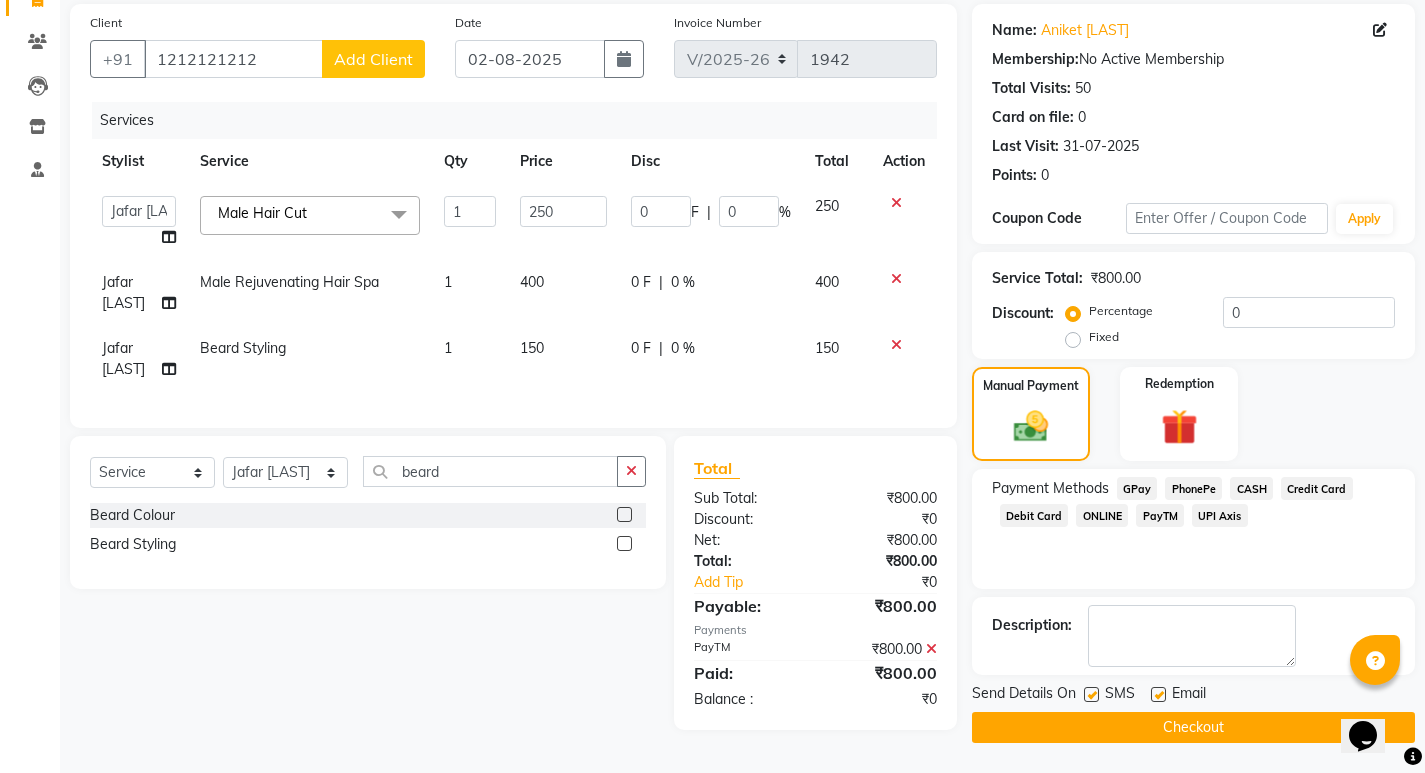 click on "Checkout" 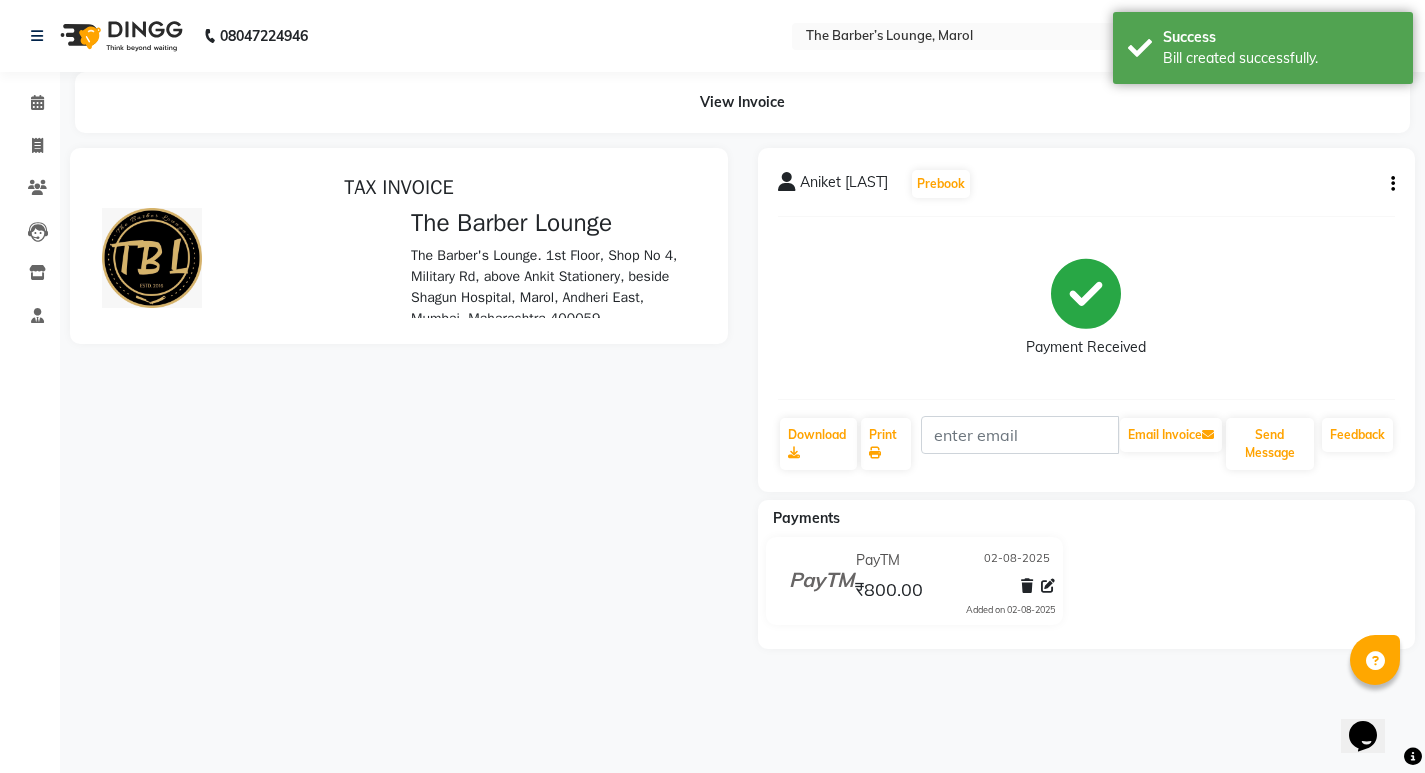 scroll, scrollTop: 0, scrollLeft: 0, axis: both 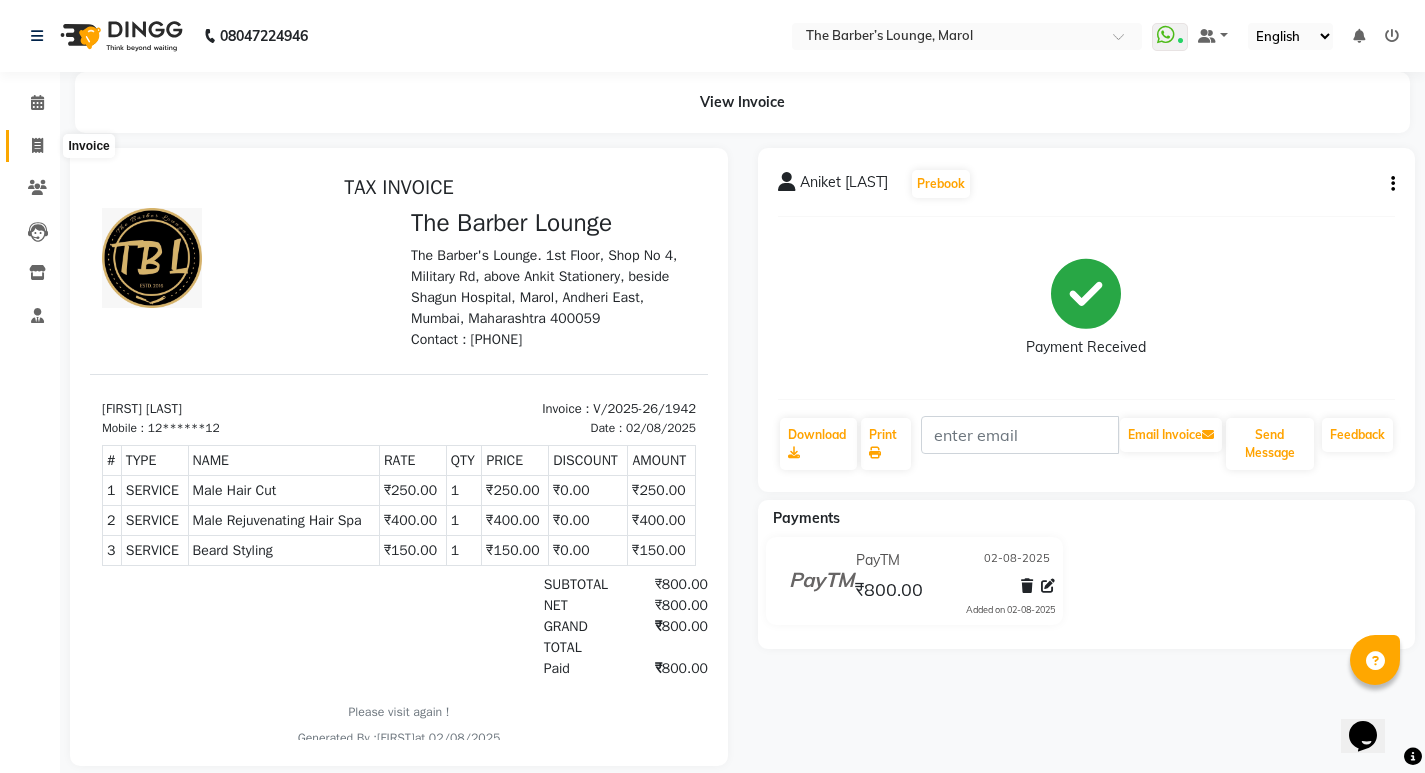 click 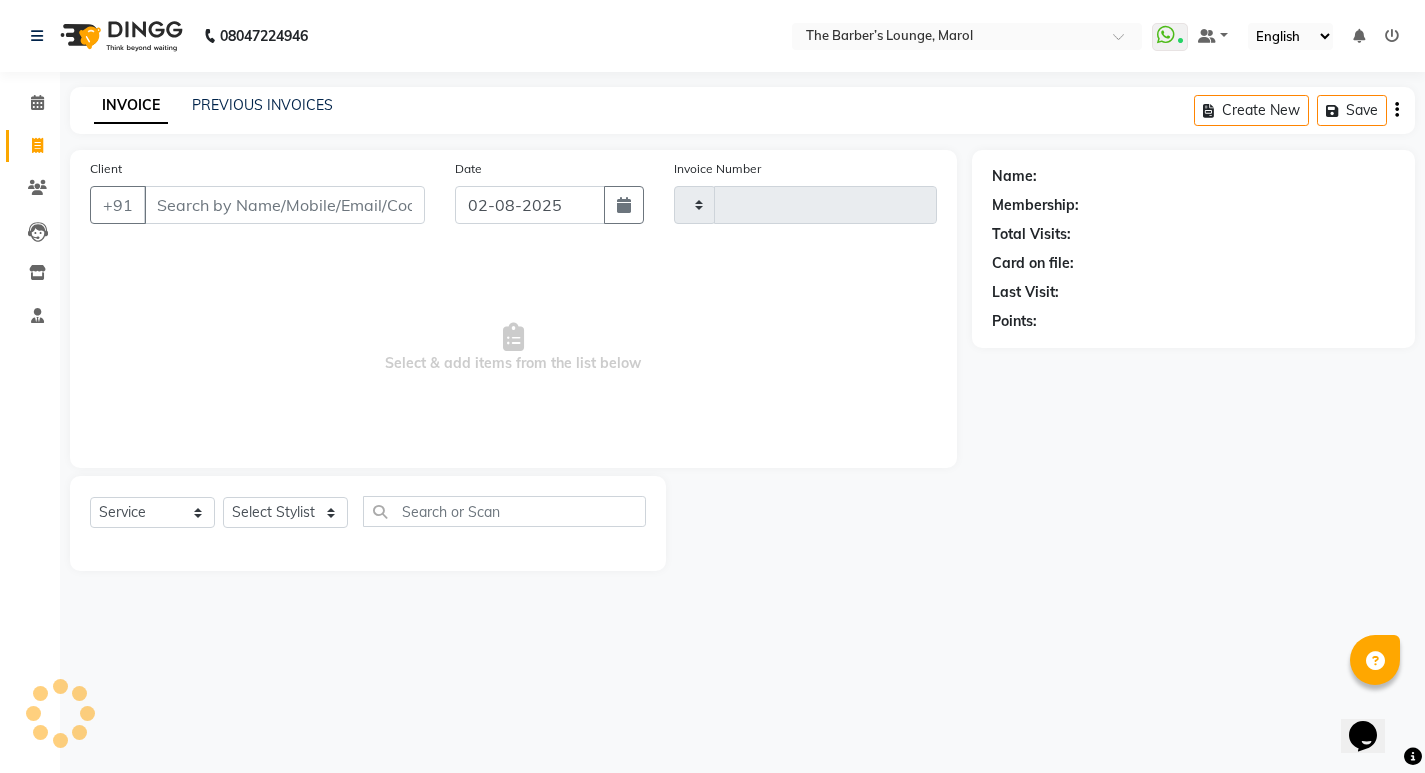 type on "1943" 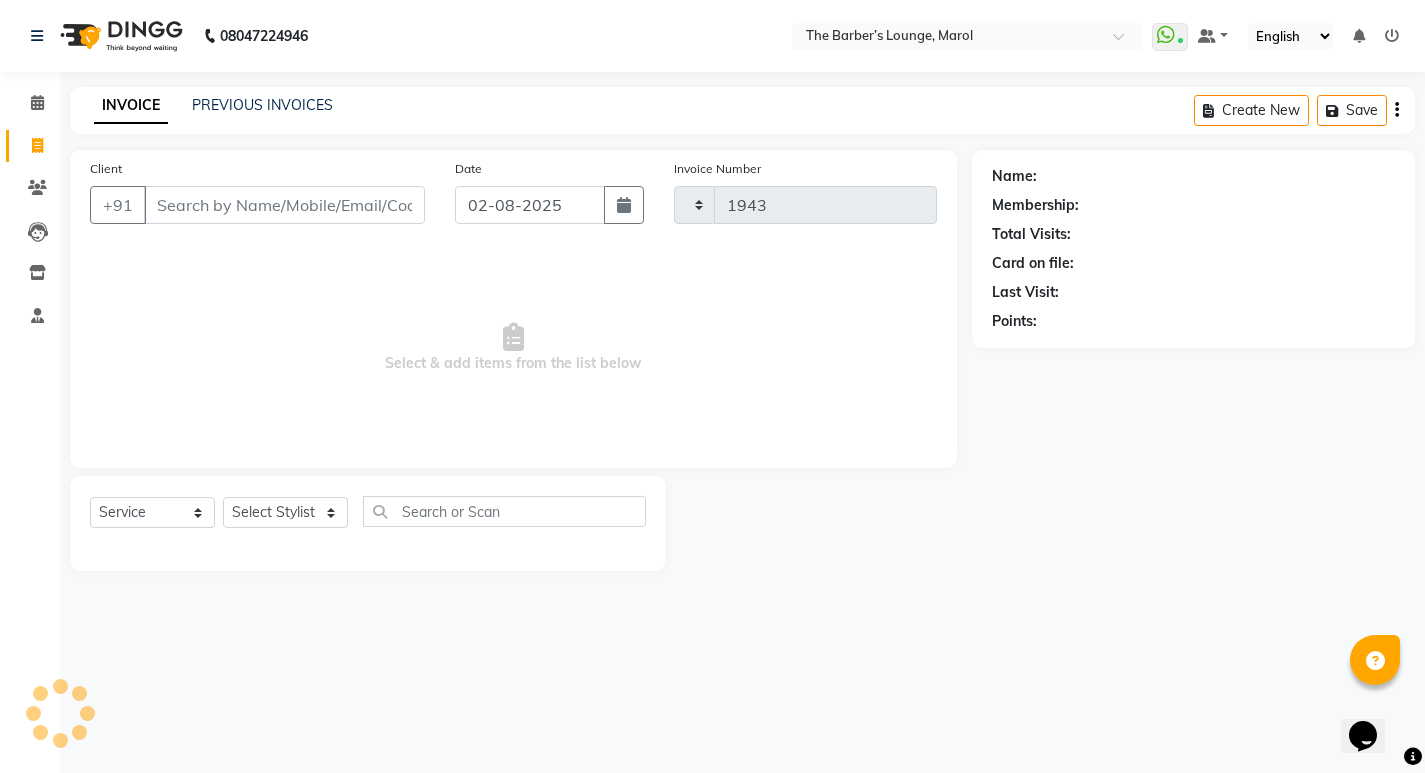 select on "7188" 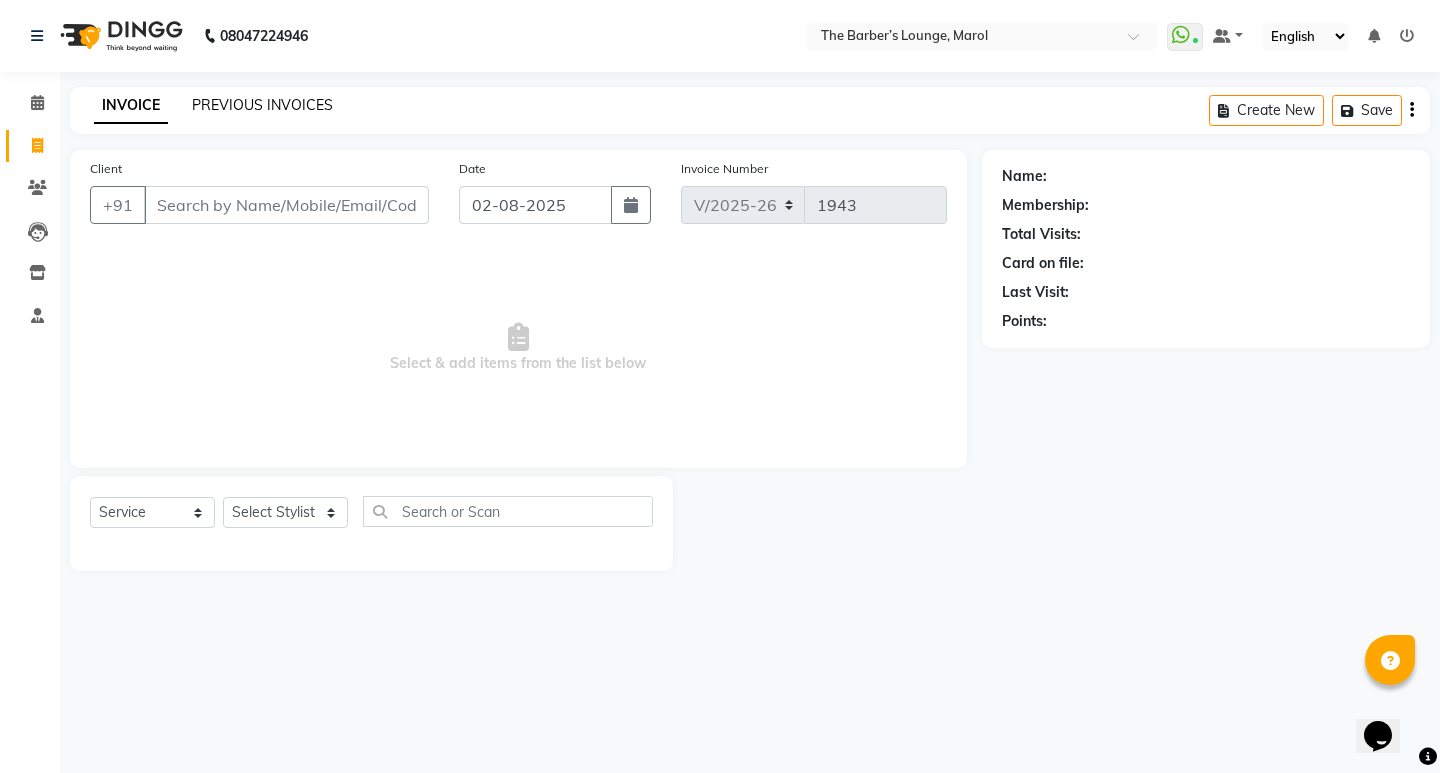 click on "PREVIOUS INVOICES" 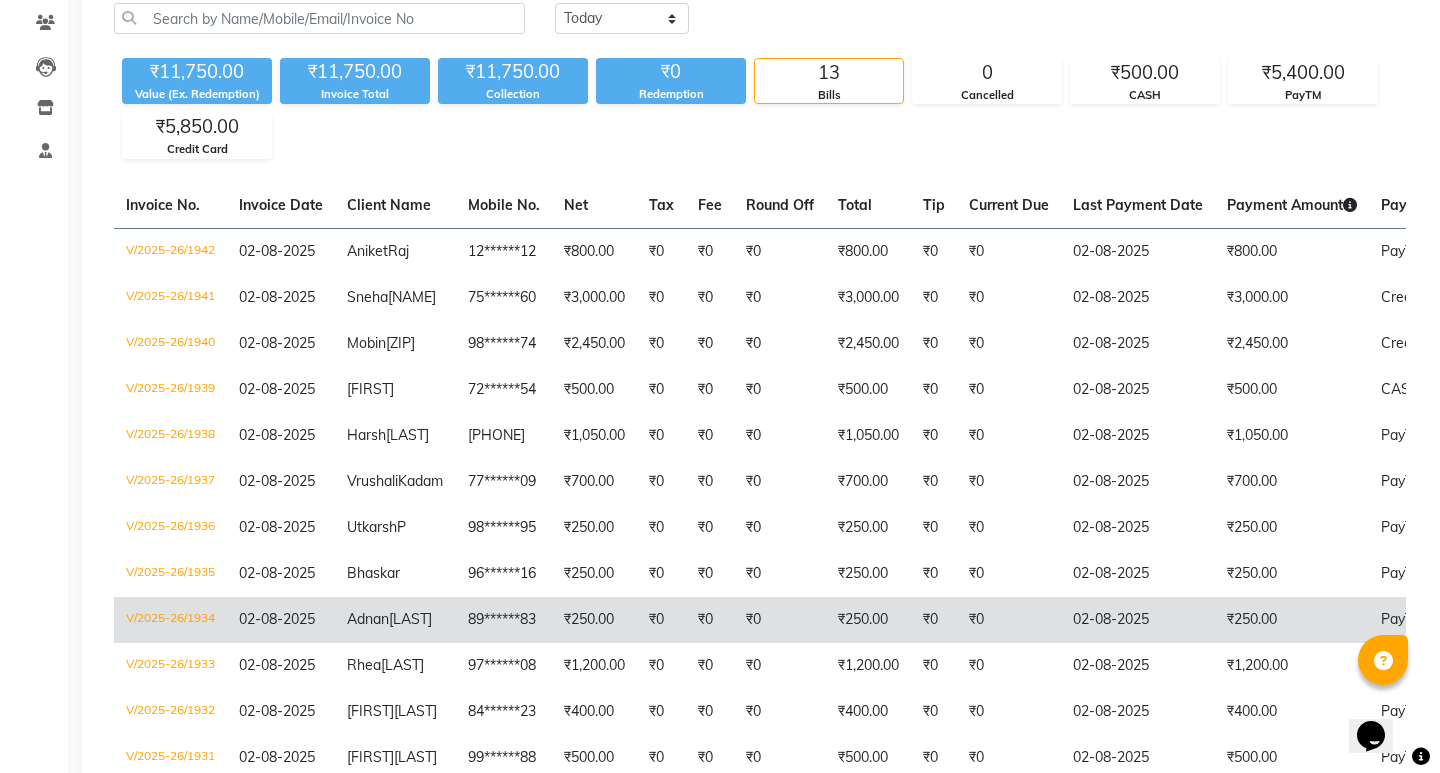 scroll, scrollTop: 0, scrollLeft: 0, axis: both 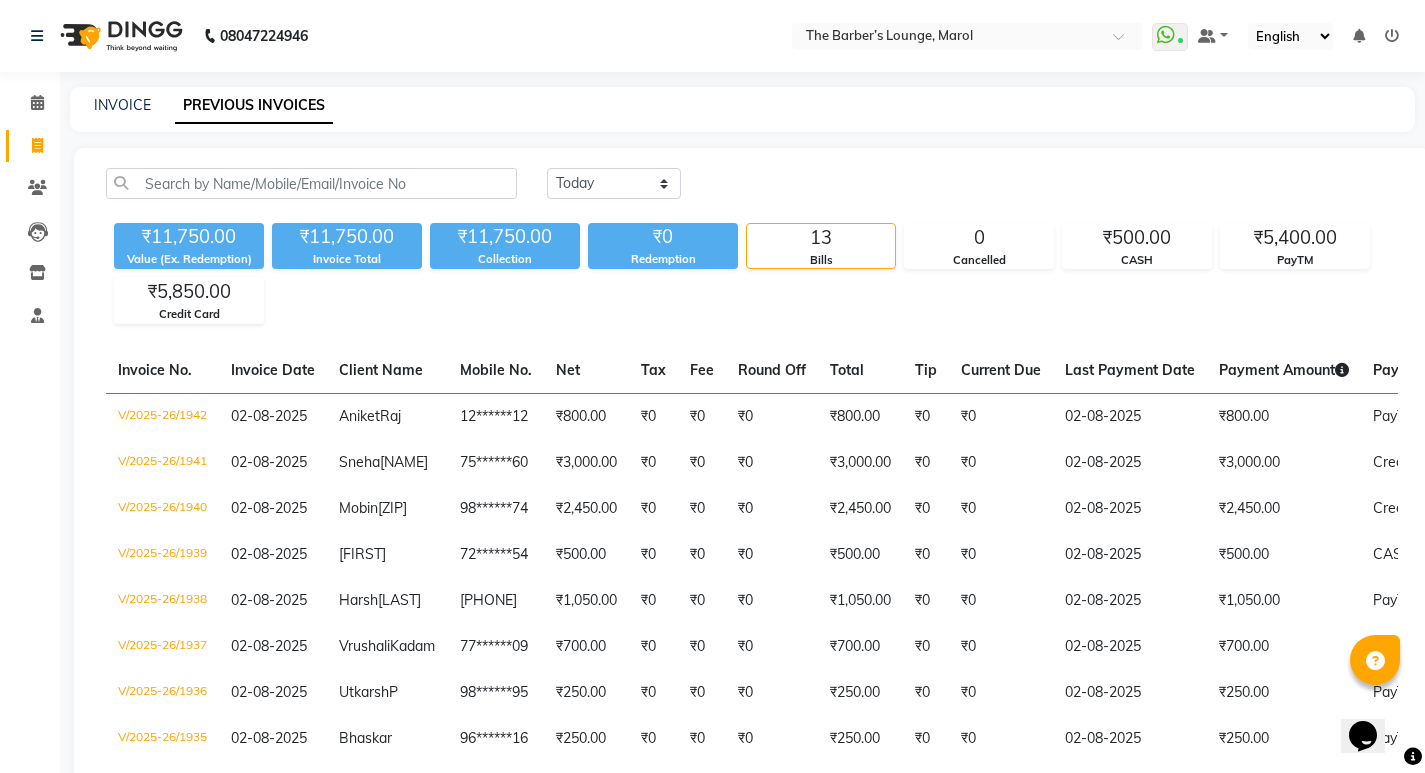click at bounding box center [1392, 36] 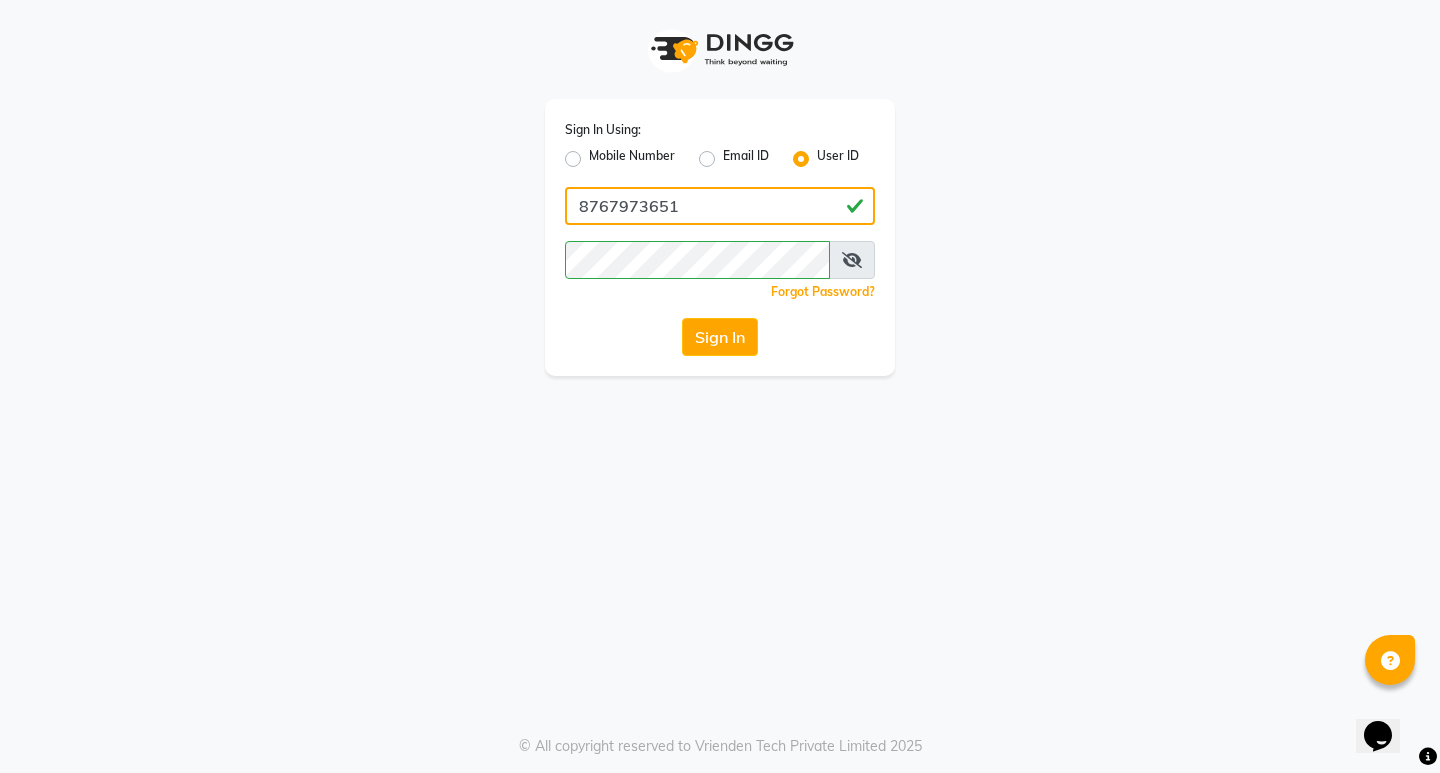 drag, startPoint x: 749, startPoint y: 203, endPoint x: 764, endPoint y: 219, distance: 21.931713 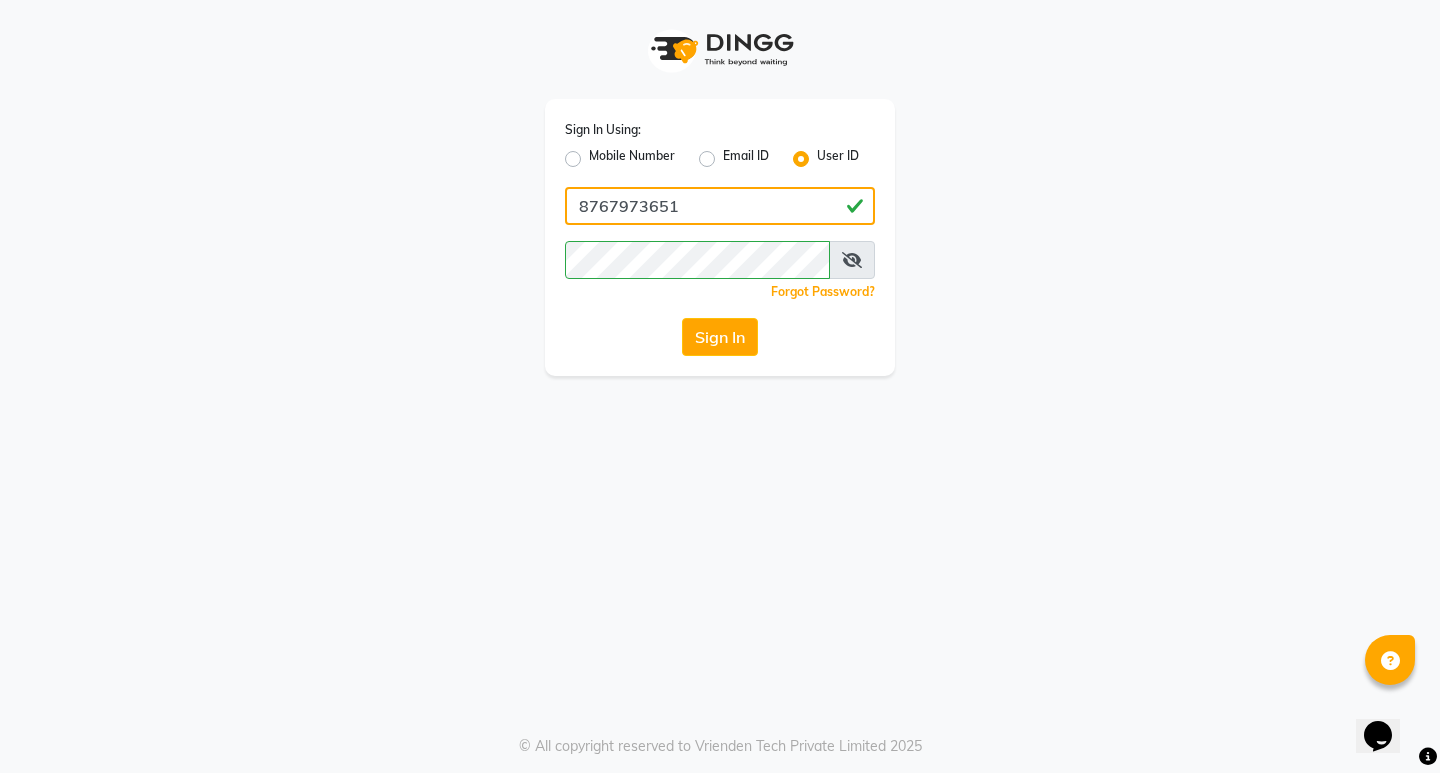 type on "ashhok" 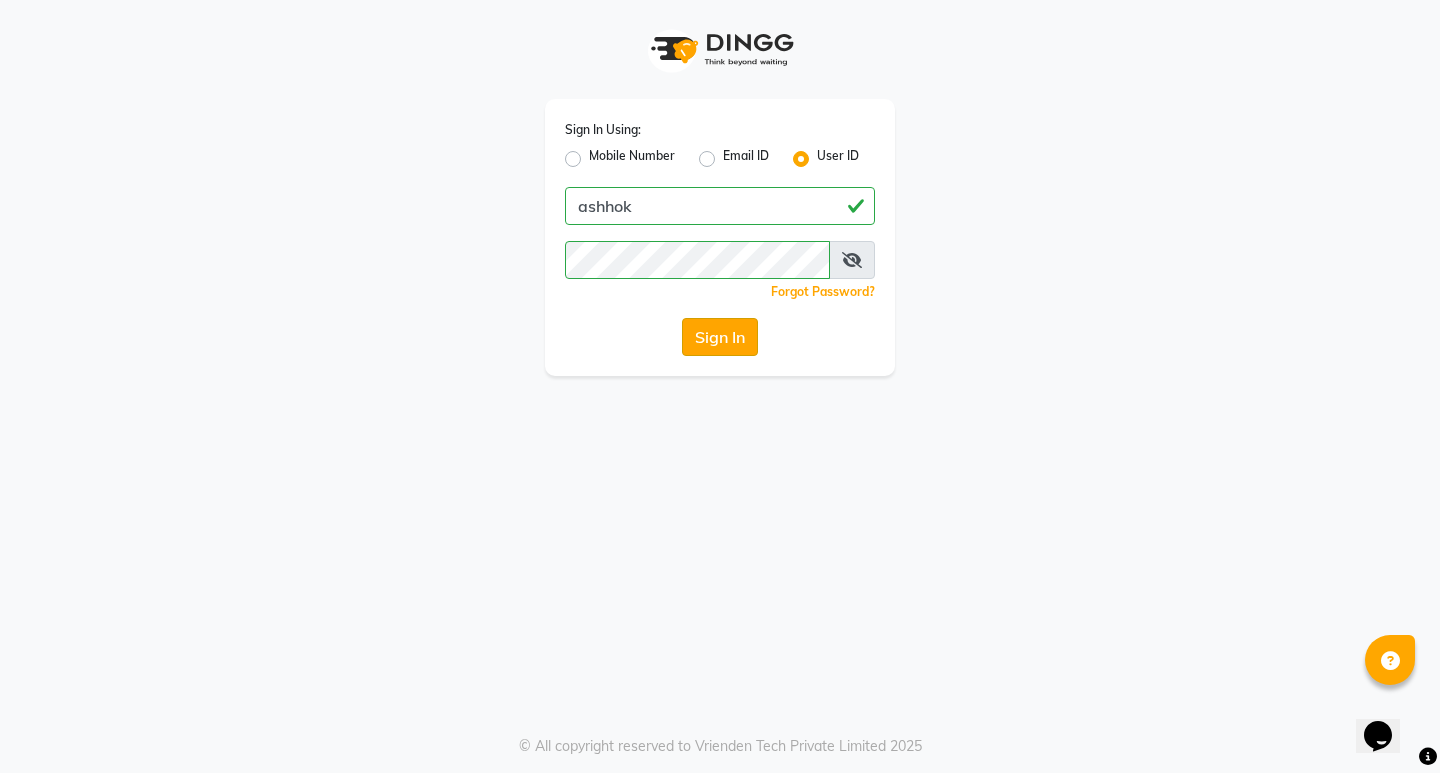 click on "Sign In" 